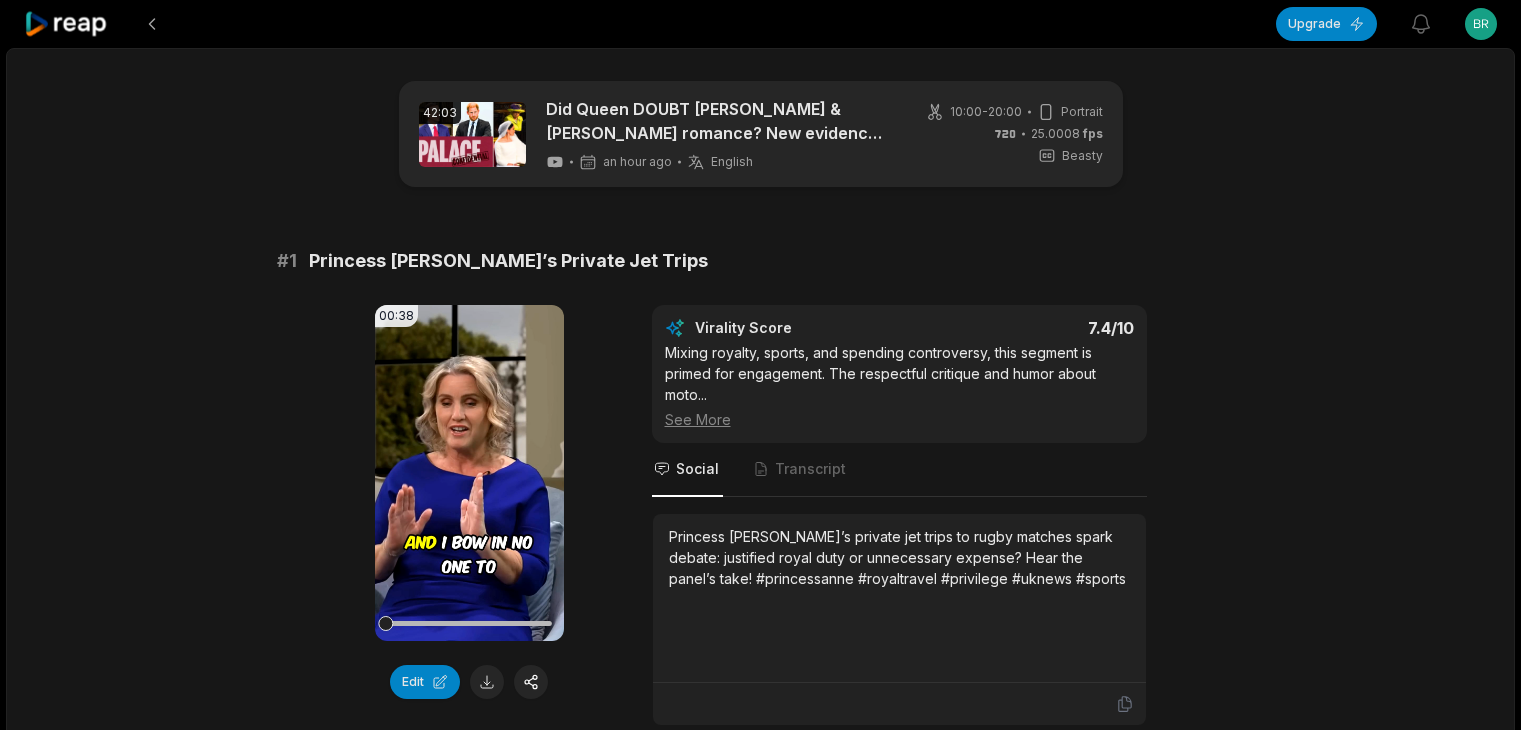 scroll, scrollTop: 0, scrollLeft: 0, axis: both 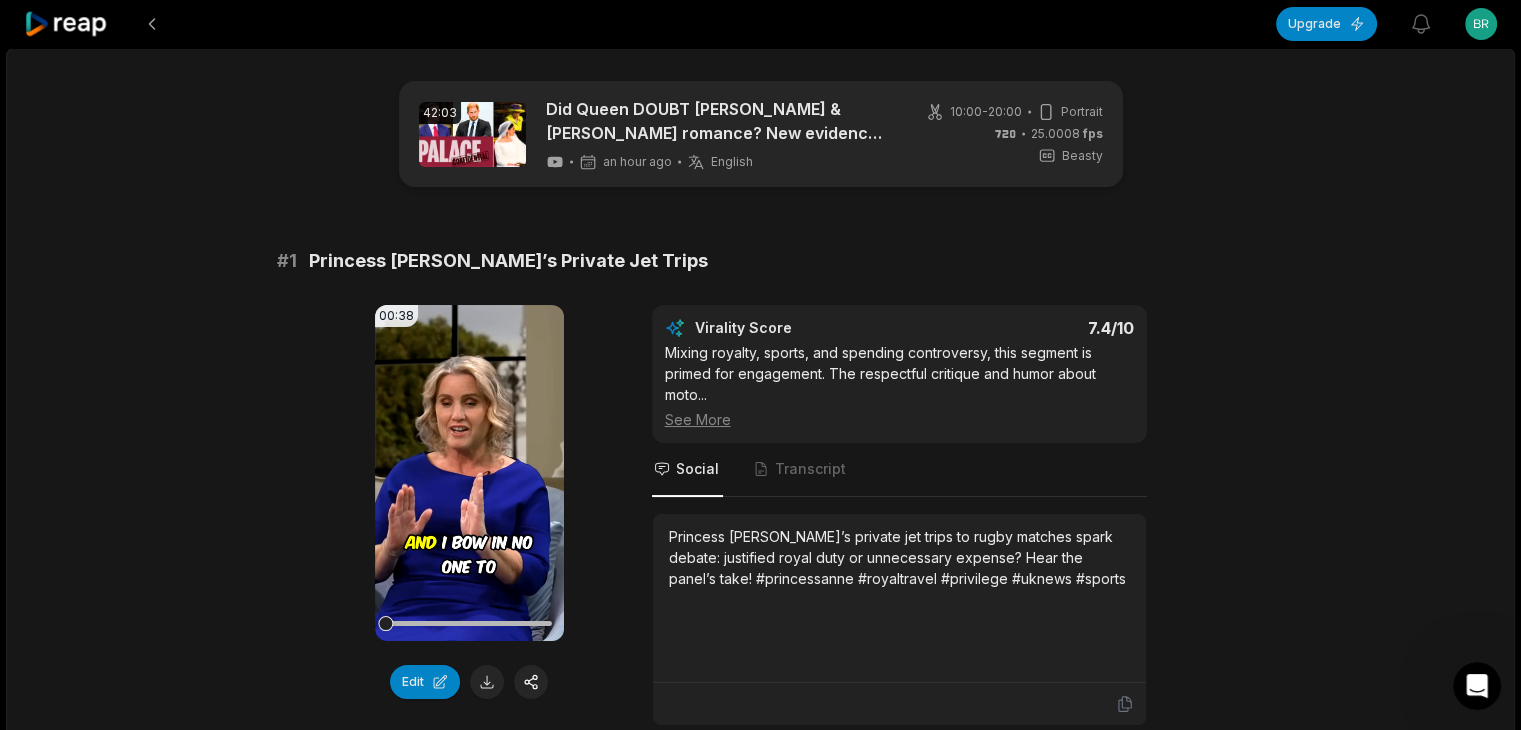 click on "Princess [PERSON_NAME]’s Private Jet Trips" at bounding box center [508, 261] 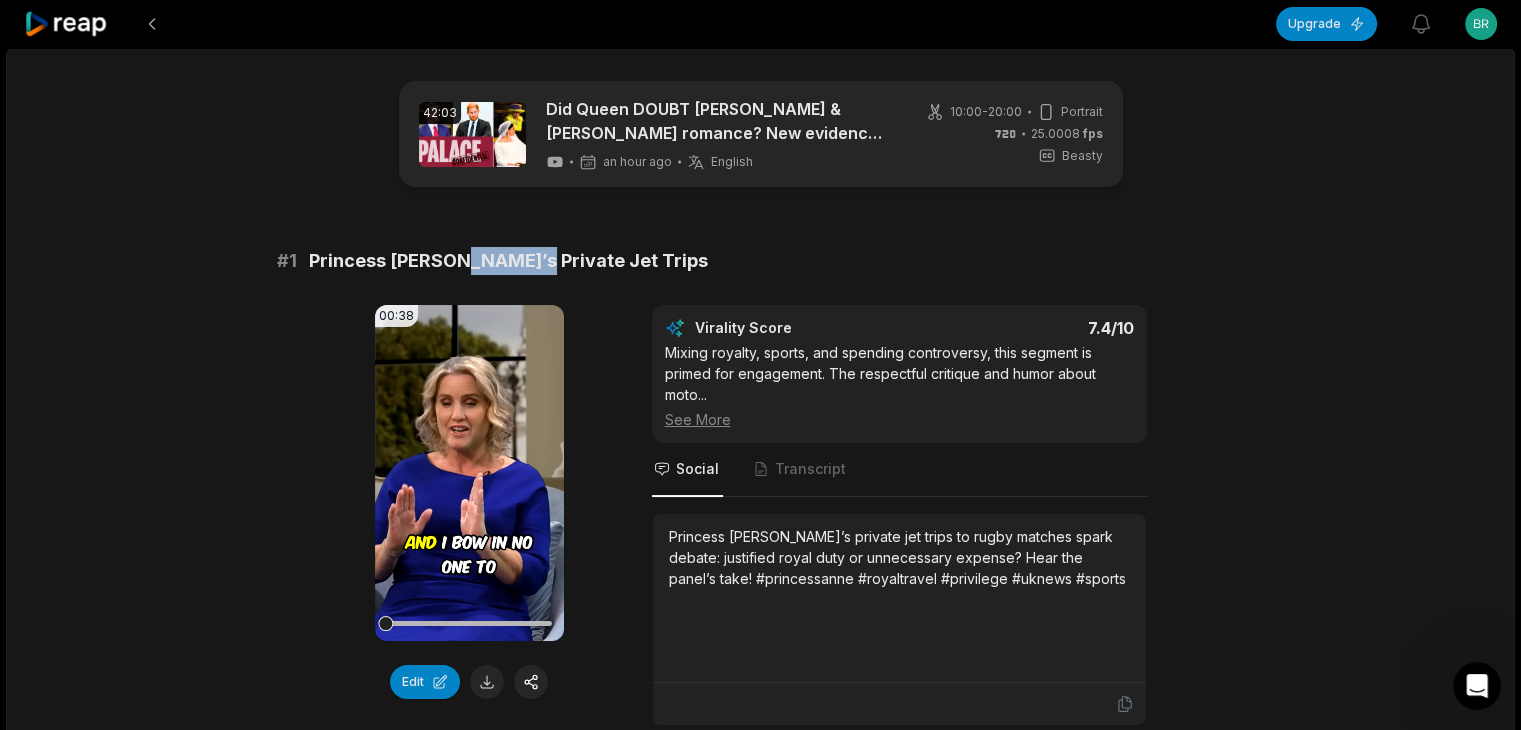 click on "Princess [PERSON_NAME]’s Private Jet Trips" at bounding box center [508, 261] 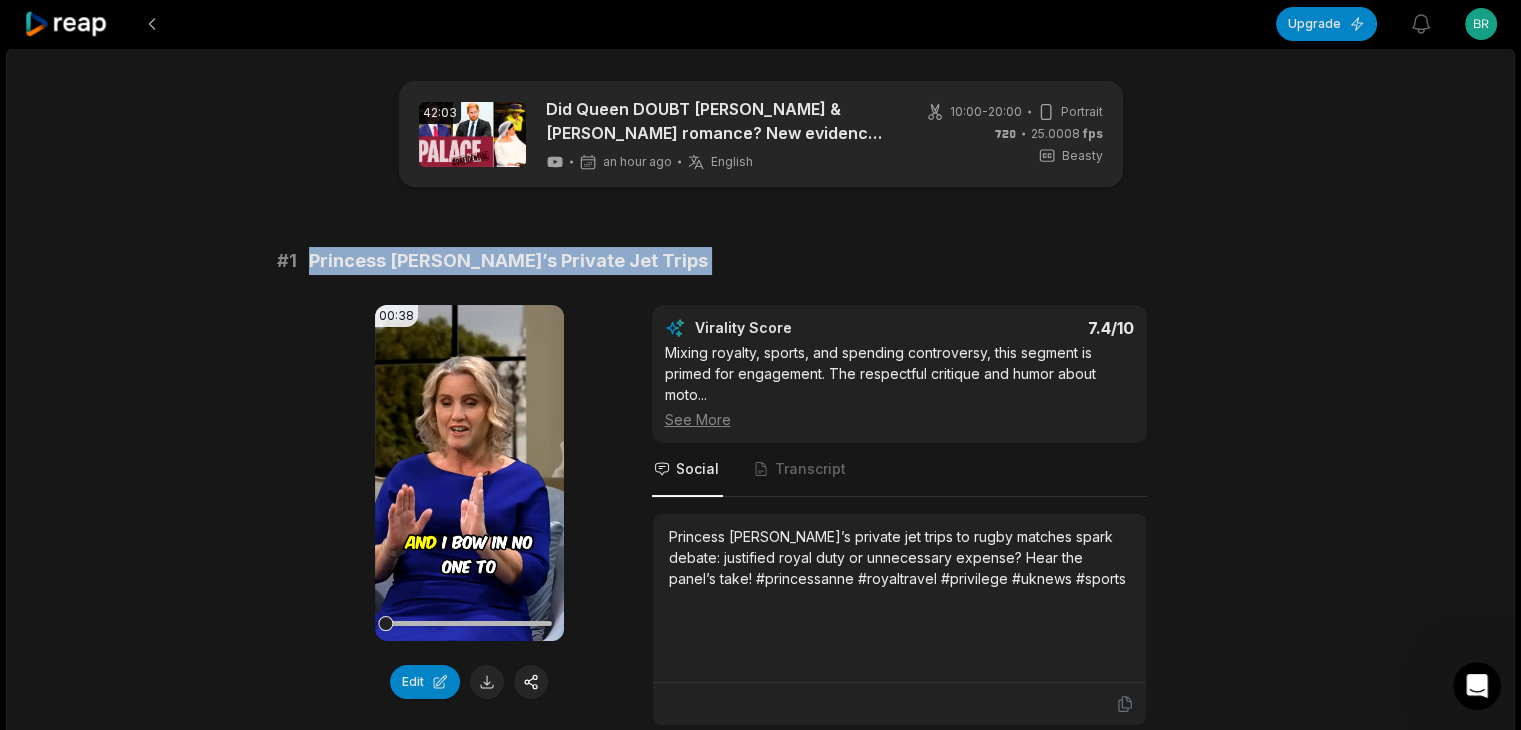 click on "Princess [PERSON_NAME]’s Private Jet Trips" at bounding box center (508, 261) 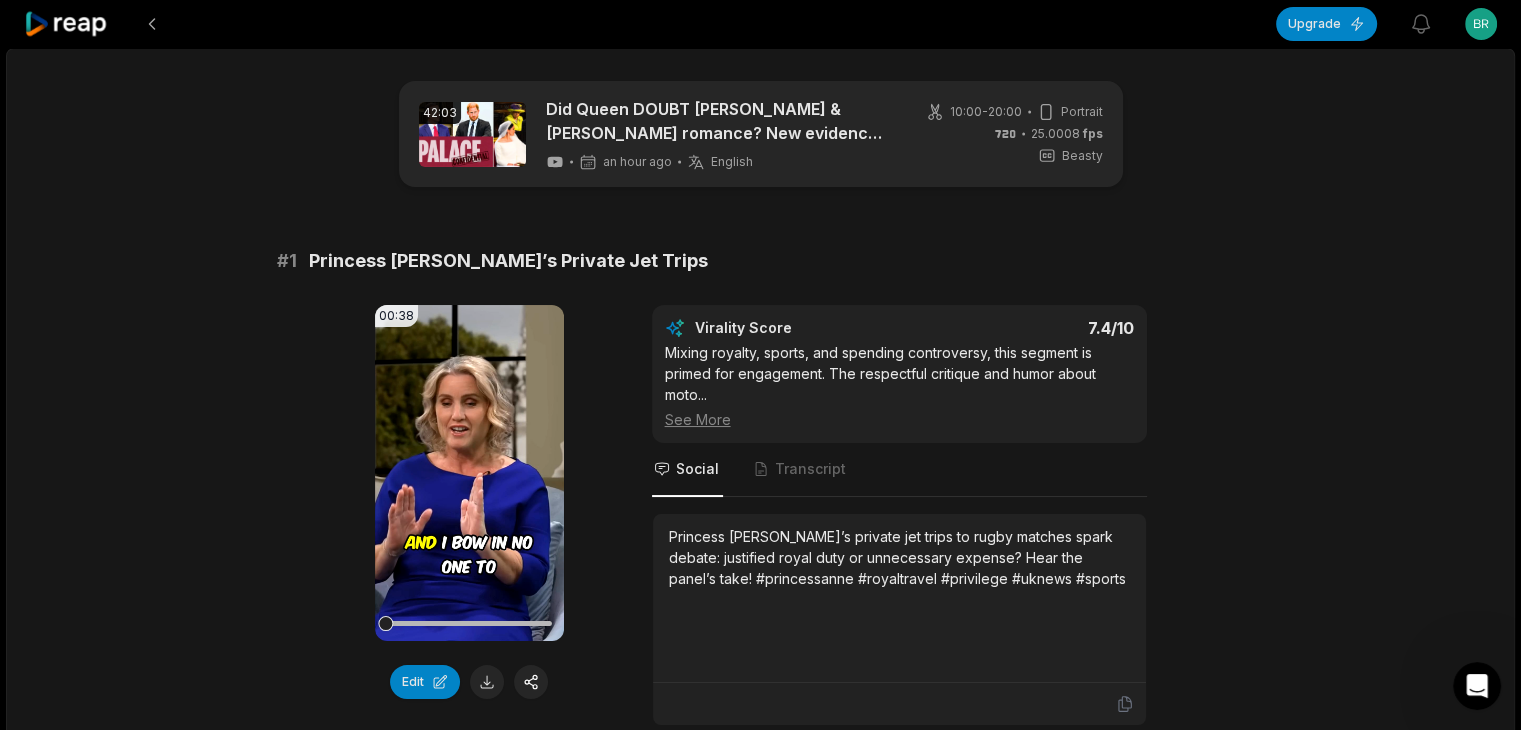 click on "# 1" at bounding box center [287, 261] 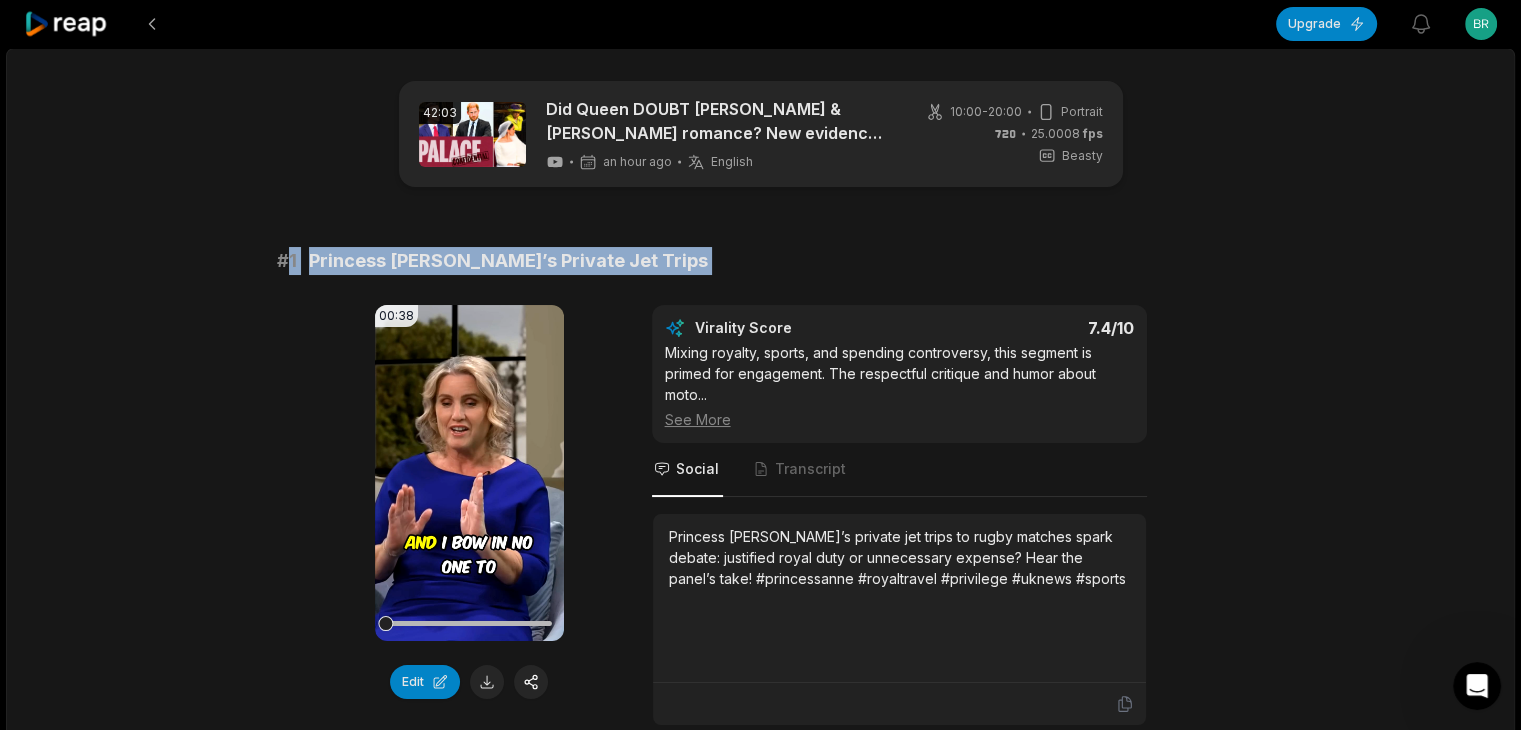drag, startPoint x: 282, startPoint y: 257, endPoint x: 596, endPoint y: 261, distance: 314.02548 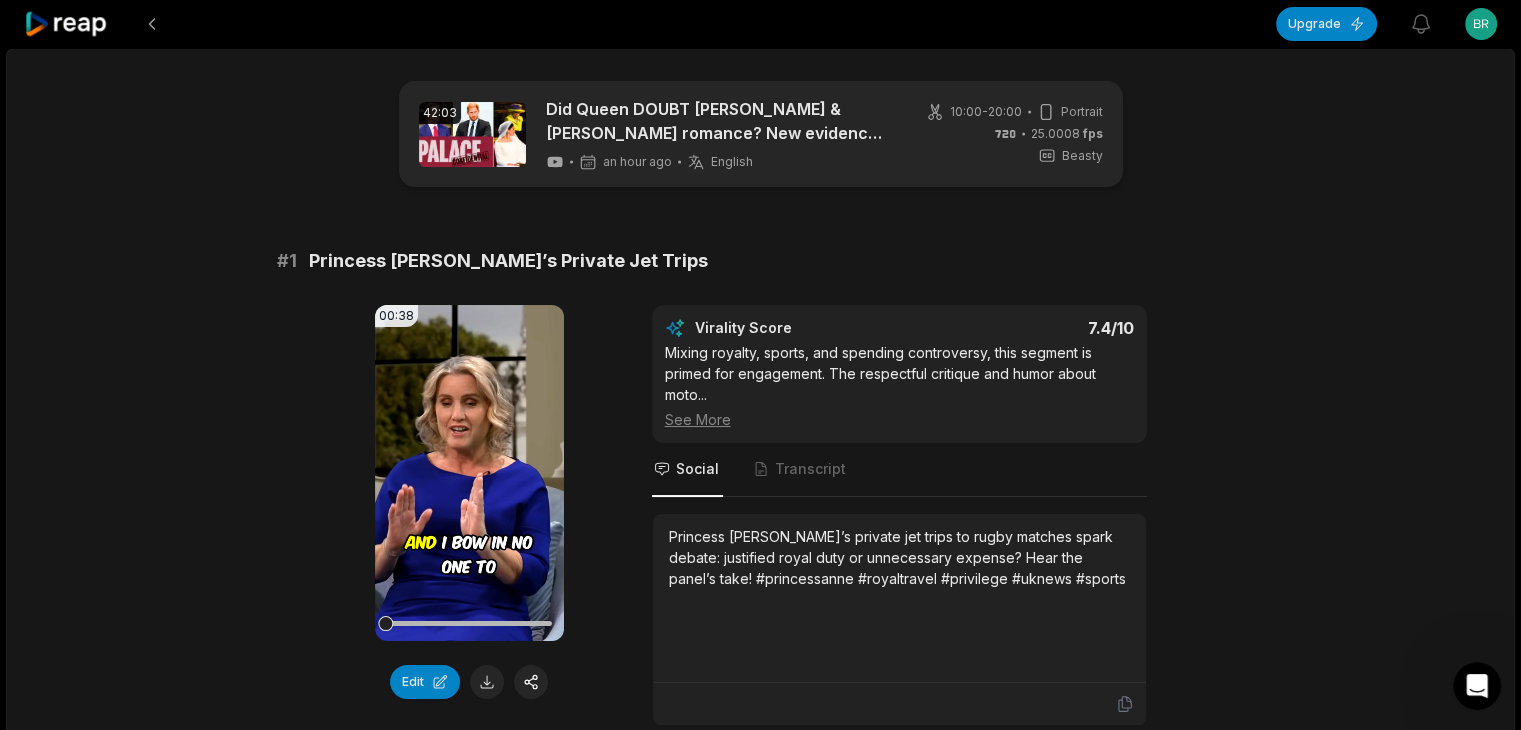 click on "Princess [PERSON_NAME]’s private jet trips to rugby matches spark debate: justified royal duty or unnecessary expense? Hear the panel’s take! #princessanne #royaltravel #privilege #uknews #sports" at bounding box center [899, 557] 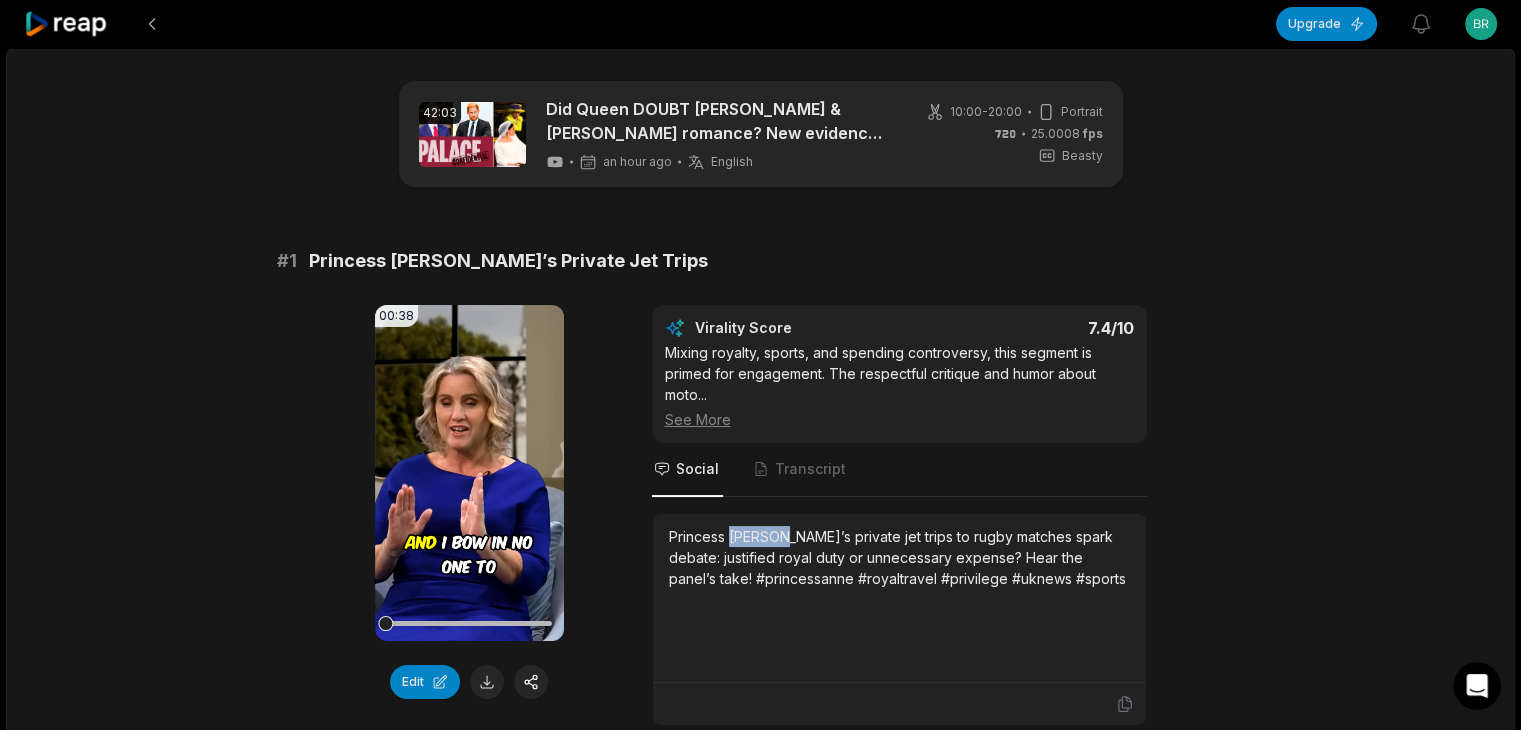 click on "Princess [PERSON_NAME]’s private jet trips to rugby matches spark debate: justified royal duty or unnecessary expense? Hear the panel’s take! #princessanne #royaltravel #privilege #uknews #sports" at bounding box center (899, 557) 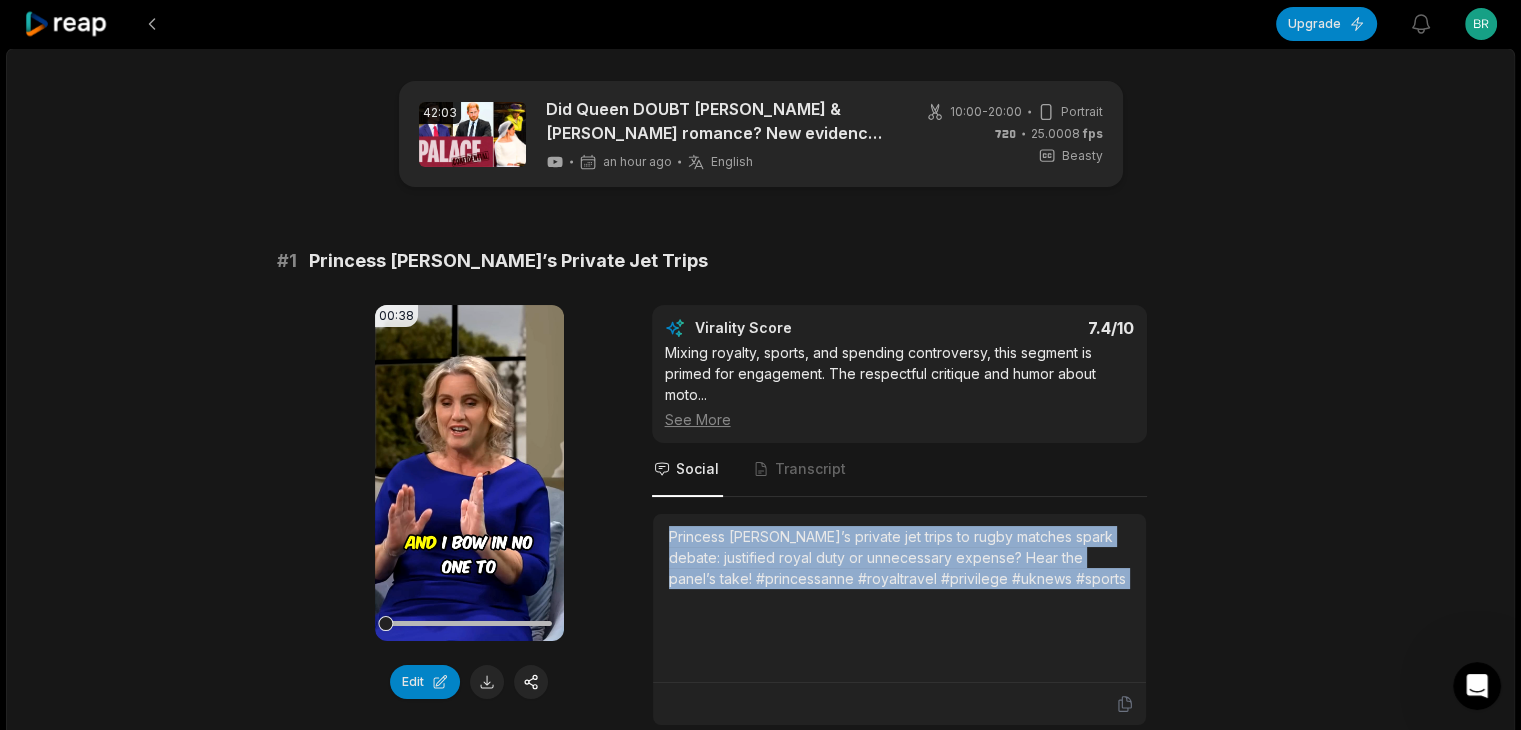 click on "Princess [PERSON_NAME]’s private jet trips to rugby matches spark debate: justified royal duty or unnecessary expense? Hear the panel’s take! #princessanne #royaltravel #privilege #uknews #sports" at bounding box center [899, 557] 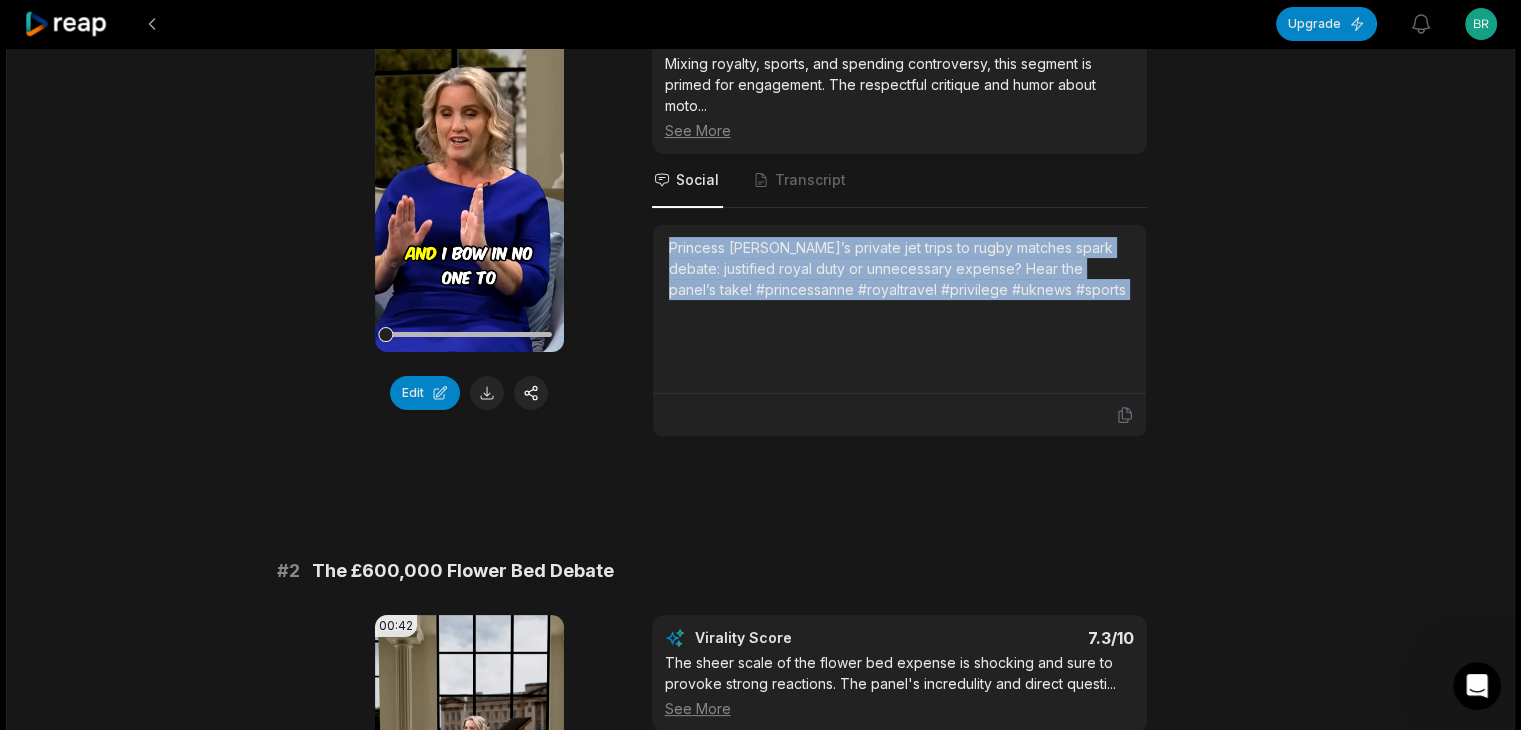 scroll, scrollTop: 300, scrollLeft: 0, axis: vertical 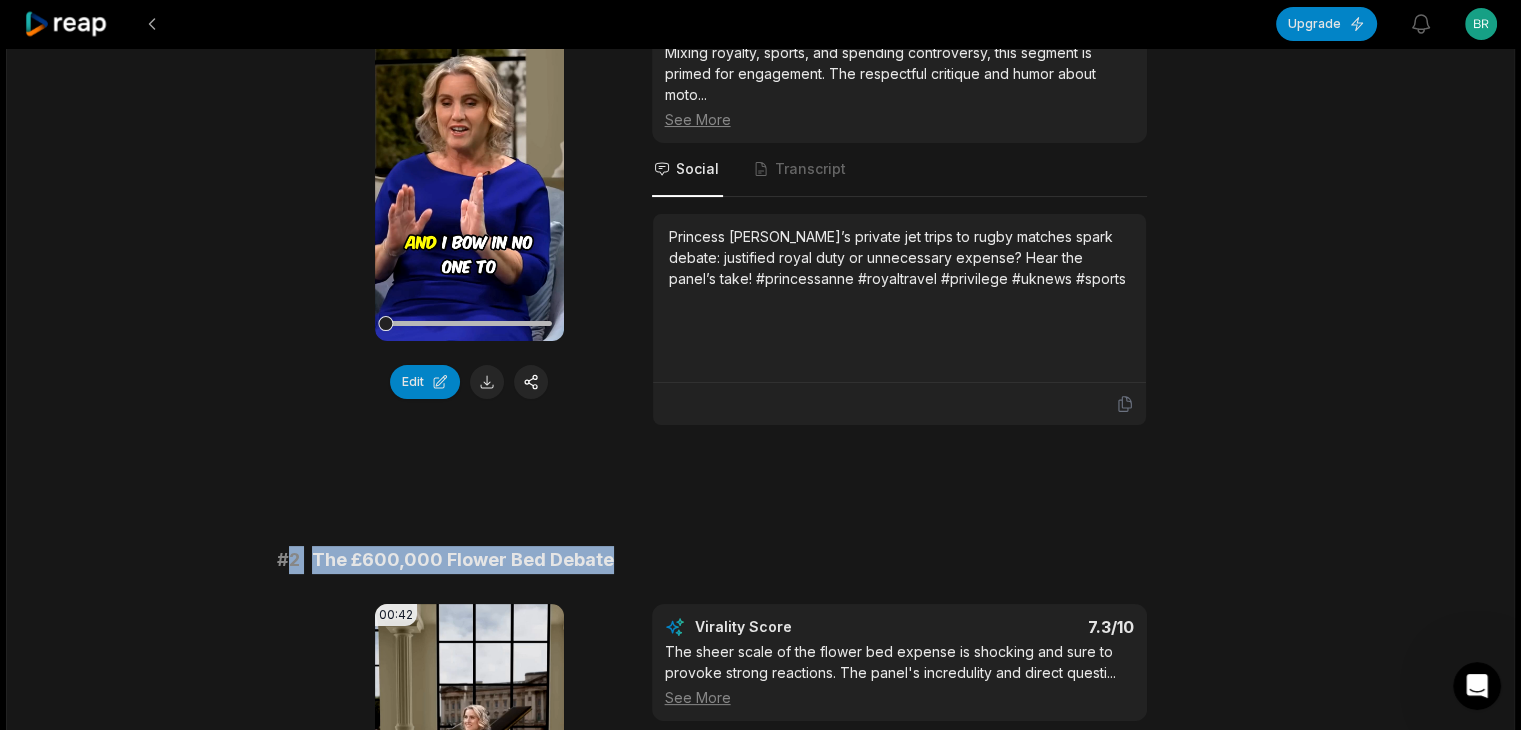 drag, startPoint x: 290, startPoint y: 552, endPoint x: 617, endPoint y: 563, distance: 327.18497 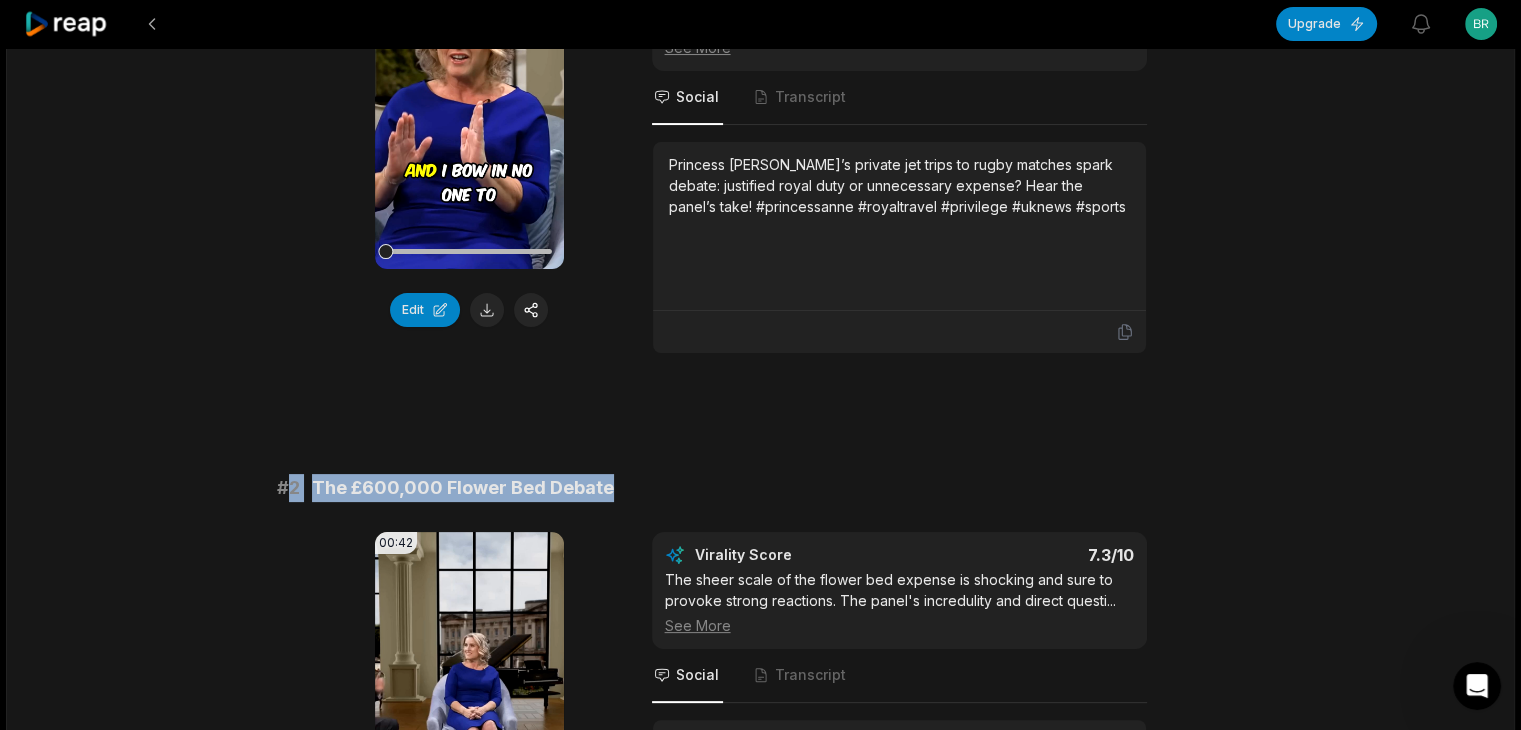 scroll, scrollTop: 500, scrollLeft: 0, axis: vertical 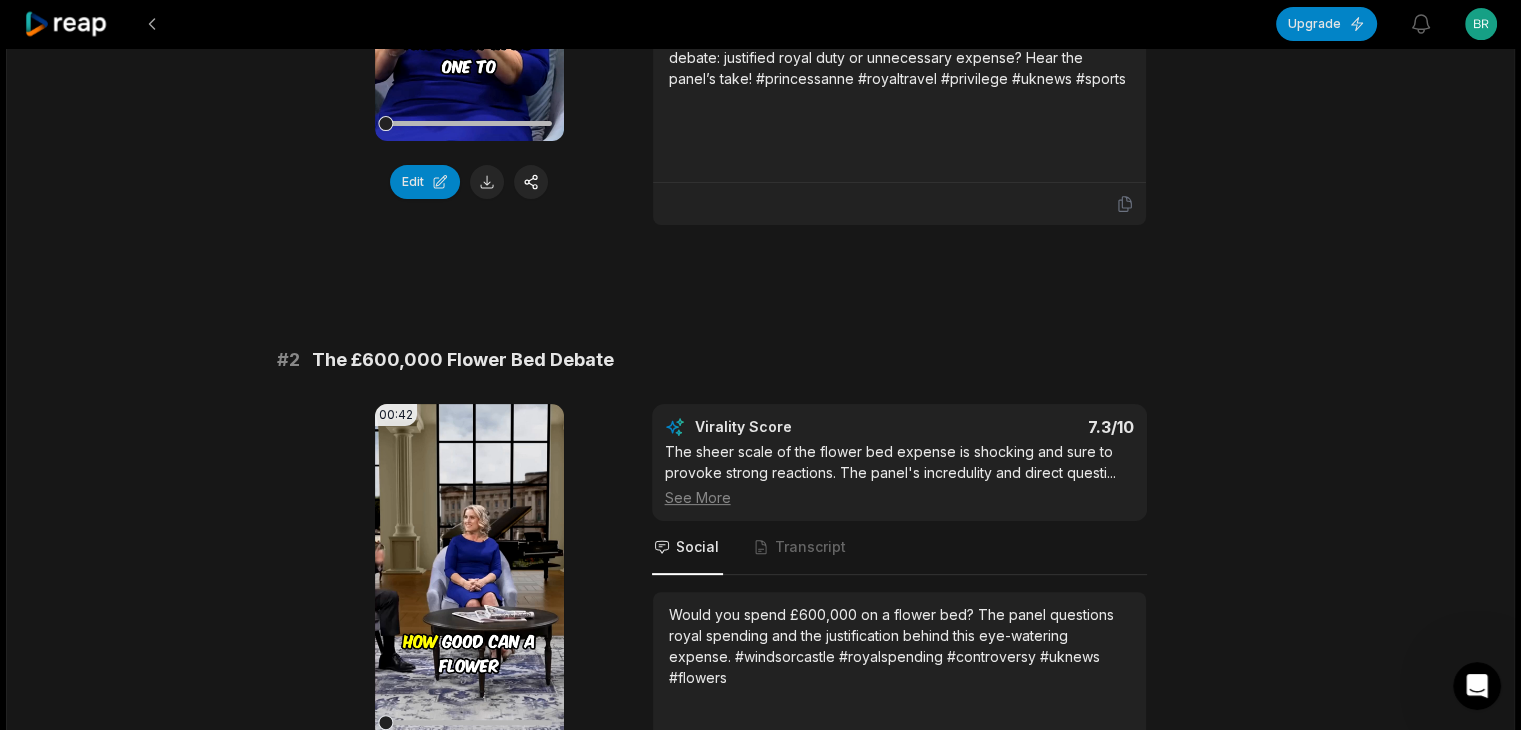 click on "Would you spend £600,000 on a flower bed? The panel questions royal spending and the justification behind this eye-watering expense. #windsorcastle #royalspending #controversy #uknews #flowers" at bounding box center [899, 646] 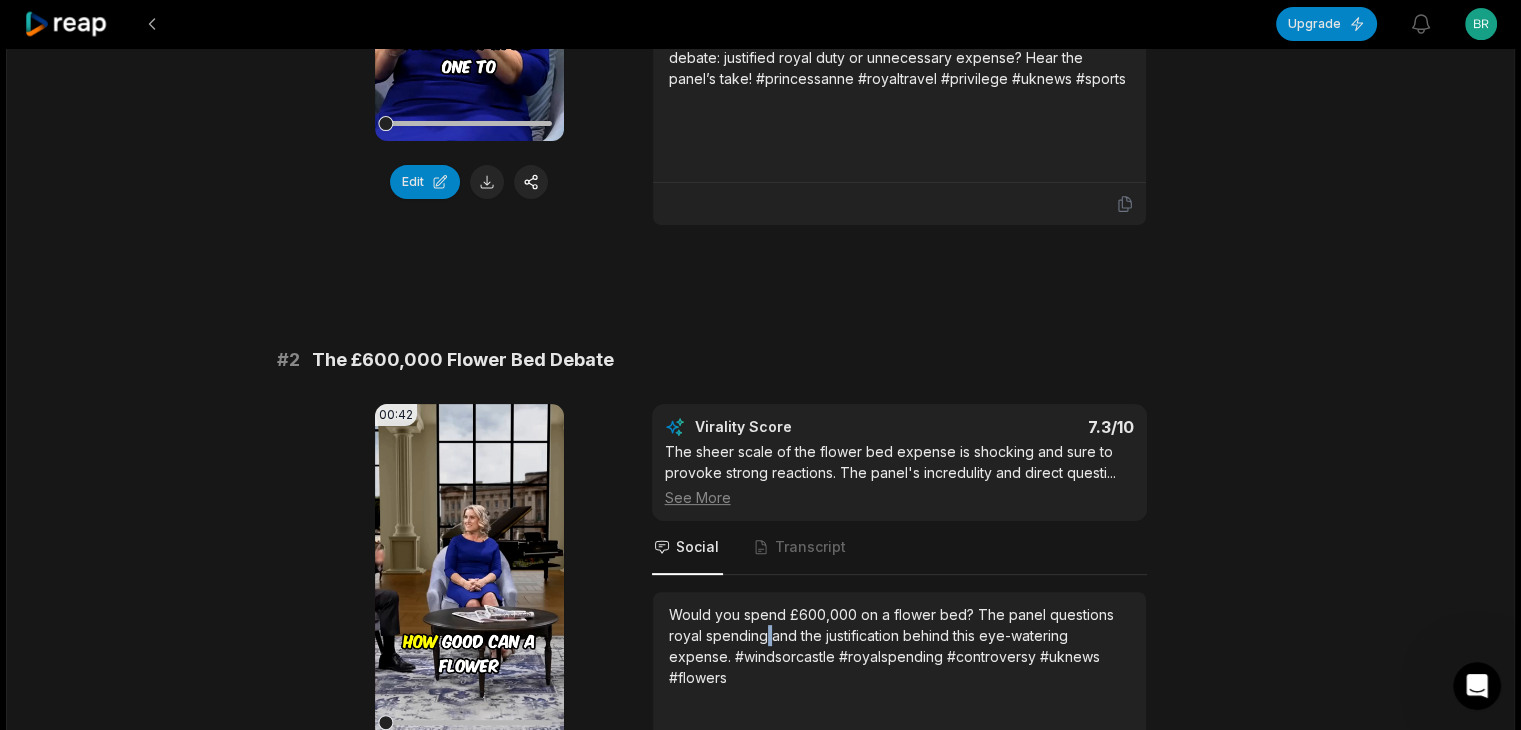 click on "Would you spend £600,000 on a flower bed? The panel questions royal spending and the justification behind this eye-watering expense. #windsorcastle #royalspending #controversy #uknews #flowers" at bounding box center (899, 646) 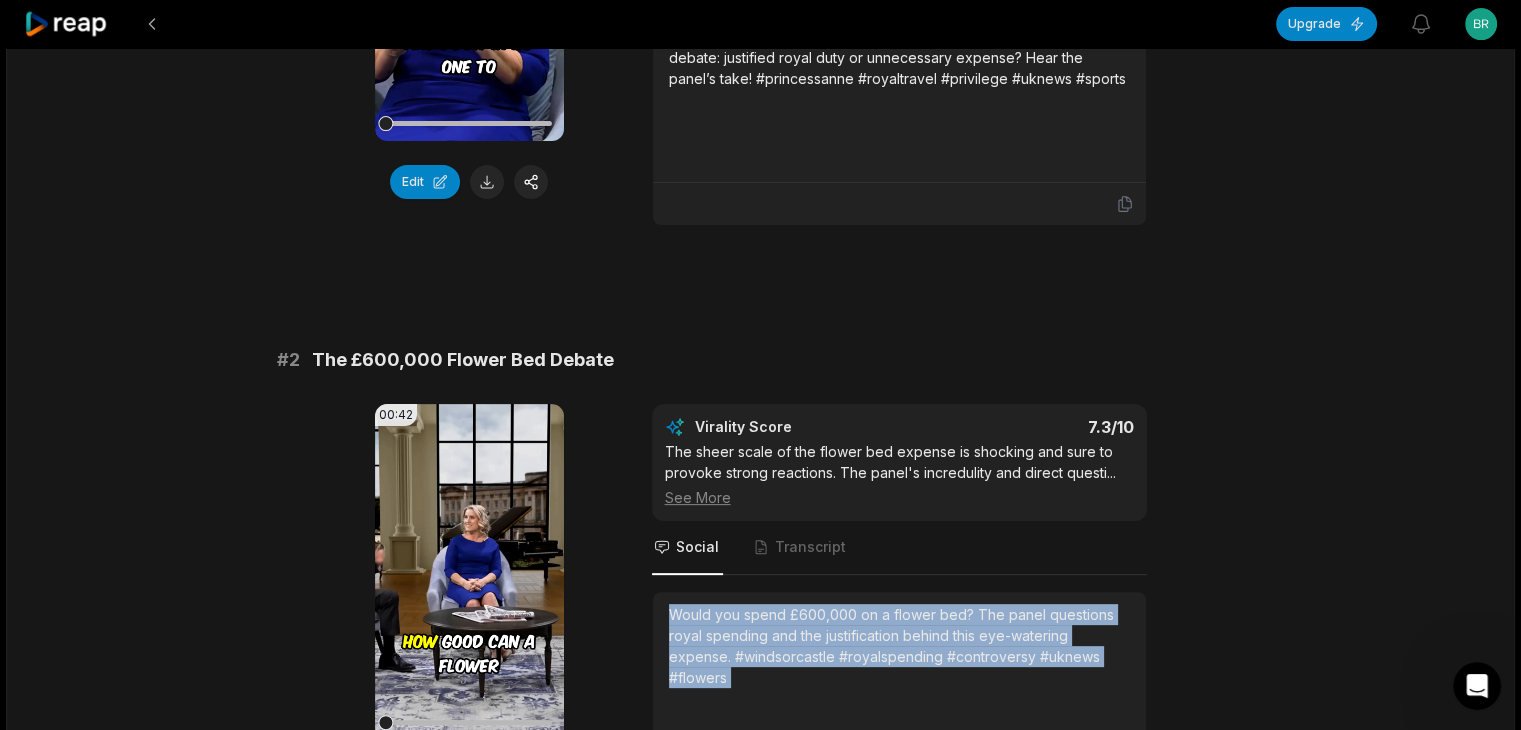click on "Would you spend £600,000 on a flower bed? The panel questions royal spending and the justification behind this eye-watering expense. #windsorcastle #royalspending #controversy #uknews #flowers" at bounding box center (899, 646) 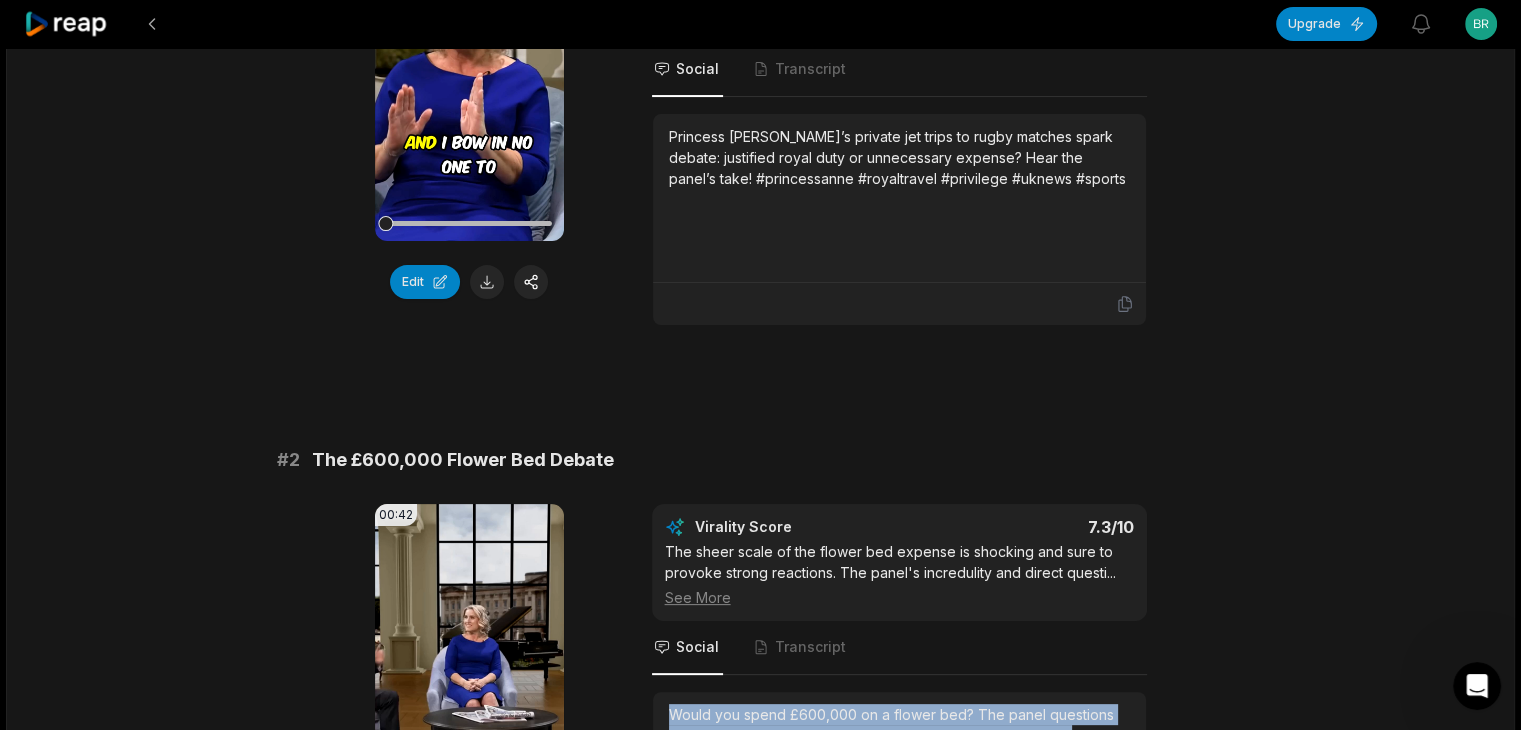 scroll, scrollTop: 200, scrollLeft: 0, axis: vertical 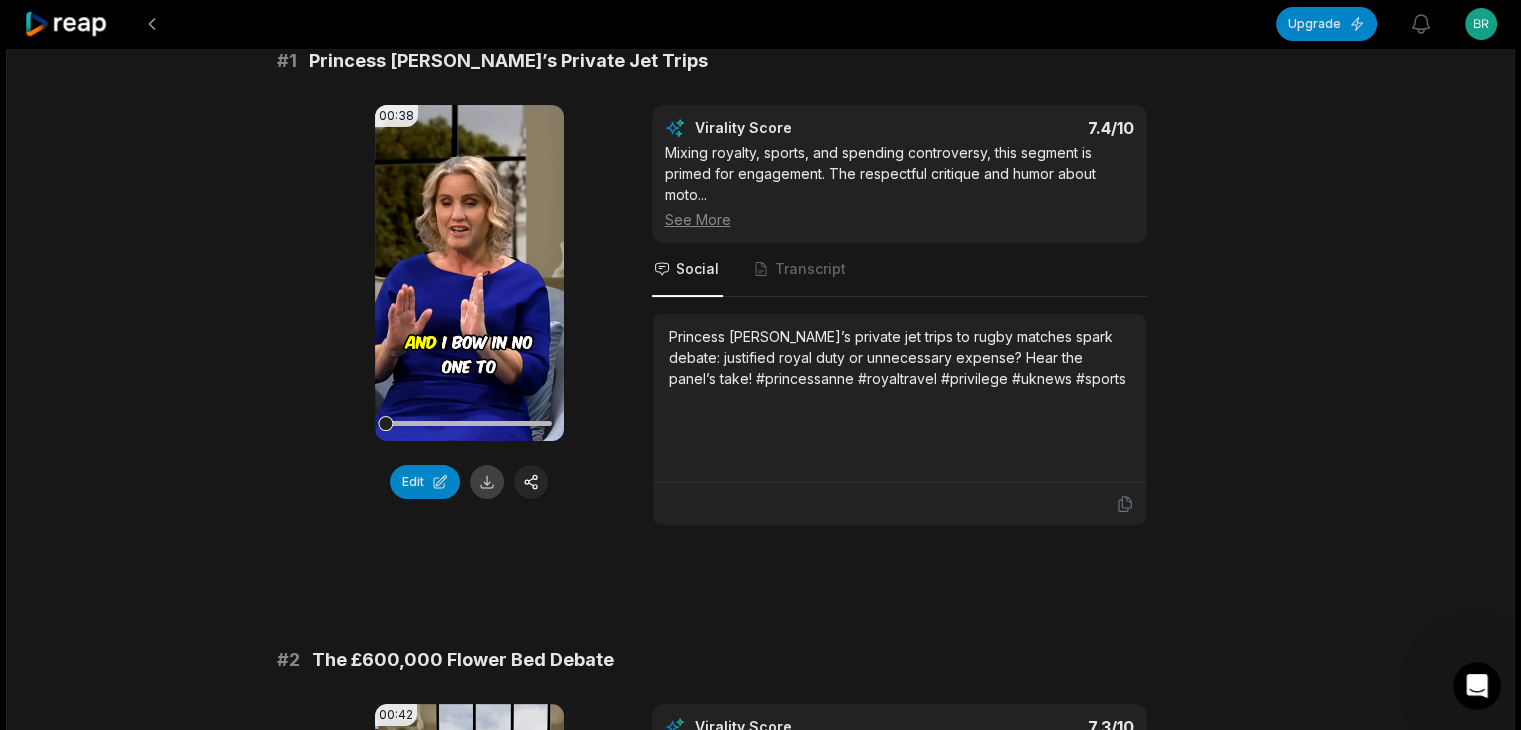 click at bounding box center (487, 482) 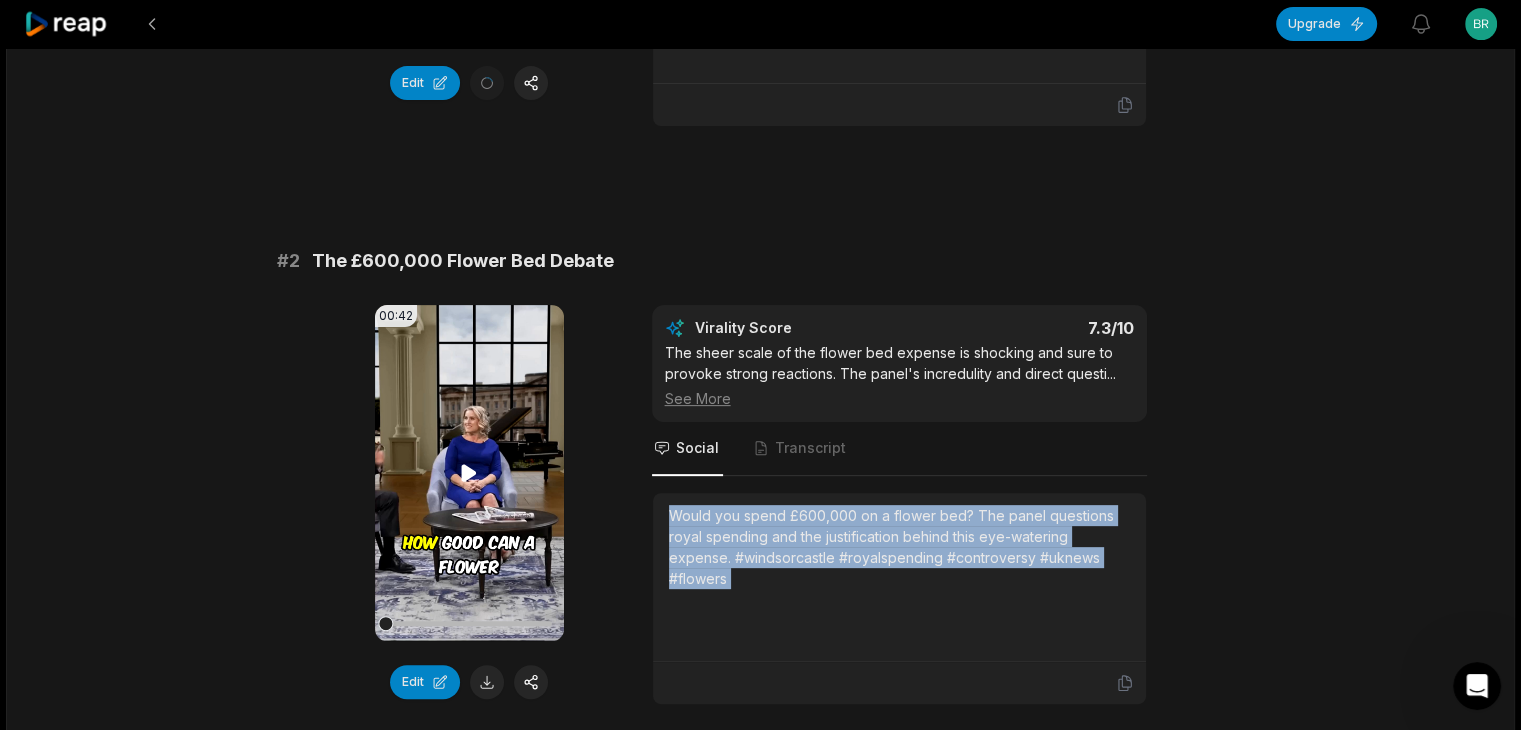 scroll, scrollTop: 600, scrollLeft: 0, axis: vertical 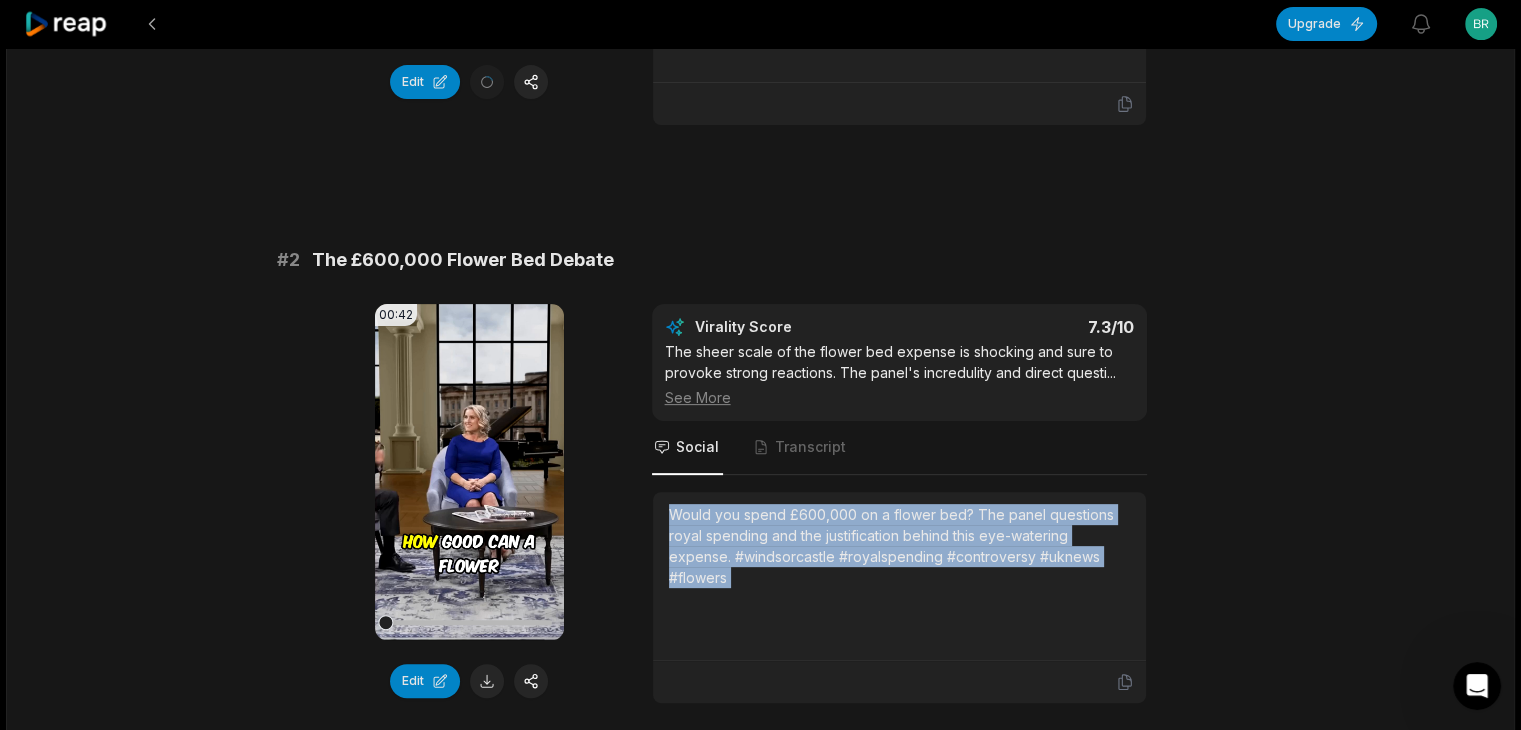 drag, startPoint x: 488, startPoint y: 678, endPoint x: 496, endPoint y: 667, distance: 13.601471 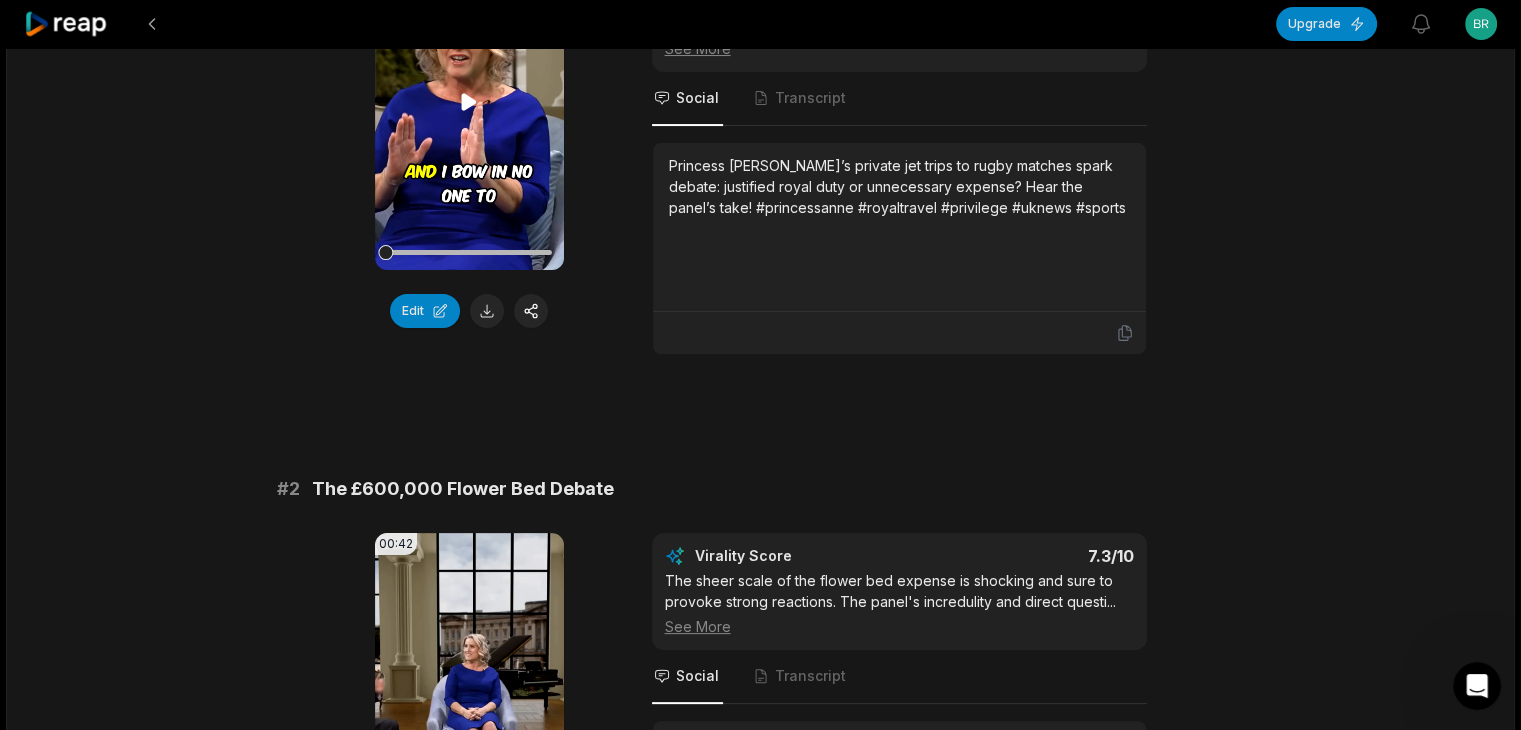 scroll, scrollTop: 100, scrollLeft: 0, axis: vertical 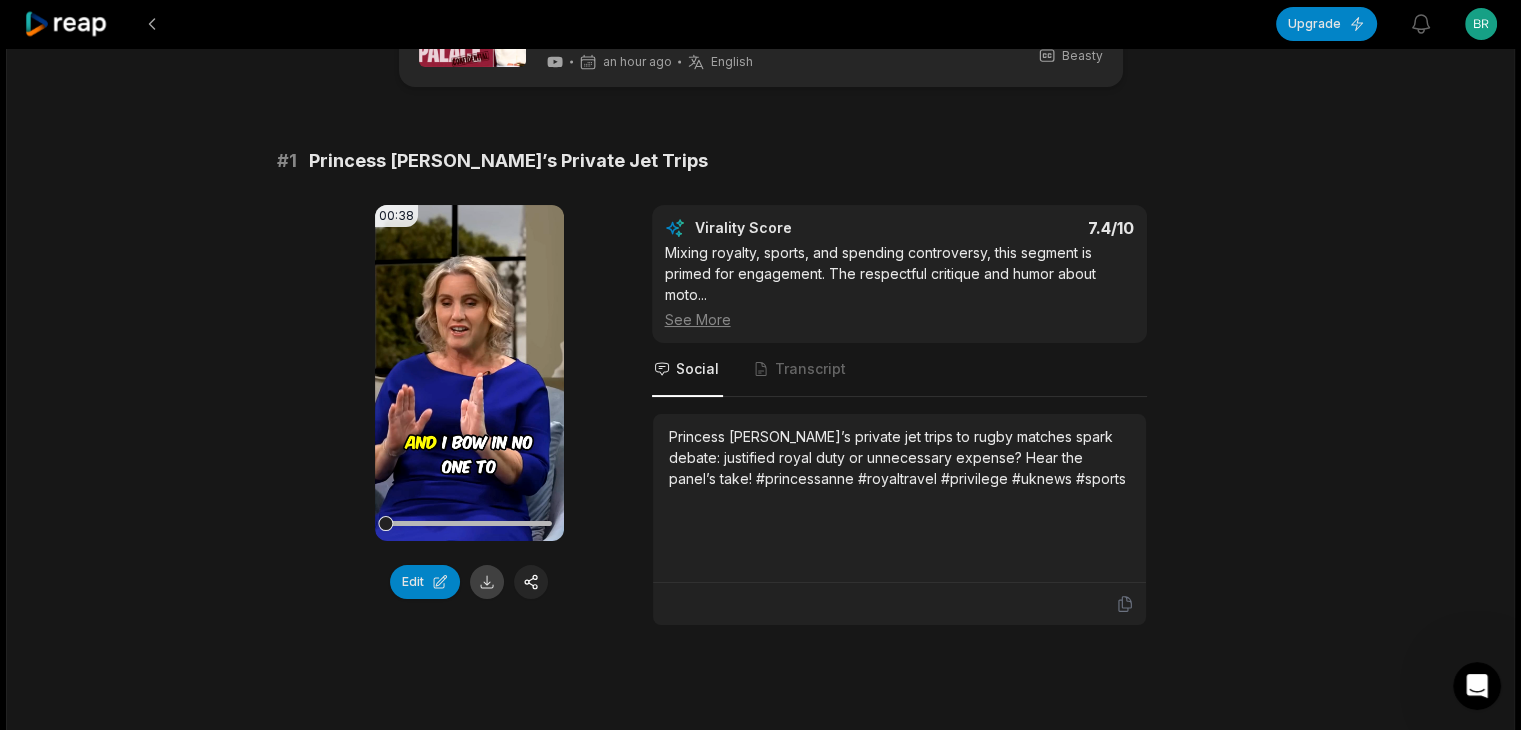 click at bounding box center [487, 582] 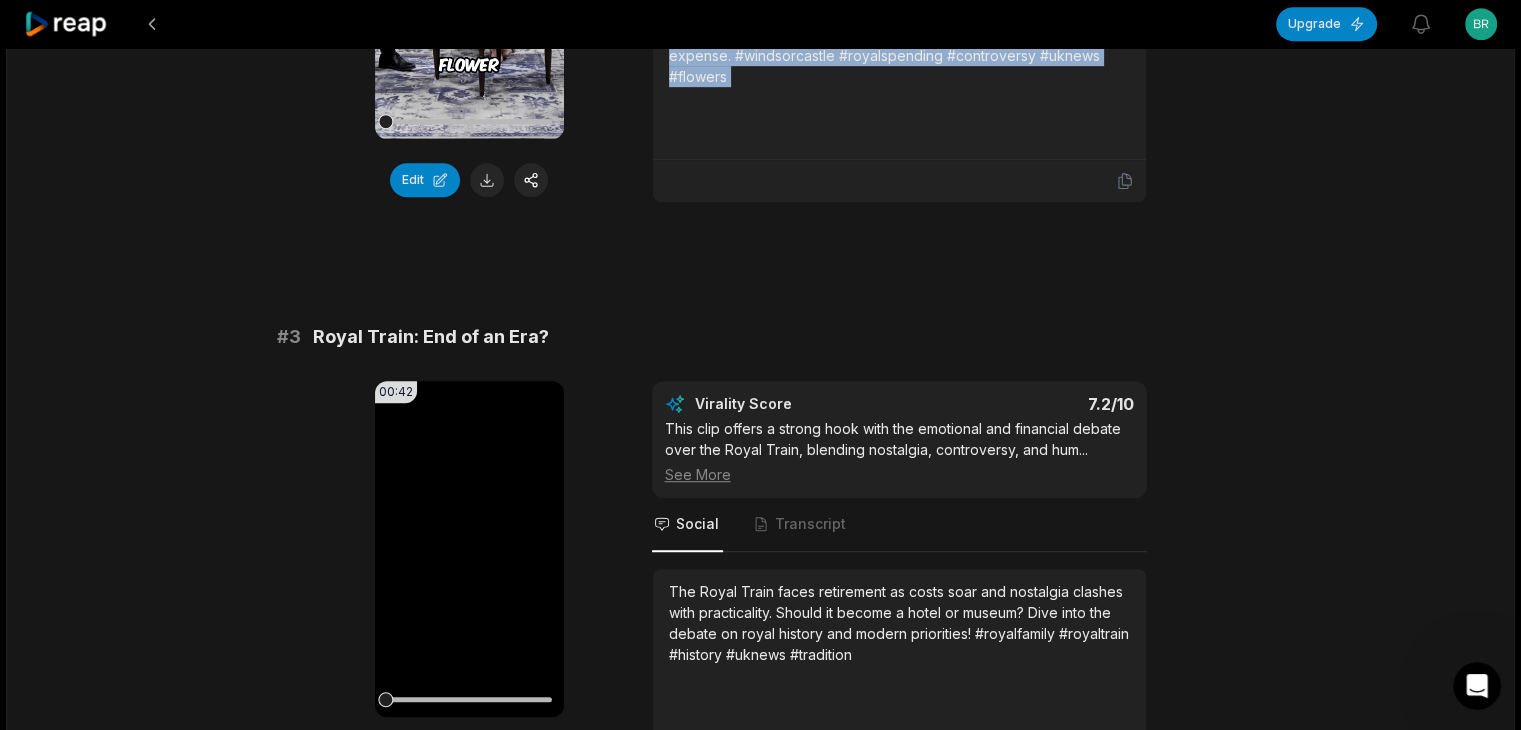 scroll, scrollTop: 1100, scrollLeft: 0, axis: vertical 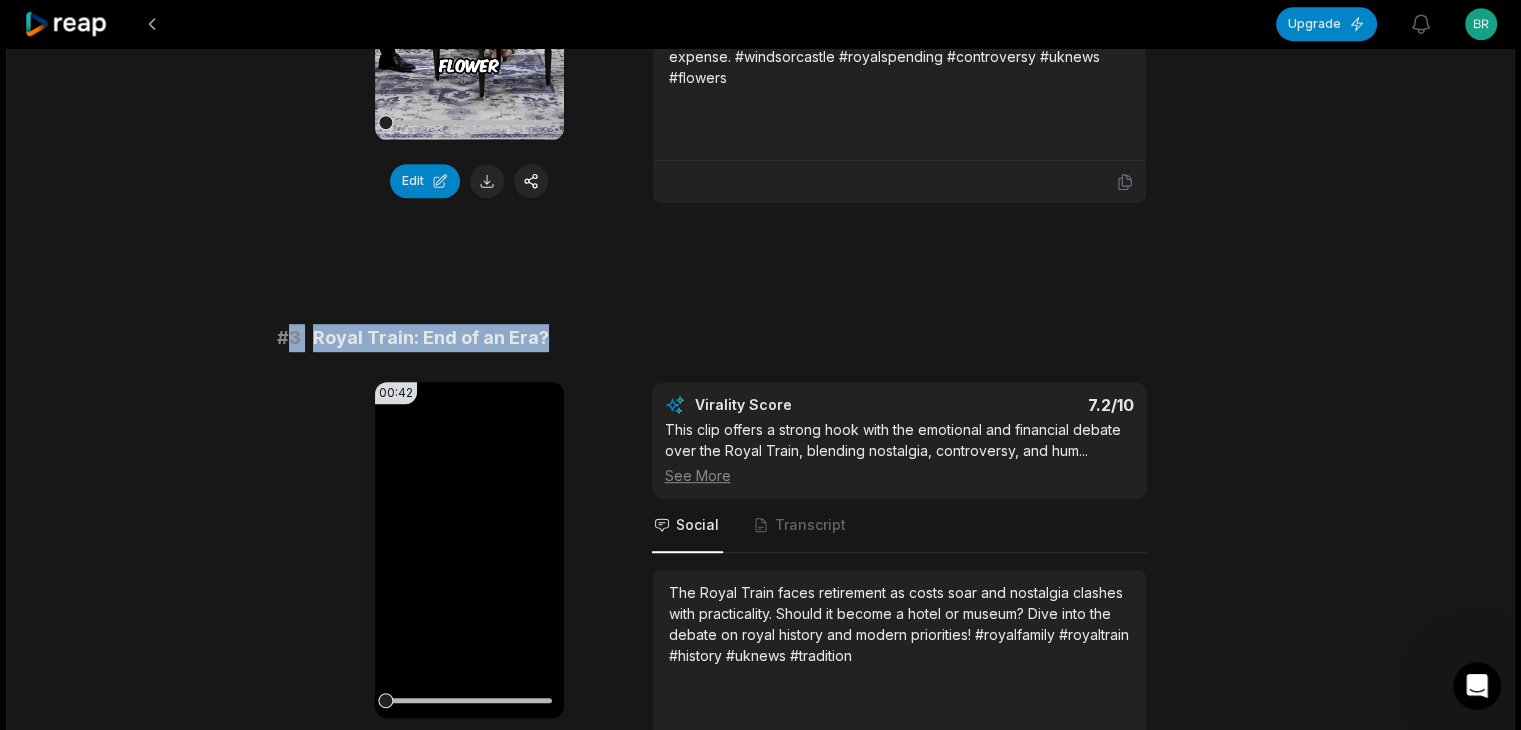 drag, startPoint x: 282, startPoint y: 325, endPoint x: 593, endPoint y: 334, distance: 311.1302 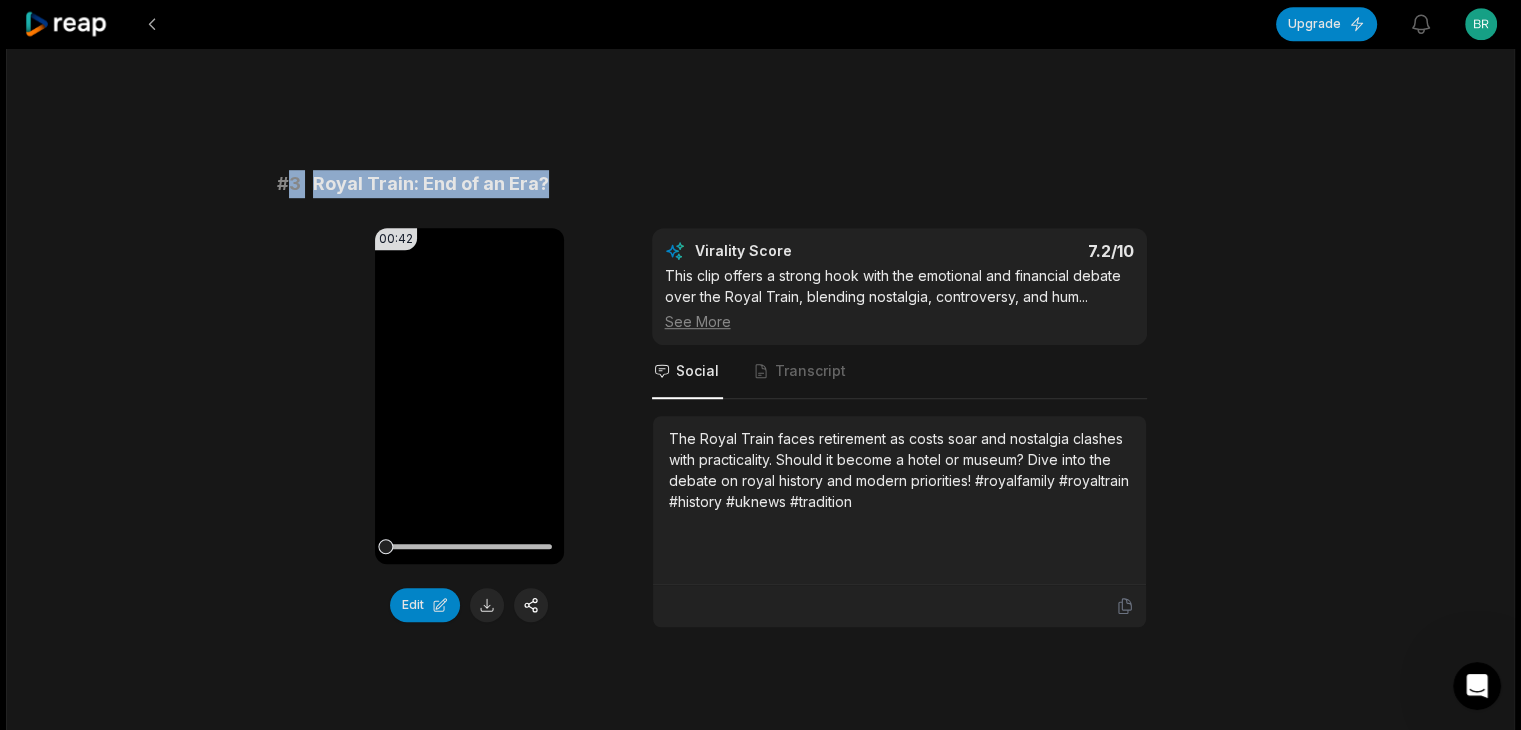 scroll, scrollTop: 1400, scrollLeft: 0, axis: vertical 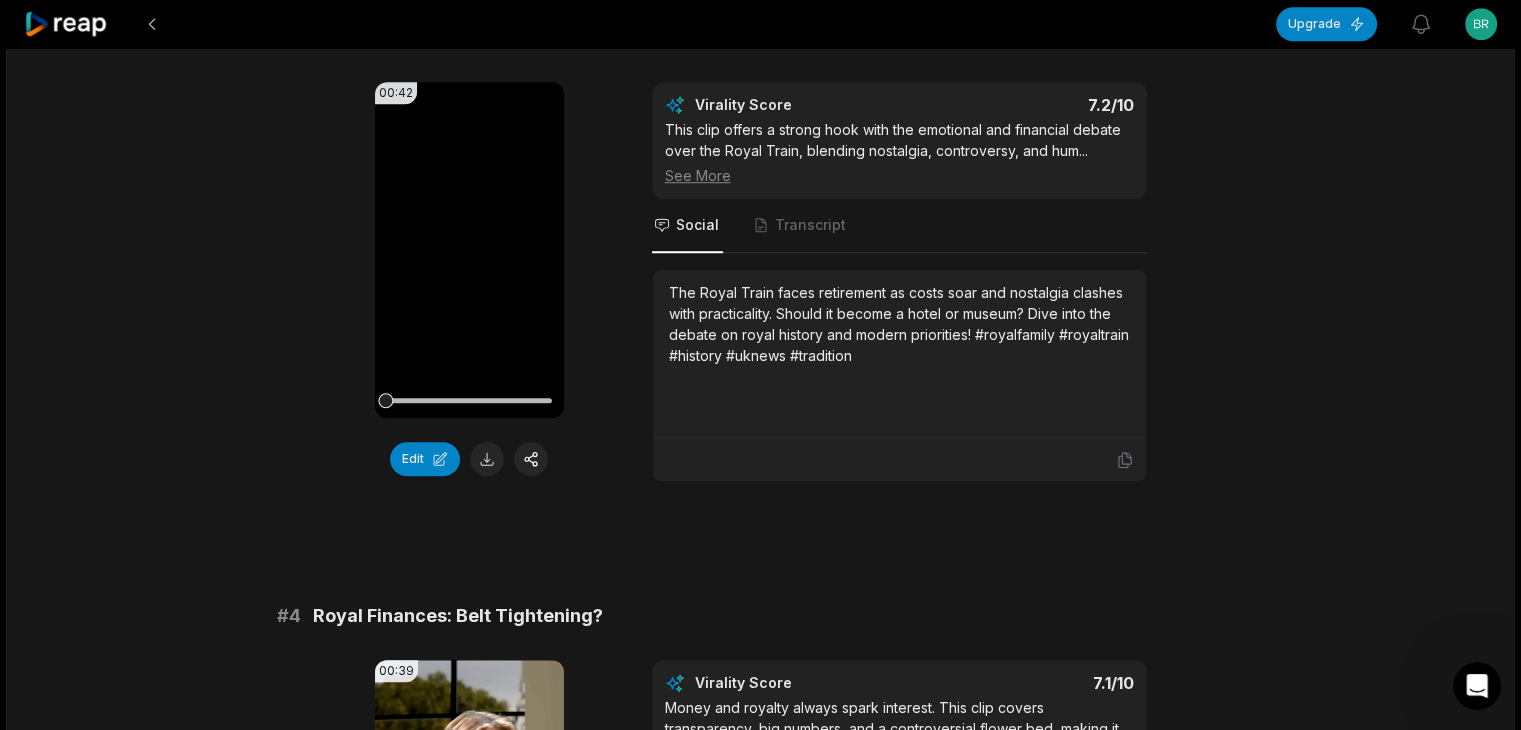 click on "The Royal Train faces retirement as costs soar and nostalgia clashes with practicality. Should it become a hotel or museum? Dive into the debate on royal history and modern priorities! #royalfamily #royaltrain #history #uknews #tradition" at bounding box center (899, 324) 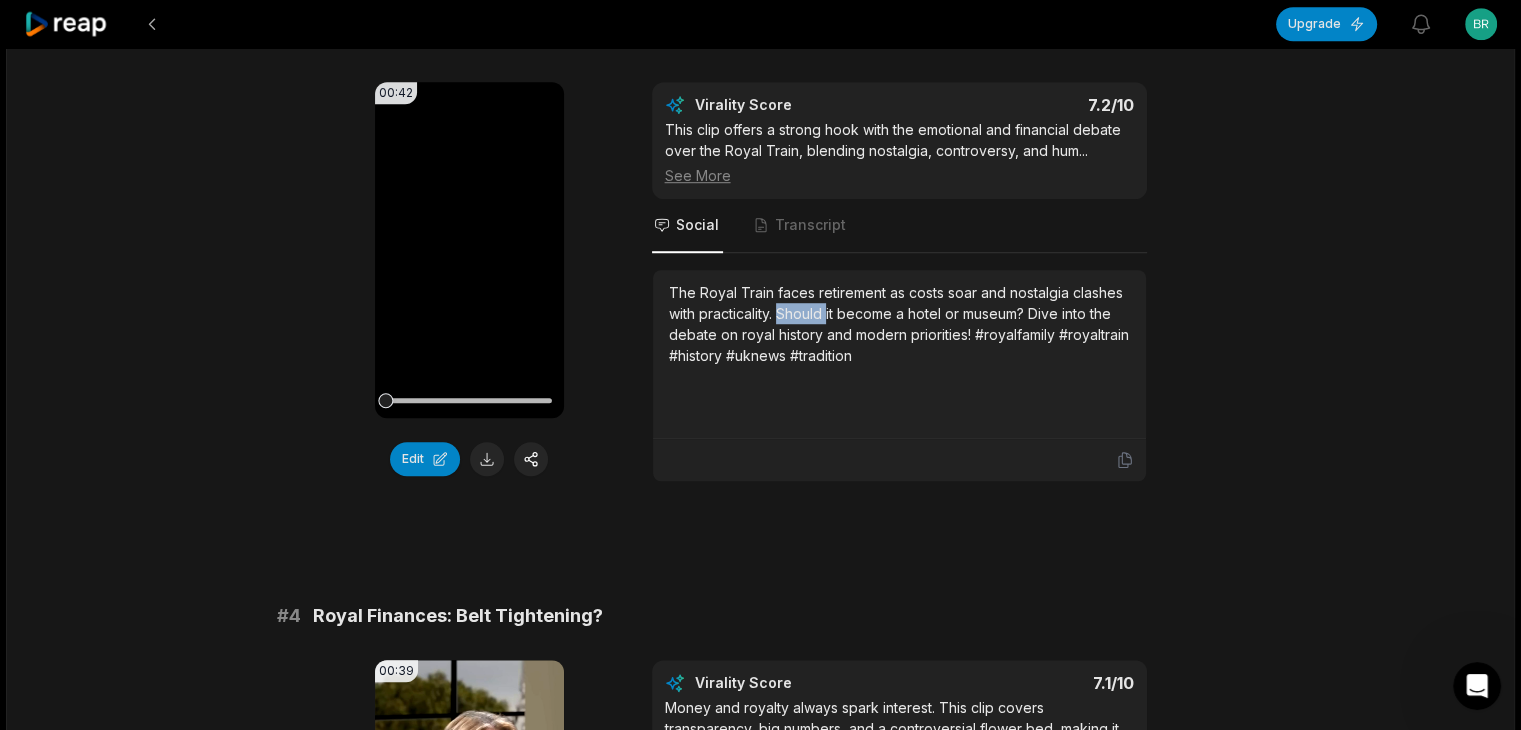 click on "The Royal Train faces retirement as costs soar and nostalgia clashes with practicality. Should it become a hotel or museum? Dive into the debate on royal history and modern priorities! #royalfamily #royaltrain #history #uknews #tradition" at bounding box center [899, 324] 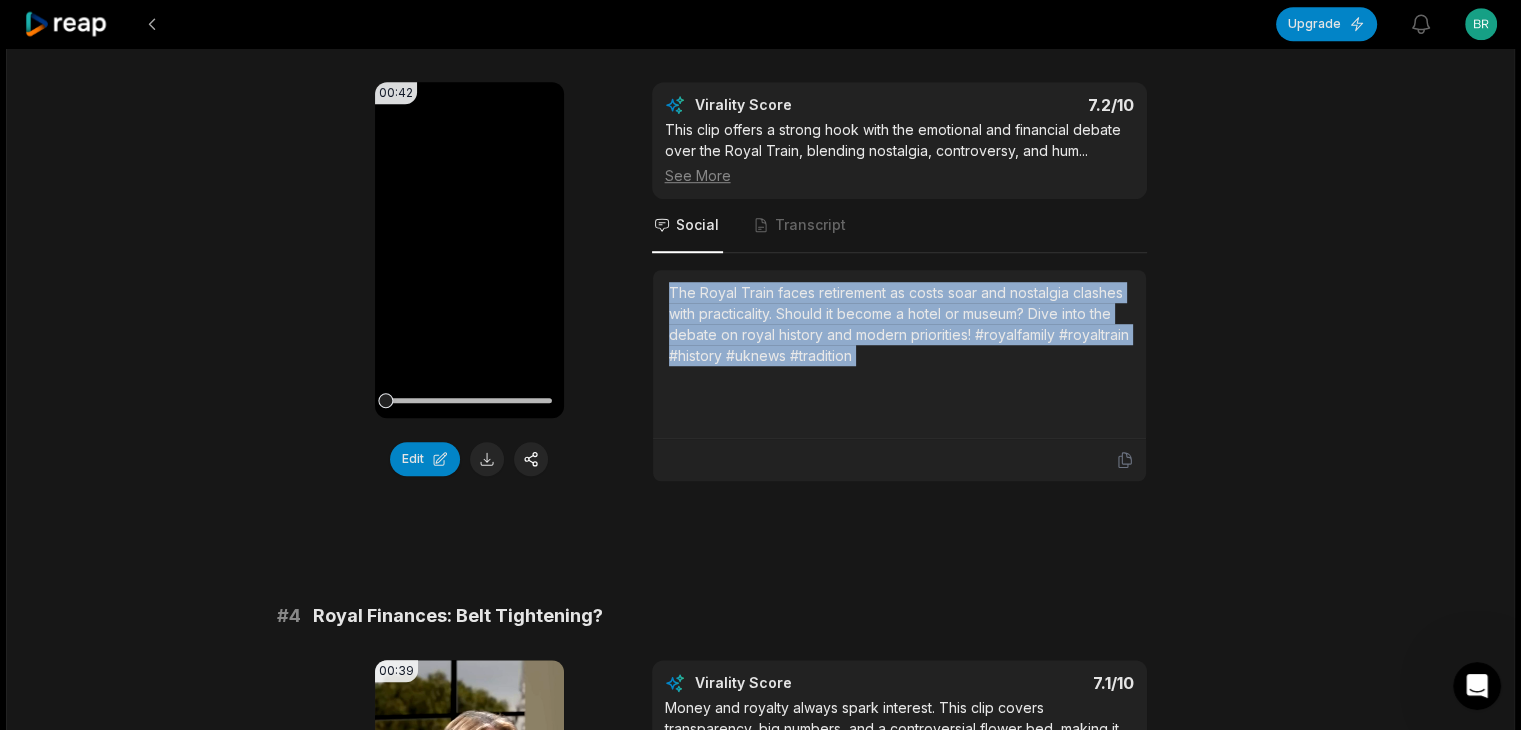 click on "The Royal Train faces retirement as costs soar and nostalgia clashes with practicality. Should it become a hotel or museum? Dive into the debate on royal history and modern priorities! #royalfamily #royaltrain #history #uknews #tradition" at bounding box center (899, 324) 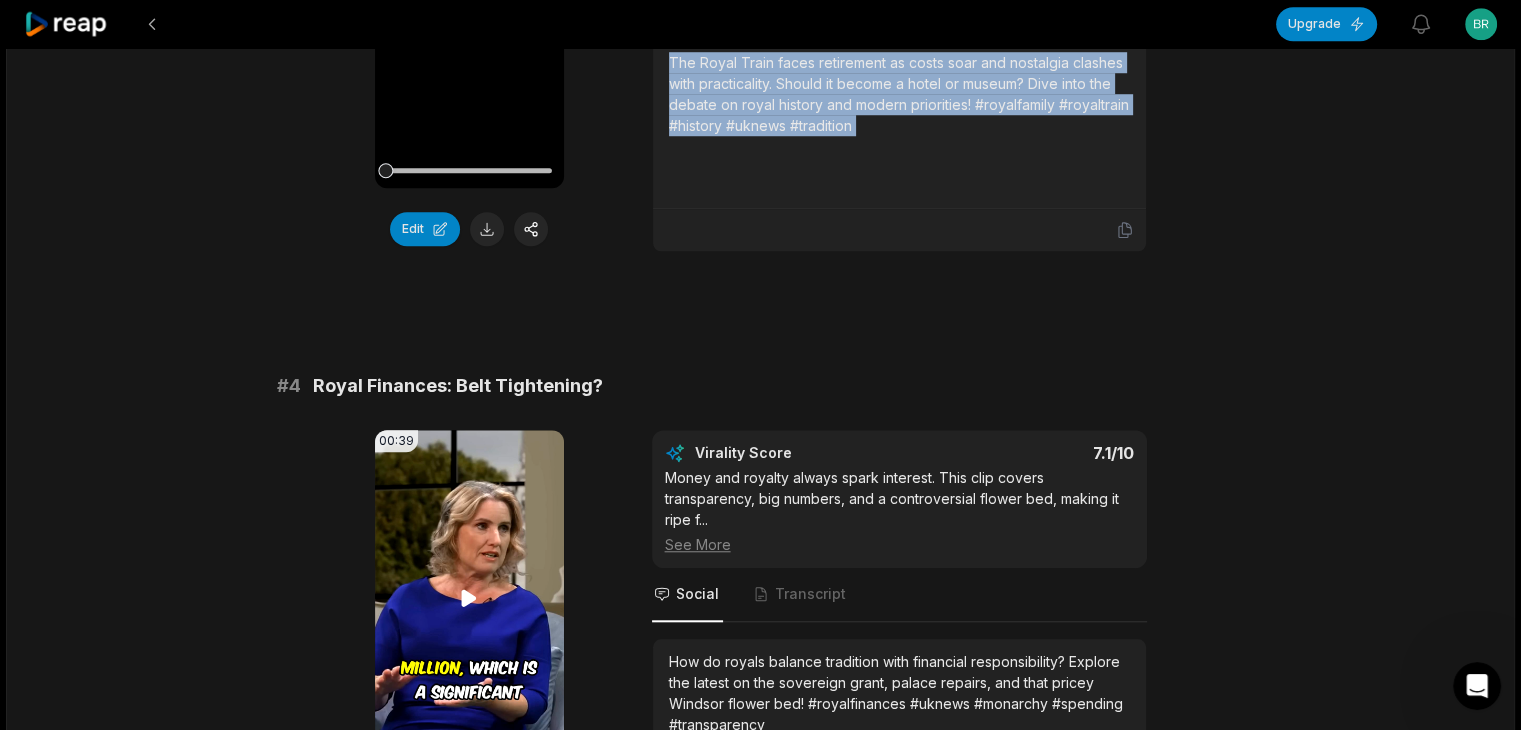 scroll, scrollTop: 1700, scrollLeft: 0, axis: vertical 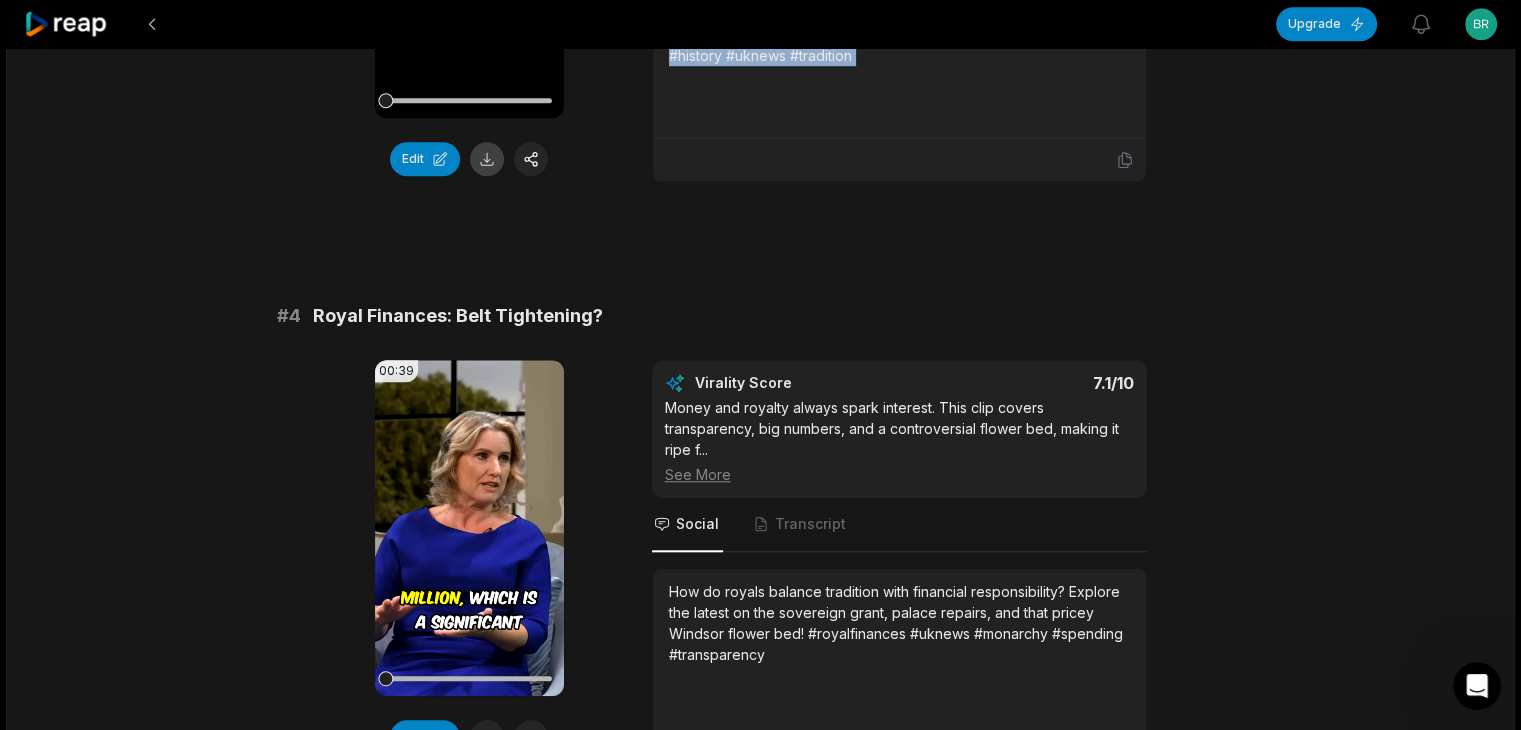 click at bounding box center (487, 159) 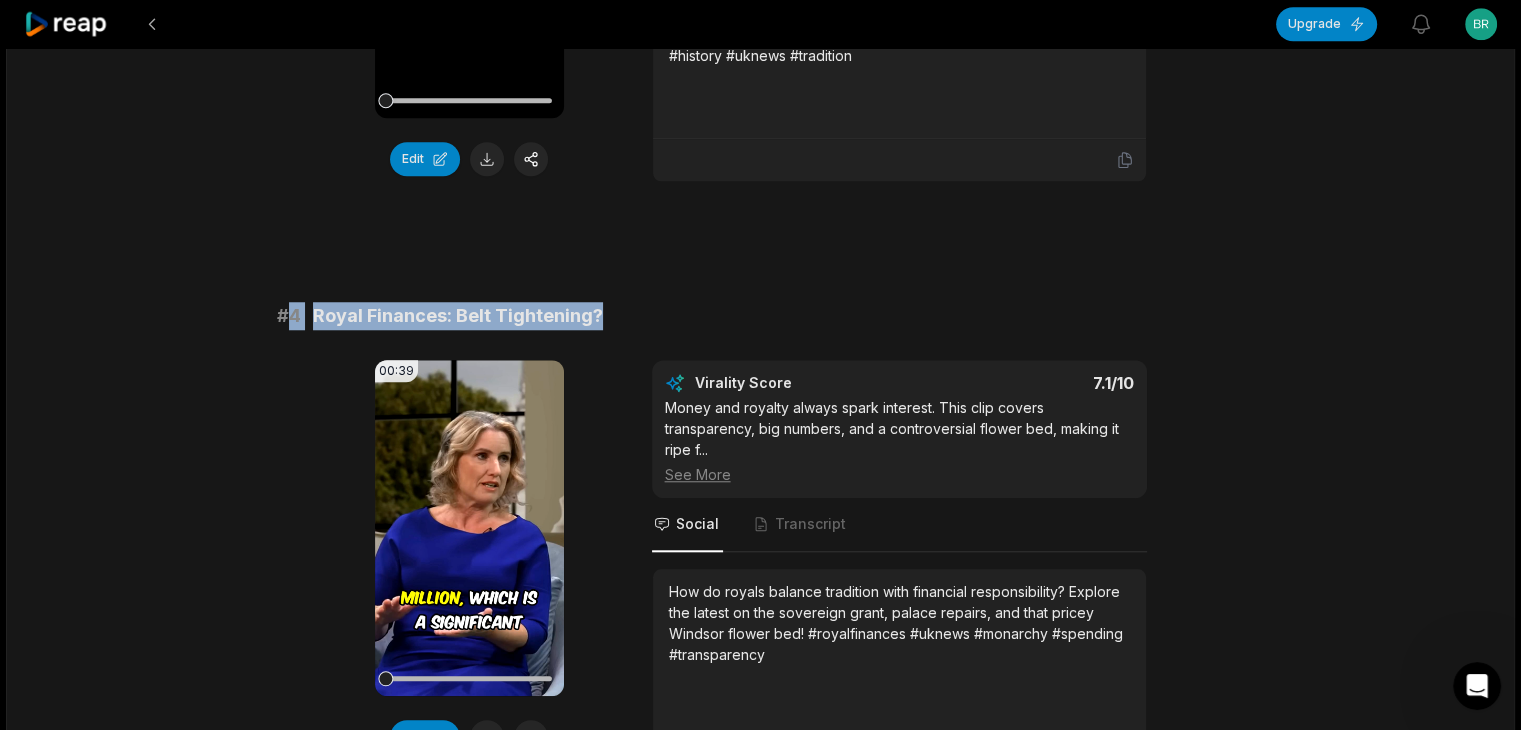 drag, startPoint x: 284, startPoint y: 311, endPoint x: 688, endPoint y: 311, distance: 404 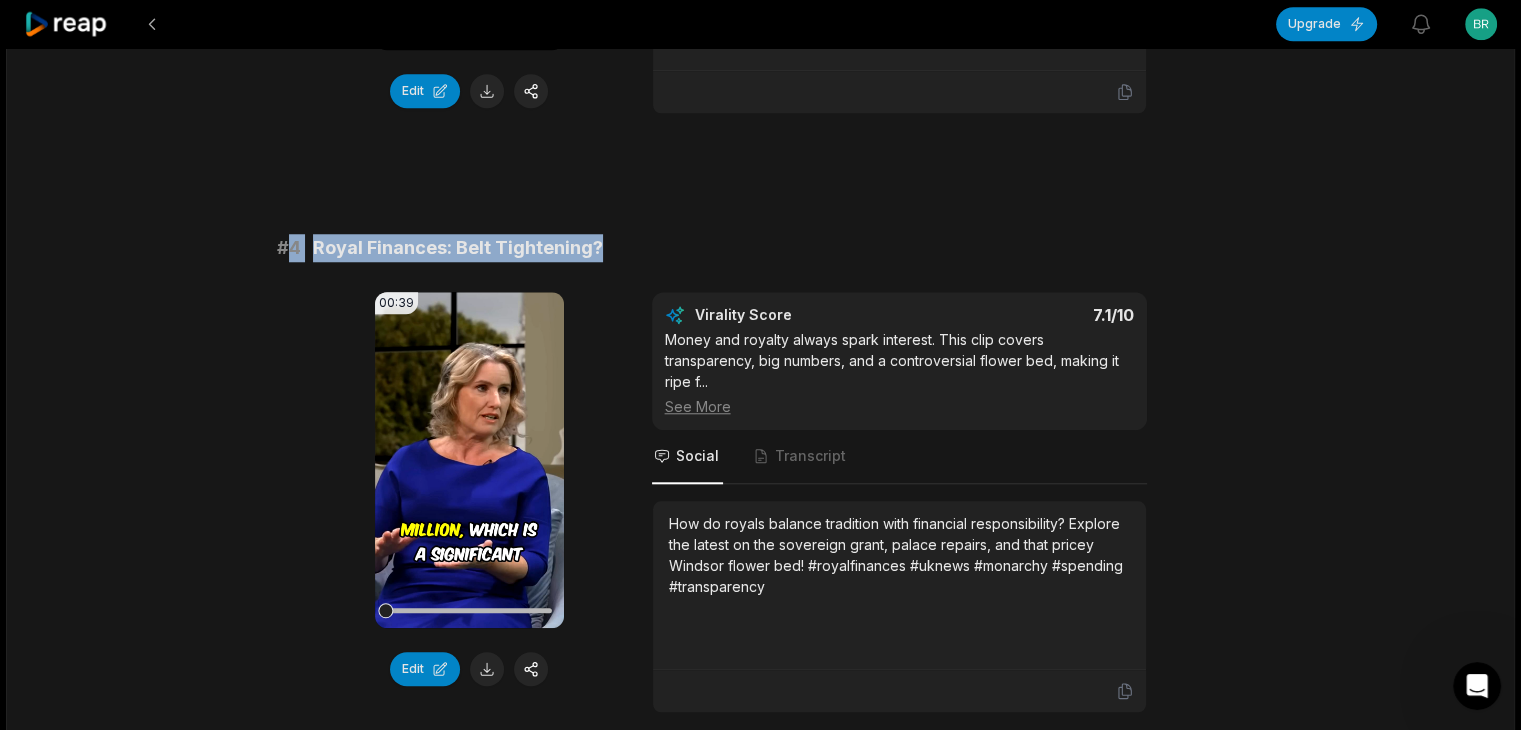 scroll, scrollTop: 1800, scrollLeft: 0, axis: vertical 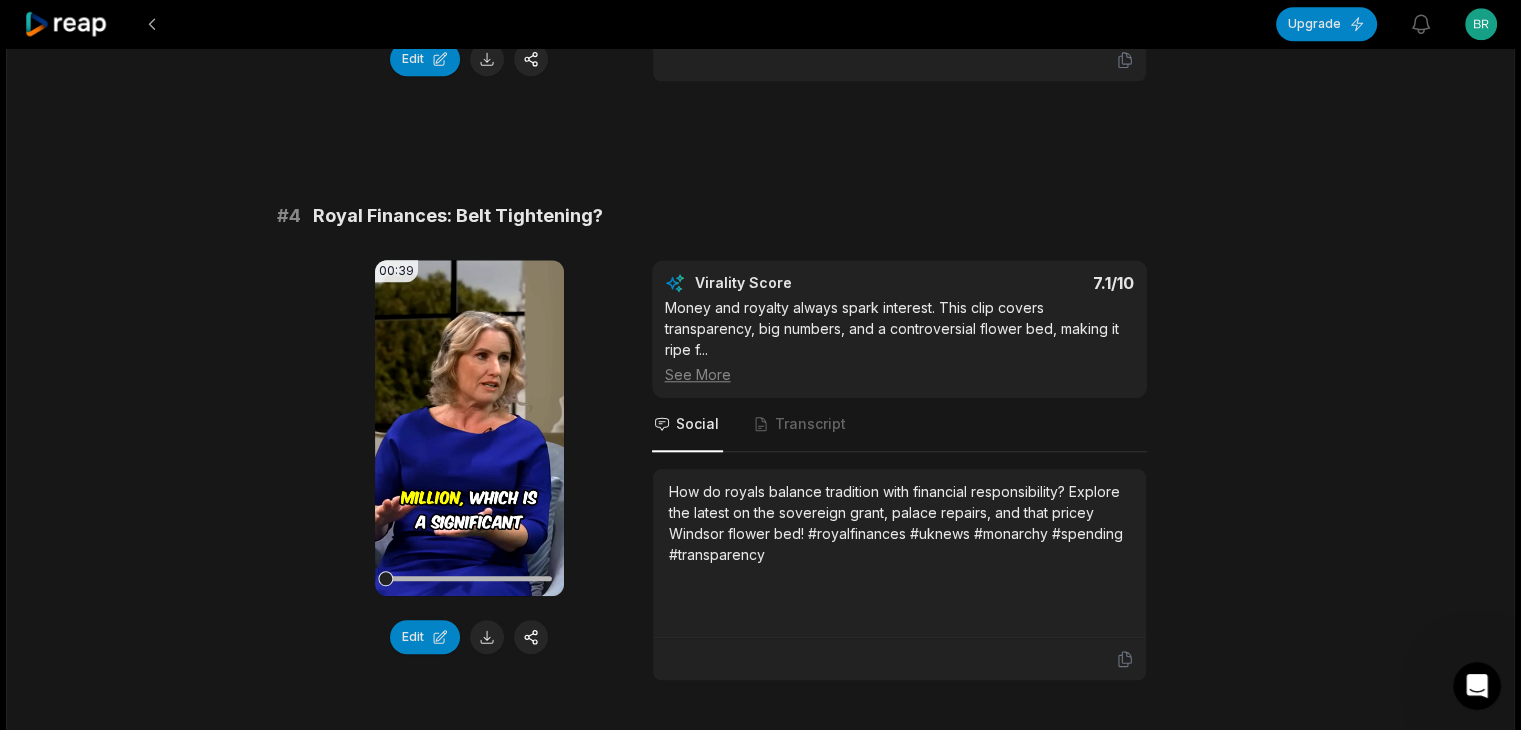 click on "How do royals balance tradition with financial responsibility? Explore the latest on the sovereign grant, palace repairs, and that pricey Windsor flower bed! #royalfinances #uknews #monarchy #spending #transparency" at bounding box center (899, 523) 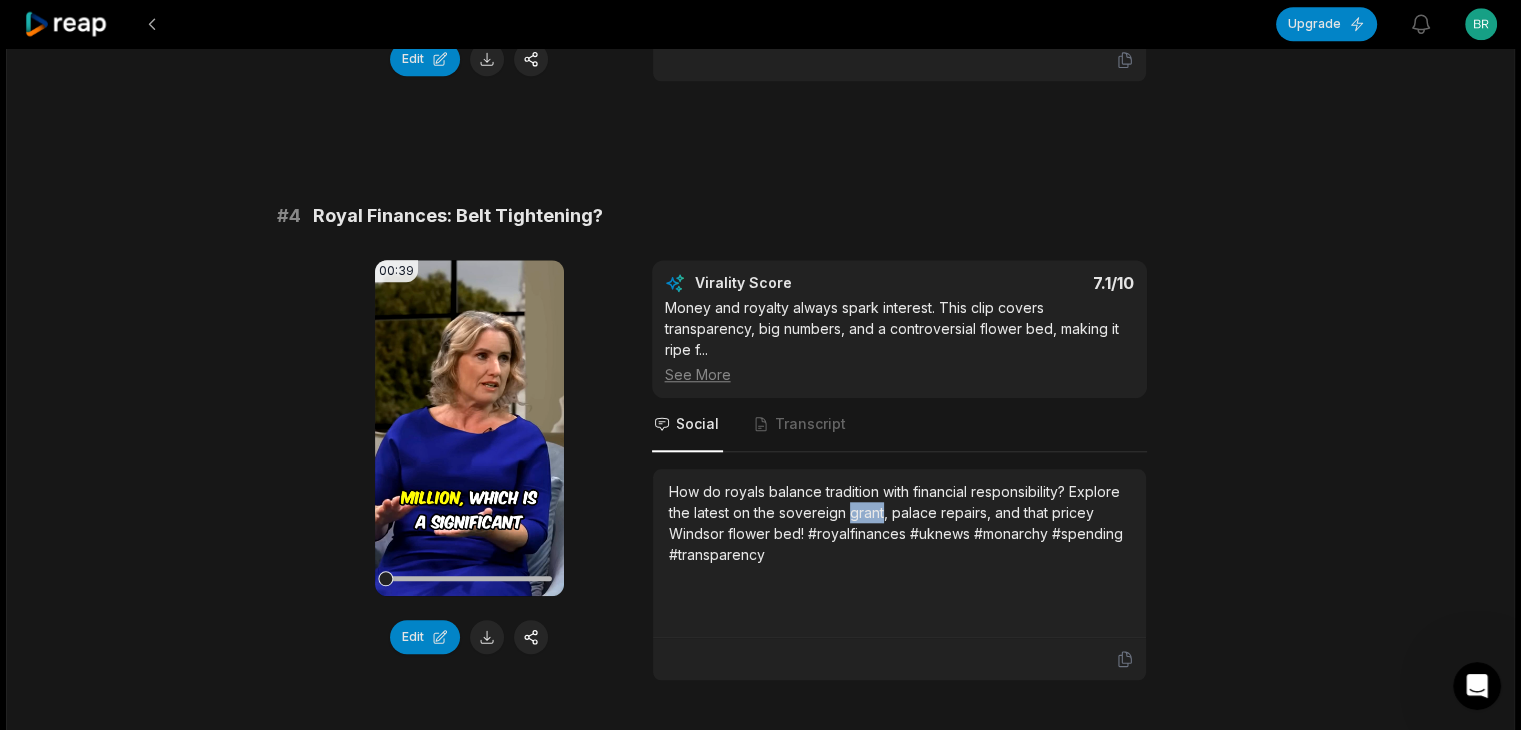 click on "How do royals balance tradition with financial responsibility? Explore the latest on the sovereign grant, palace repairs, and that pricey Windsor flower bed! #royalfinances #uknews #monarchy #spending #transparency" at bounding box center [899, 523] 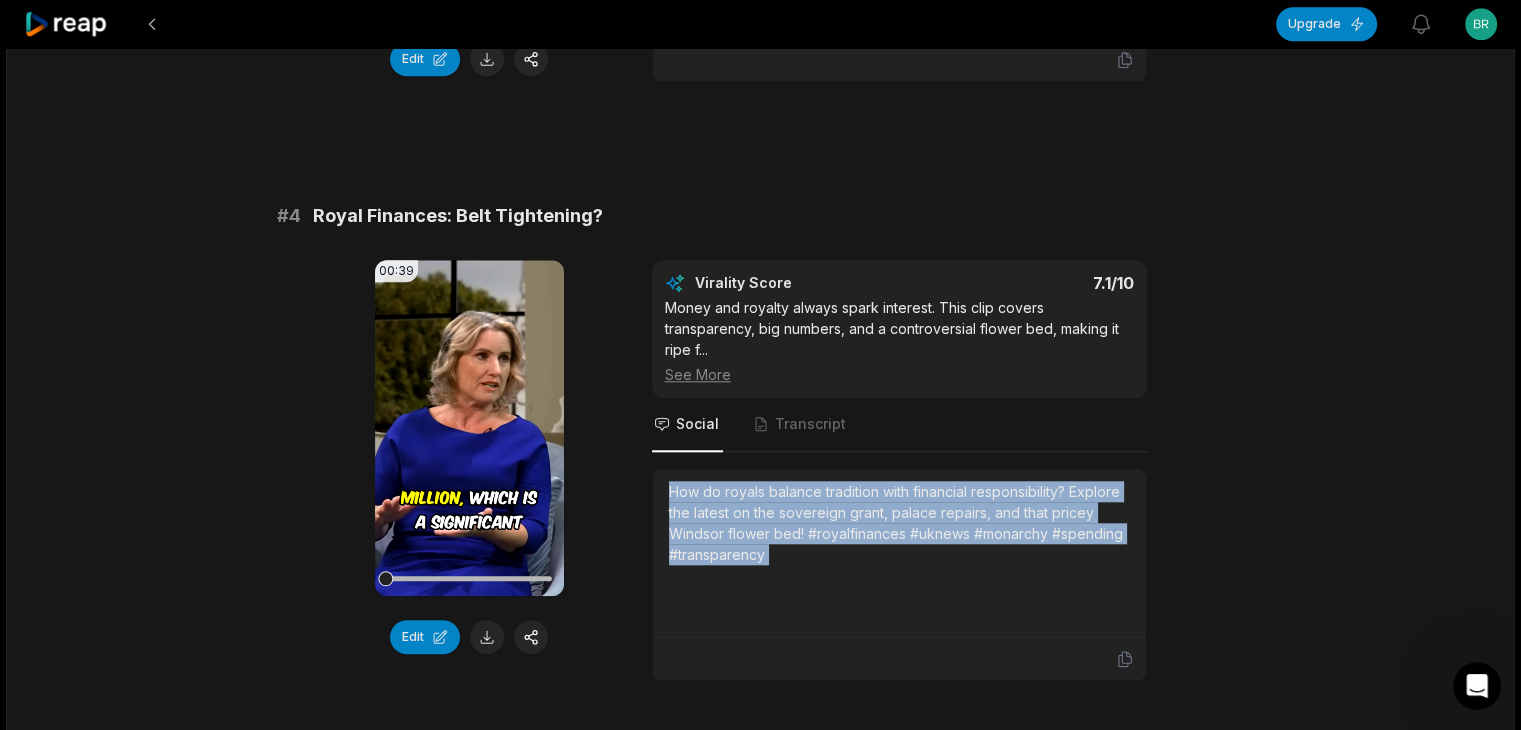 click on "How do royals balance tradition with financial responsibility? Explore the latest on the sovereign grant, palace repairs, and that pricey Windsor flower bed! #royalfinances #uknews #monarchy #spending #transparency" at bounding box center (899, 523) 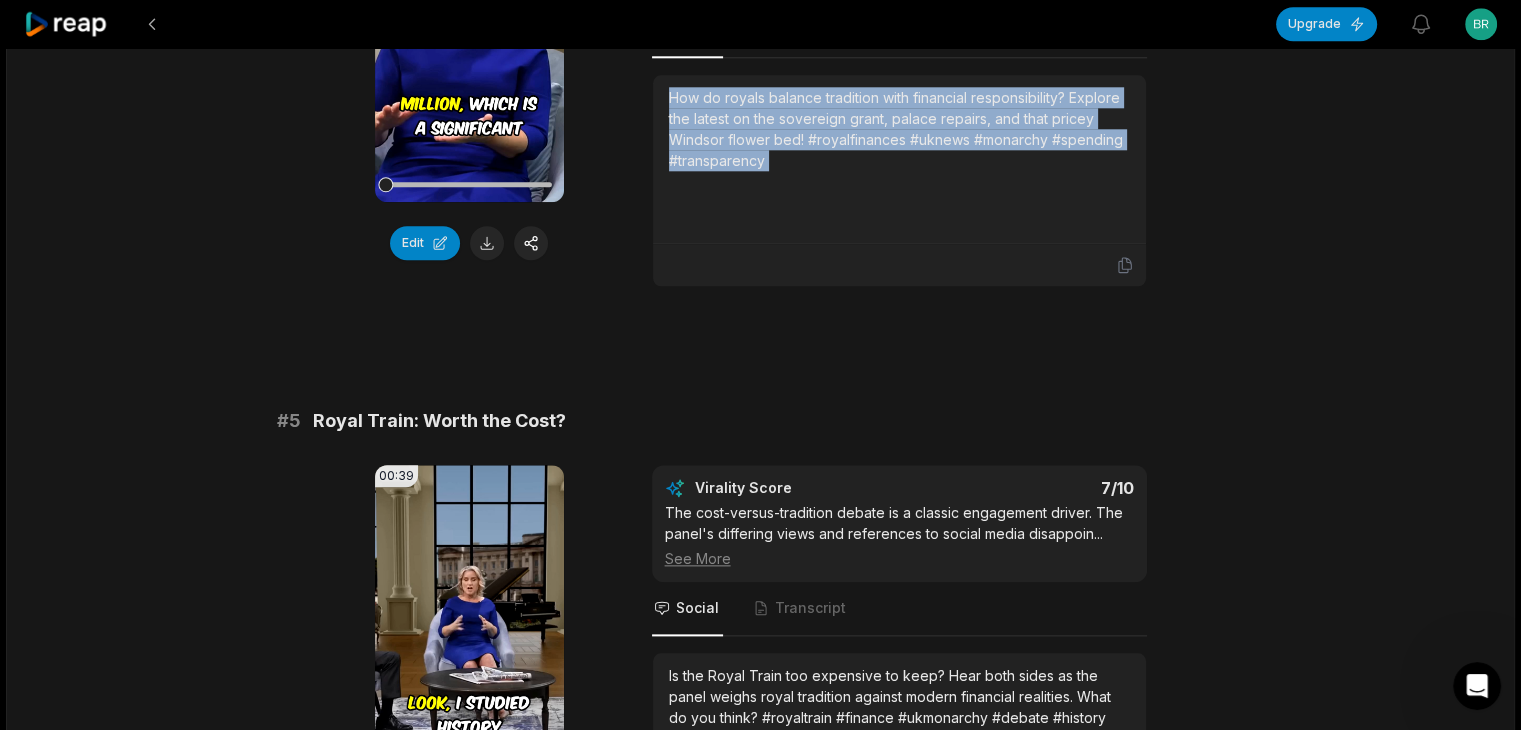 scroll, scrollTop: 2300, scrollLeft: 0, axis: vertical 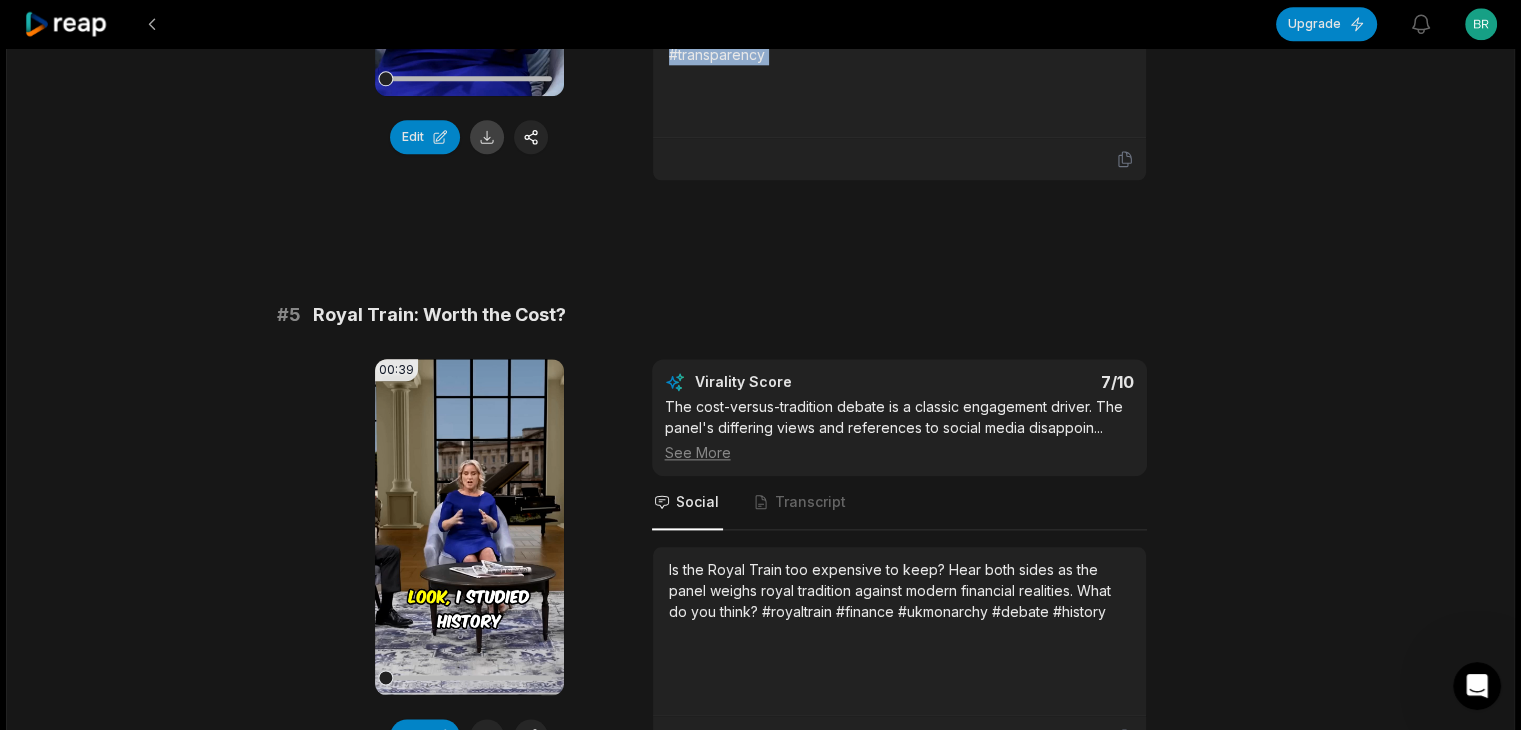 click at bounding box center [487, 137] 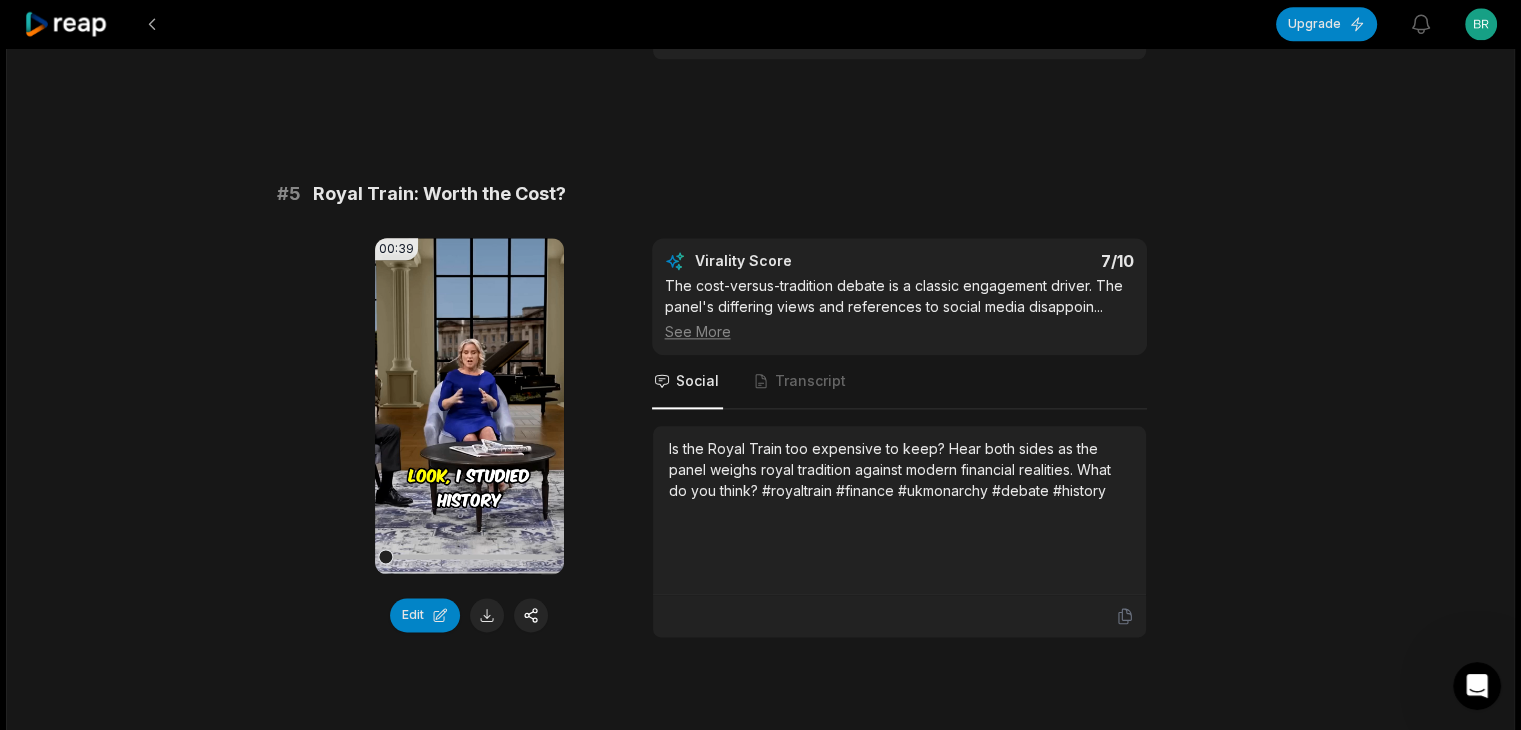 scroll, scrollTop: 2500, scrollLeft: 0, axis: vertical 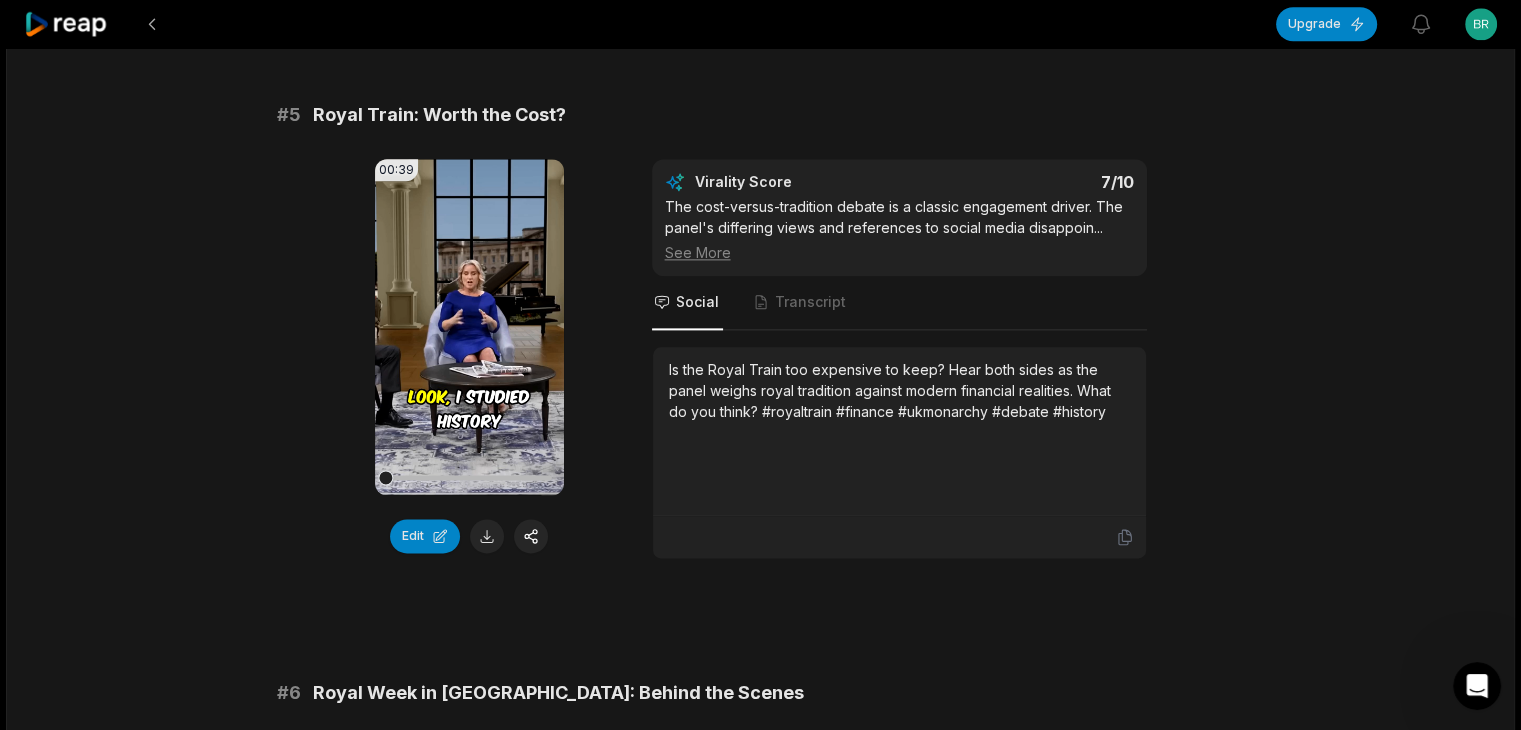 click on "Royal Train: Worth the Cost?" at bounding box center (439, 115) 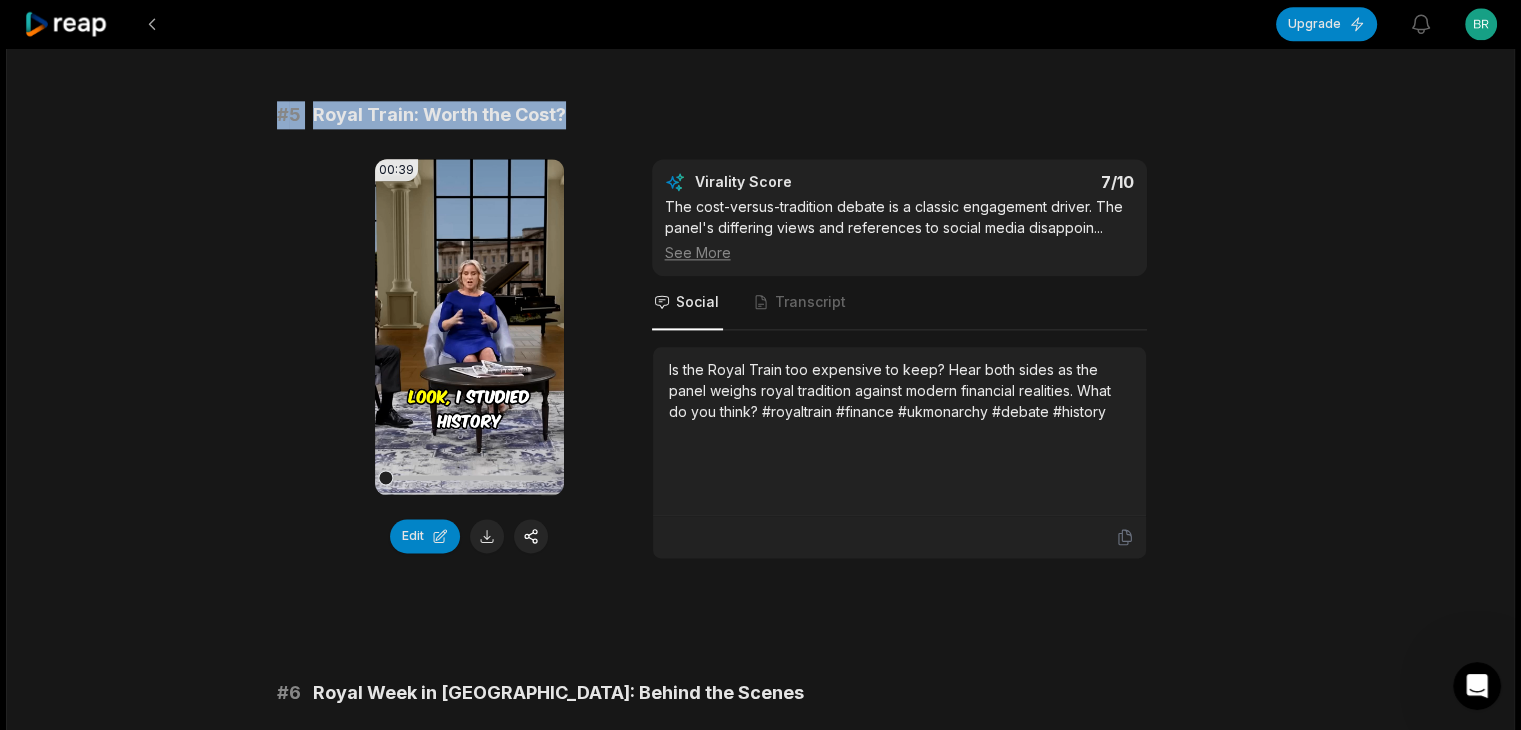 drag, startPoint x: 280, startPoint y: 100, endPoint x: 590, endPoint y: 107, distance: 310.079 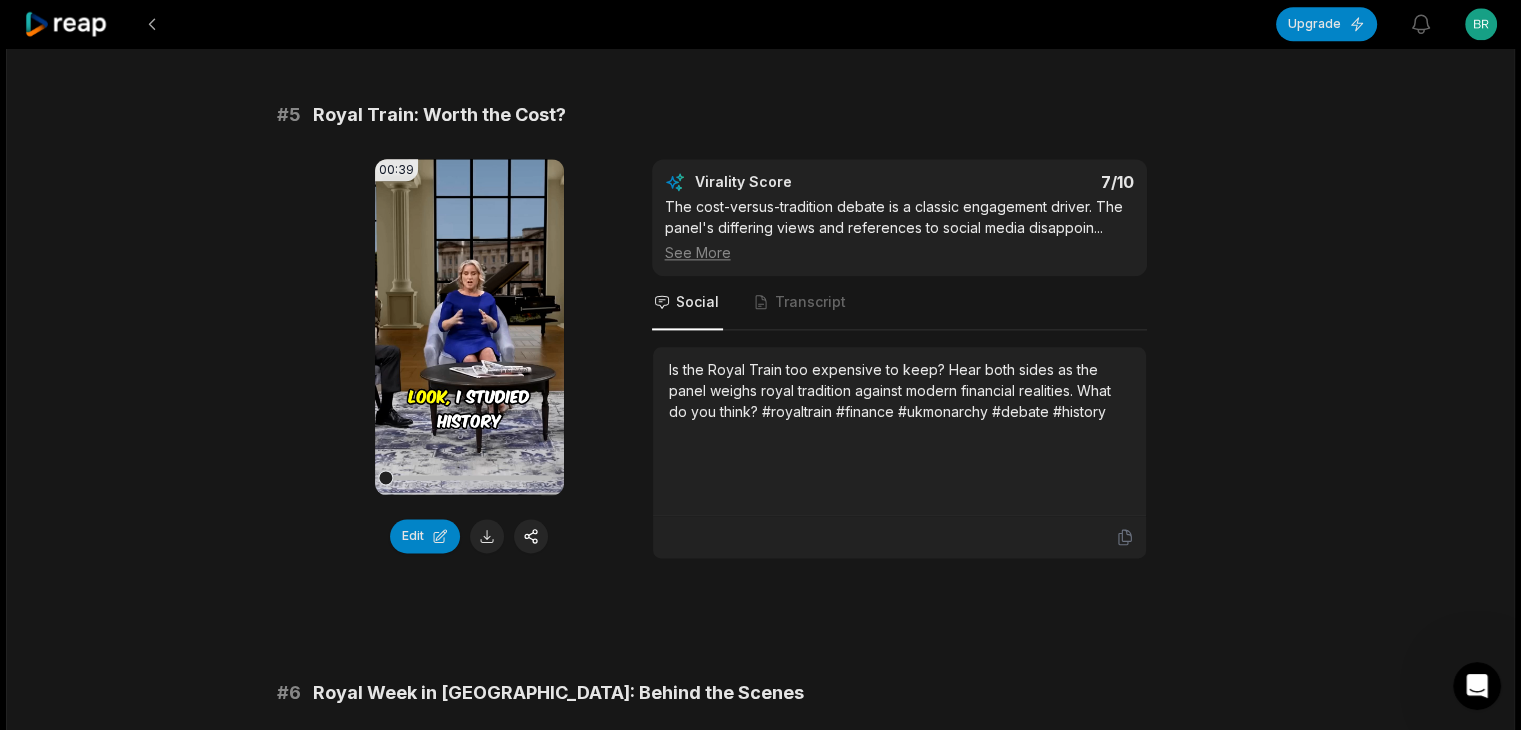 click on "Is the Royal Train too expensive to keep? Hear both sides as the panel weighs royal tradition against modern financial realities. What do you think? #royaltrain #finance #ukmonarchy #debate #history" at bounding box center (899, 390) 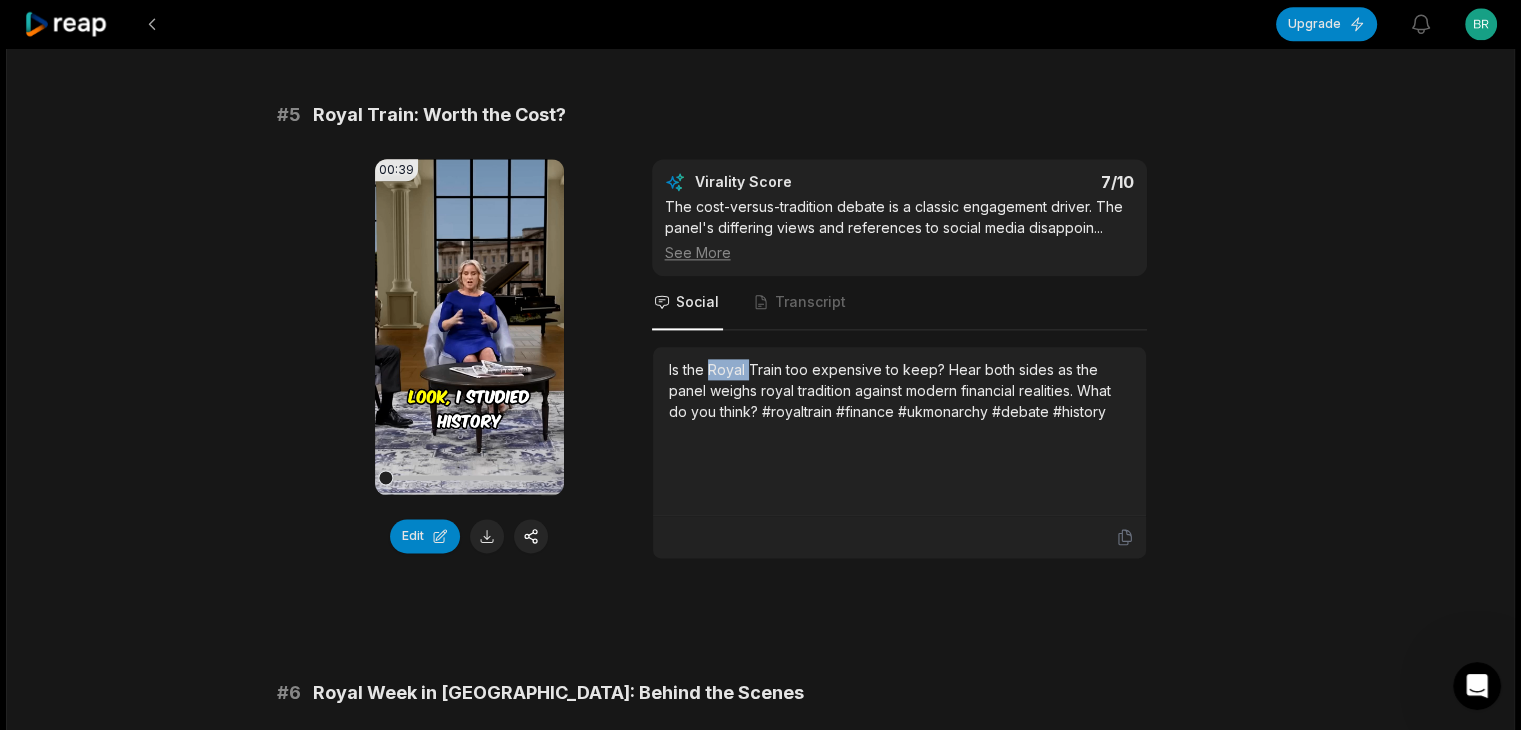 click on "Is the Royal Train too expensive to keep? Hear both sides as the panel weighs royal tradition against modern financial realities. What do you think? #royaltrain #finance #ukmonarchy #debate #history" at bounding box center [899, 390] 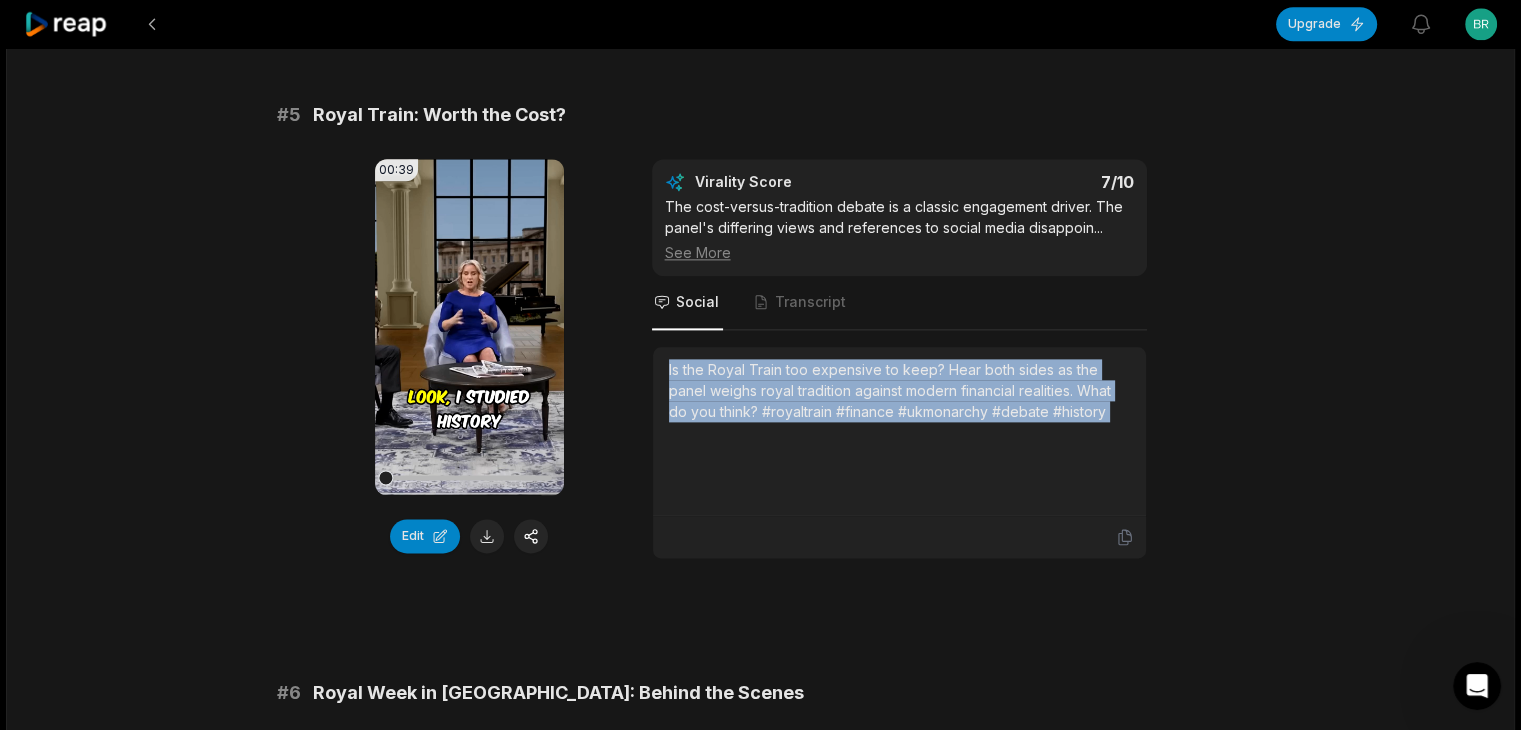 click on "Is the Royal Train too expensive to keep? Hear both sides as the panel weighs royal tradition against modern financial realities. What do you think? #royaltrain #finance #ukmonarchy #debate #history" at bounding box center [899, 390] 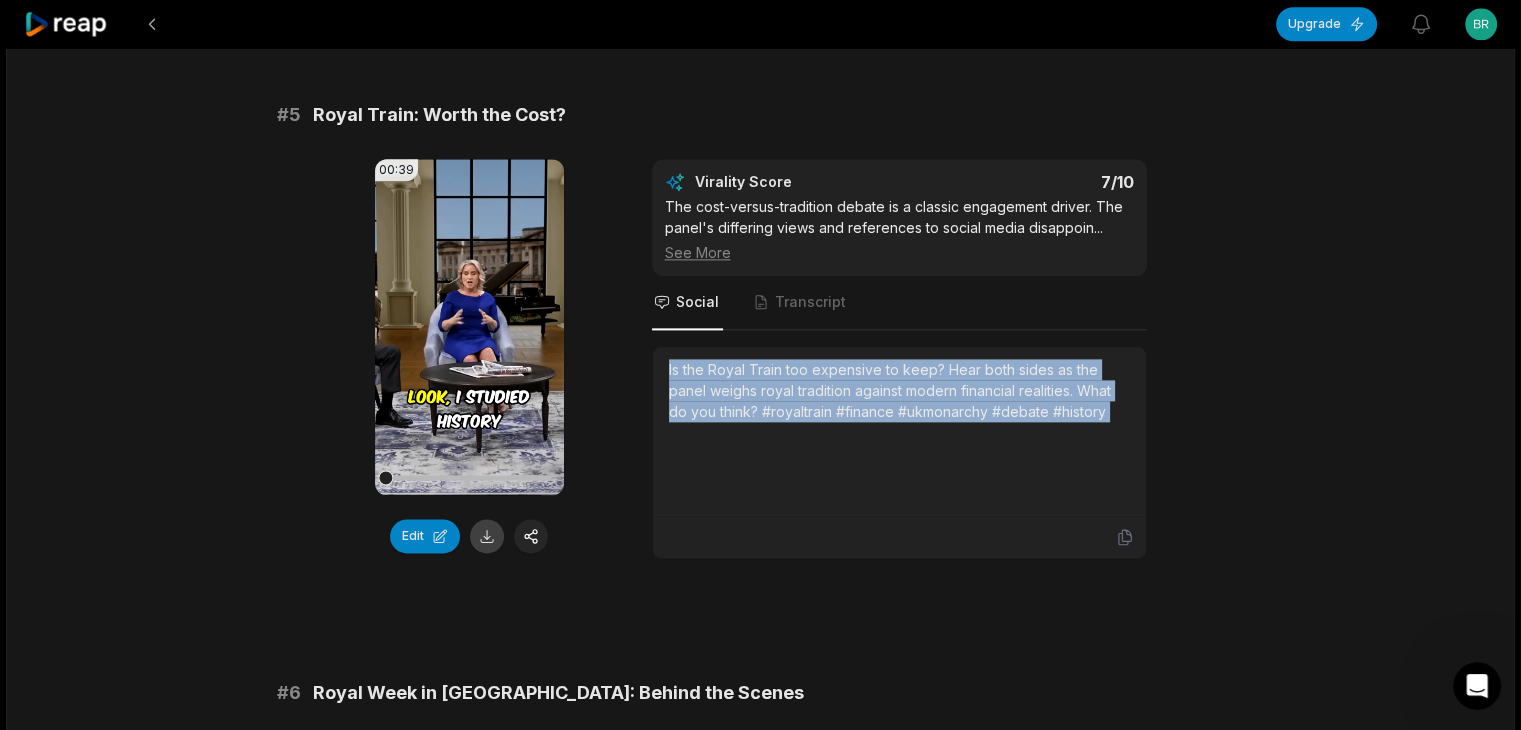 click at bounding box center (487, 536) 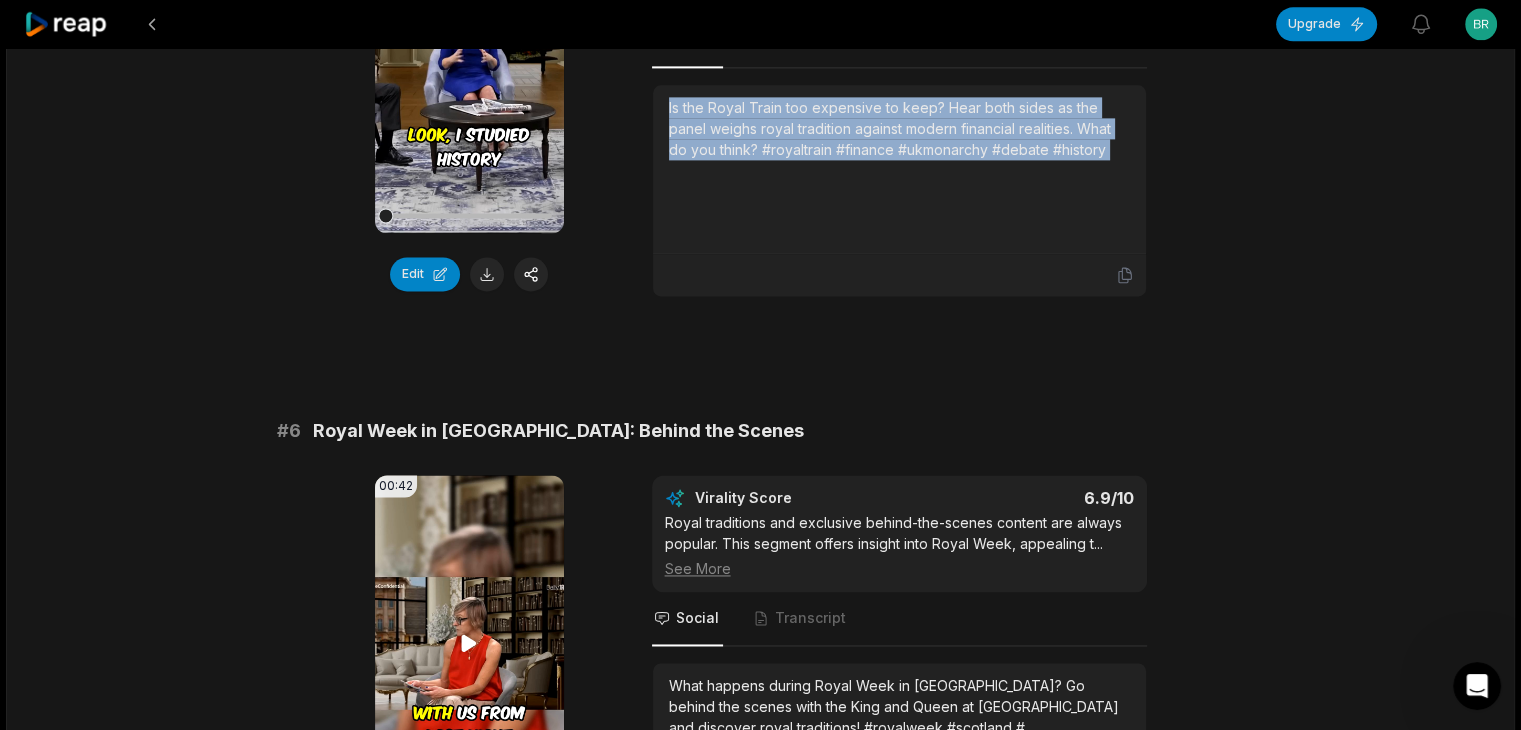 scroll, scrollTop: 2800, scrollLeft: 0, axis: vertical 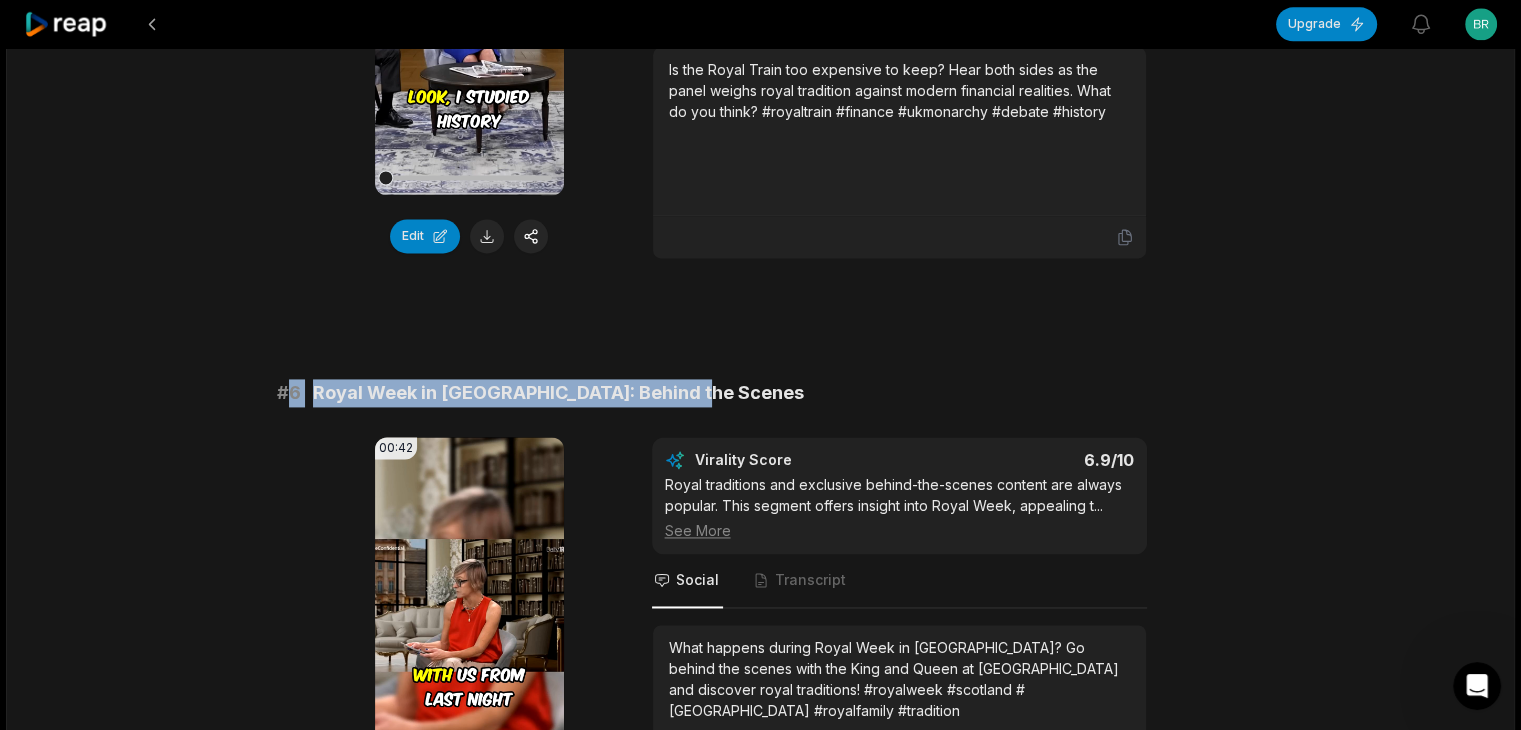 drag, startPoint x: 376, startPoint y: 386, endPoint x: 826, endPoint y: 381, distance: 450.02777 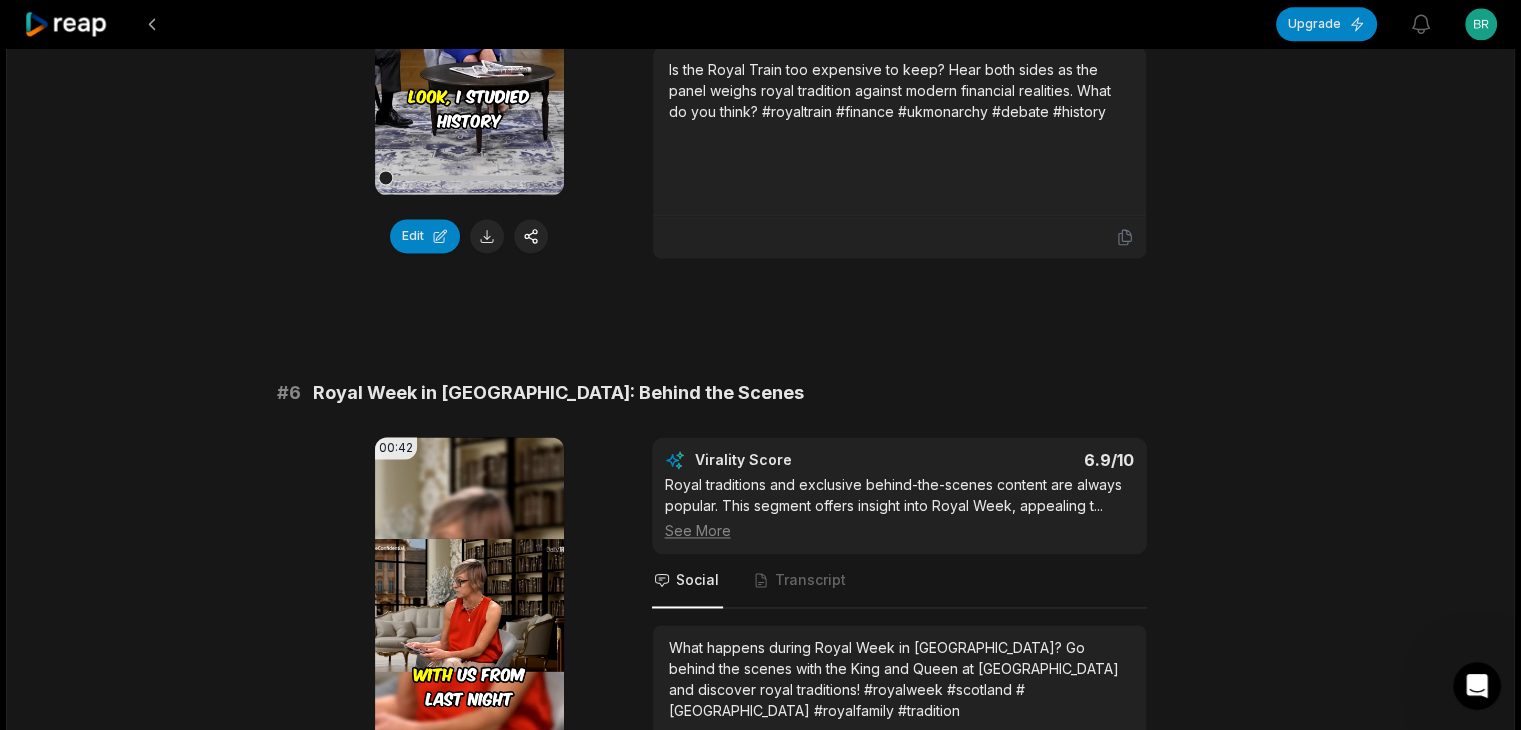click on "What happens during Royal Week in [GEOGRAPHIC_DATA]? Go behind the scenes with the King and Queen at [GEOGRAPHIC_DATA] and discover royal traditions! #royalweek #scotland #[GEOGRAPHIC_DATA] #royalfamily #tradition" at bounding box center (899, 679) 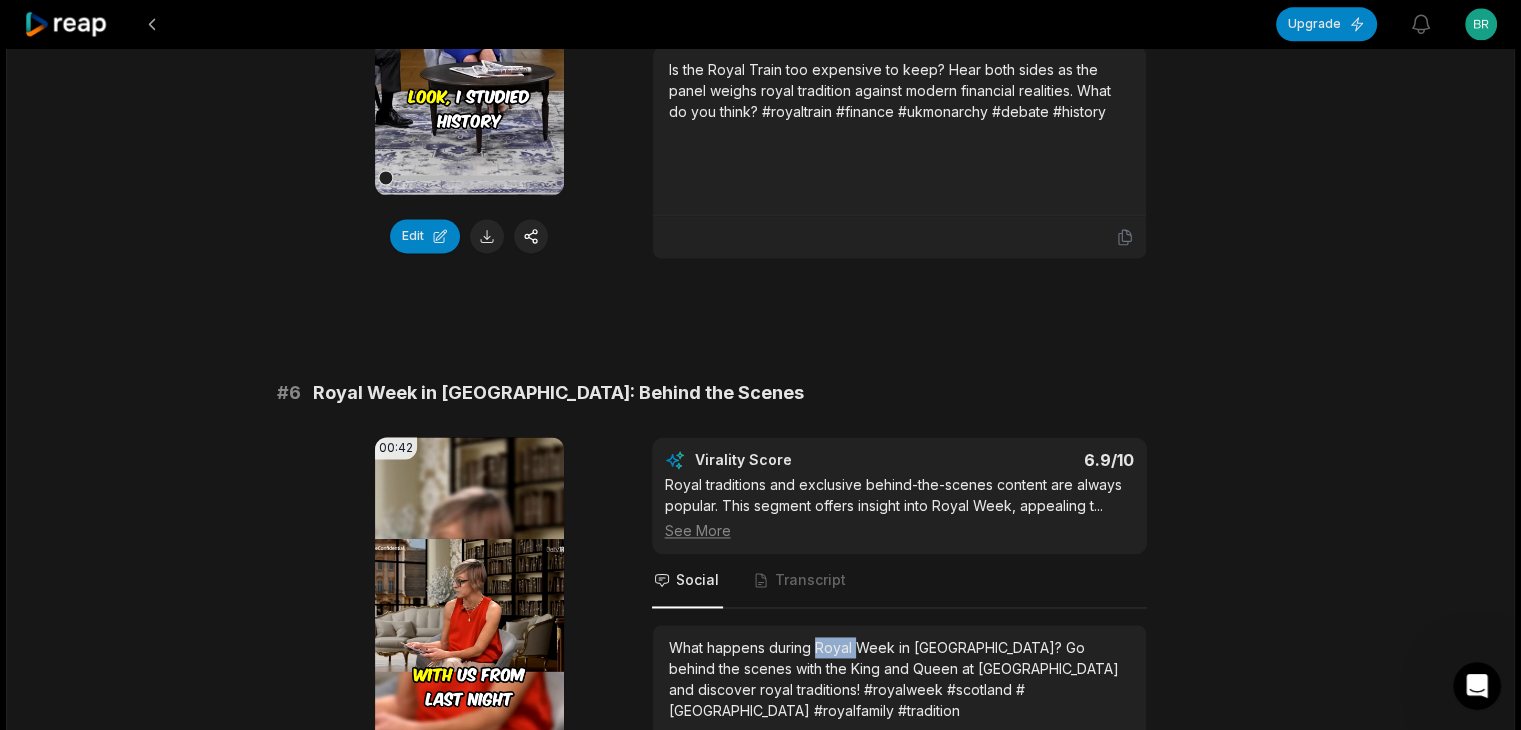 click on "What happens during Royal Week in [GEOGRAPHIC_DATA]? Go behind the scenes with the King and Queen at [GEOGRAPHIC_DATA] and discover royal traditions! #royalweek #scotland #[GEOGRAPHIC_DATA] #royalfamily #tradition" at bounding box center [899, 679] 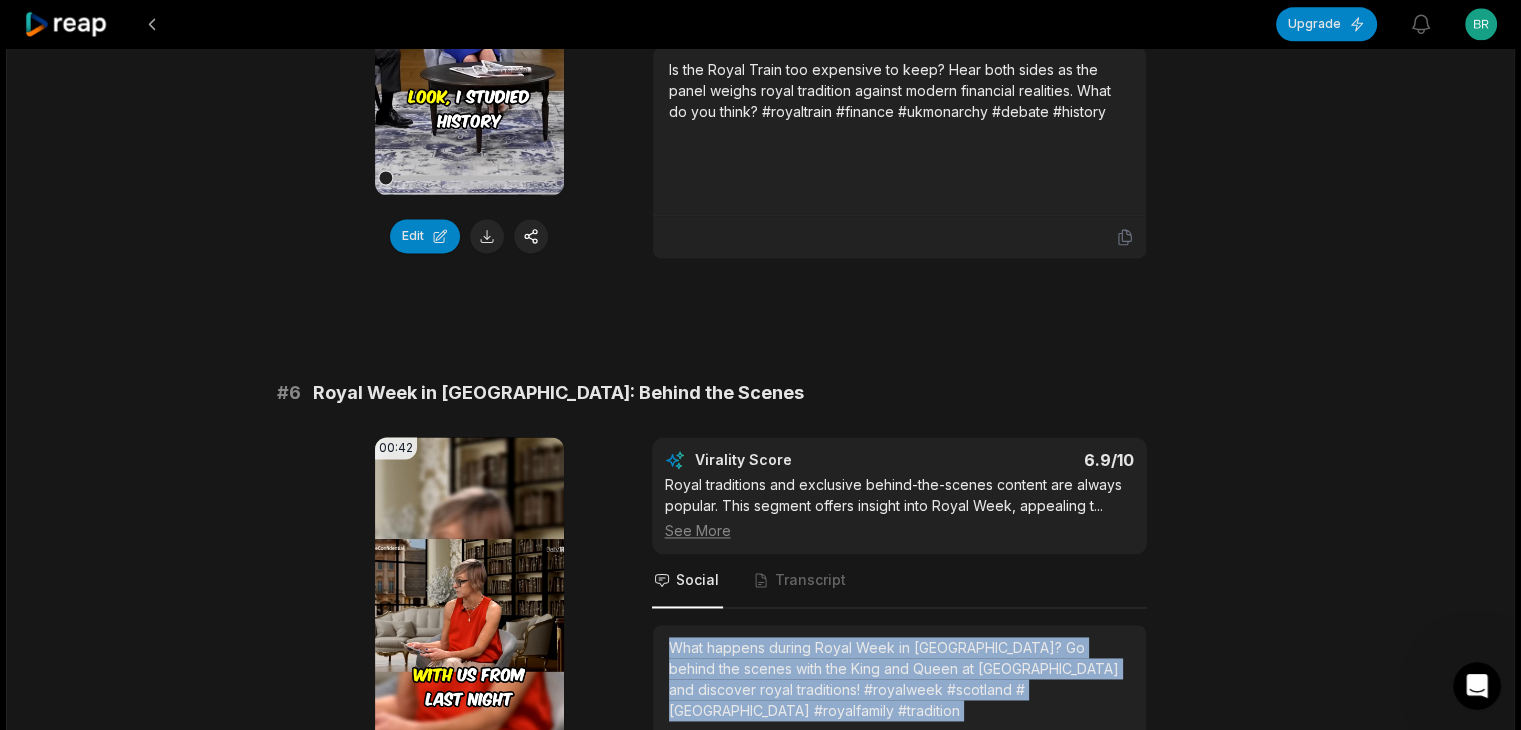 click on "What happens during Royal Week in [GEOGRAPHIC_DATA]? Go behind the scenes with the King and Queen at [GEOGRAPHIC_DATA] and discover royal traditions! #royalweek #scotland #[GEOGRAPHIC_DATA] #royalfamily #tradition" at bounding box center [899, 679] 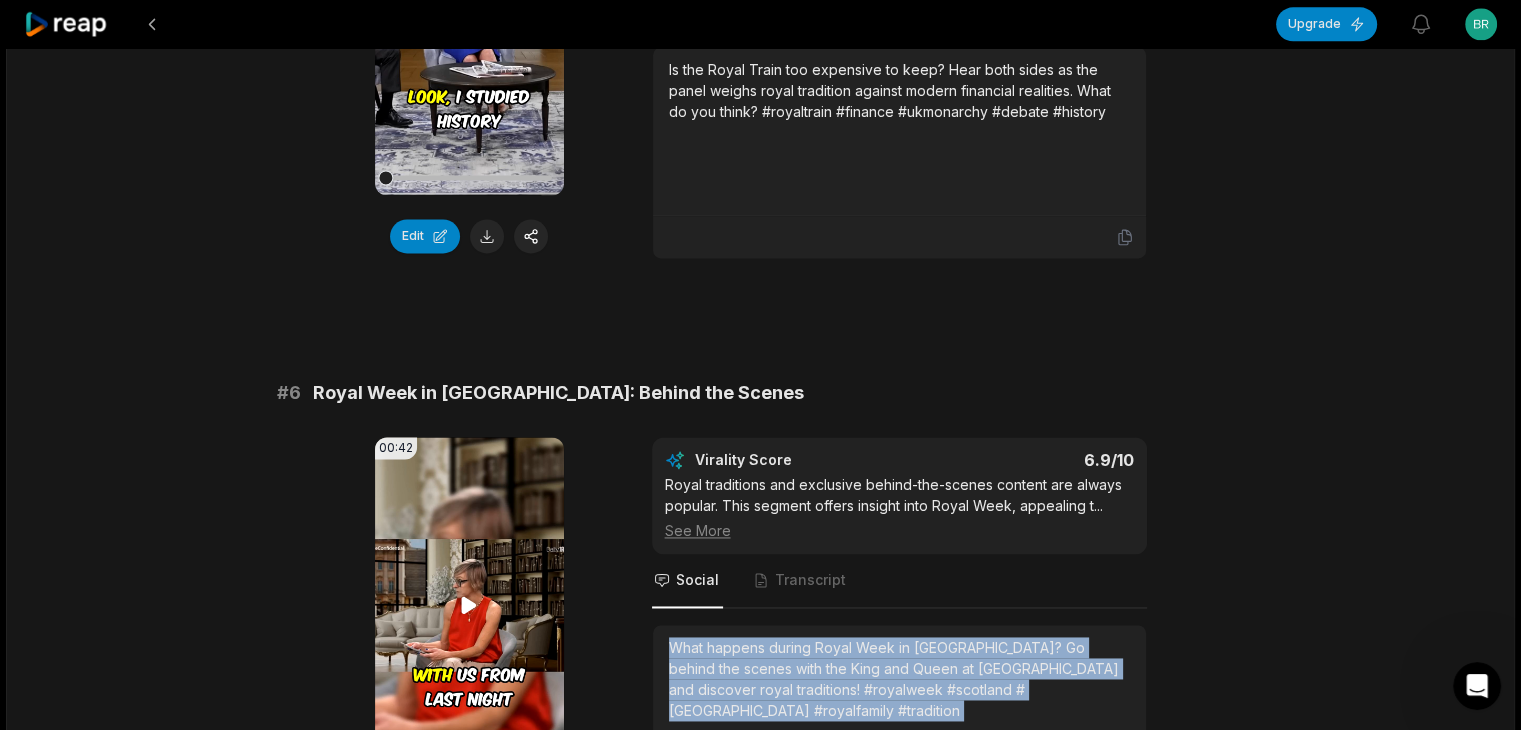 scroll, scrollTop: 3000, scrollLeft: 0, axis: vertical 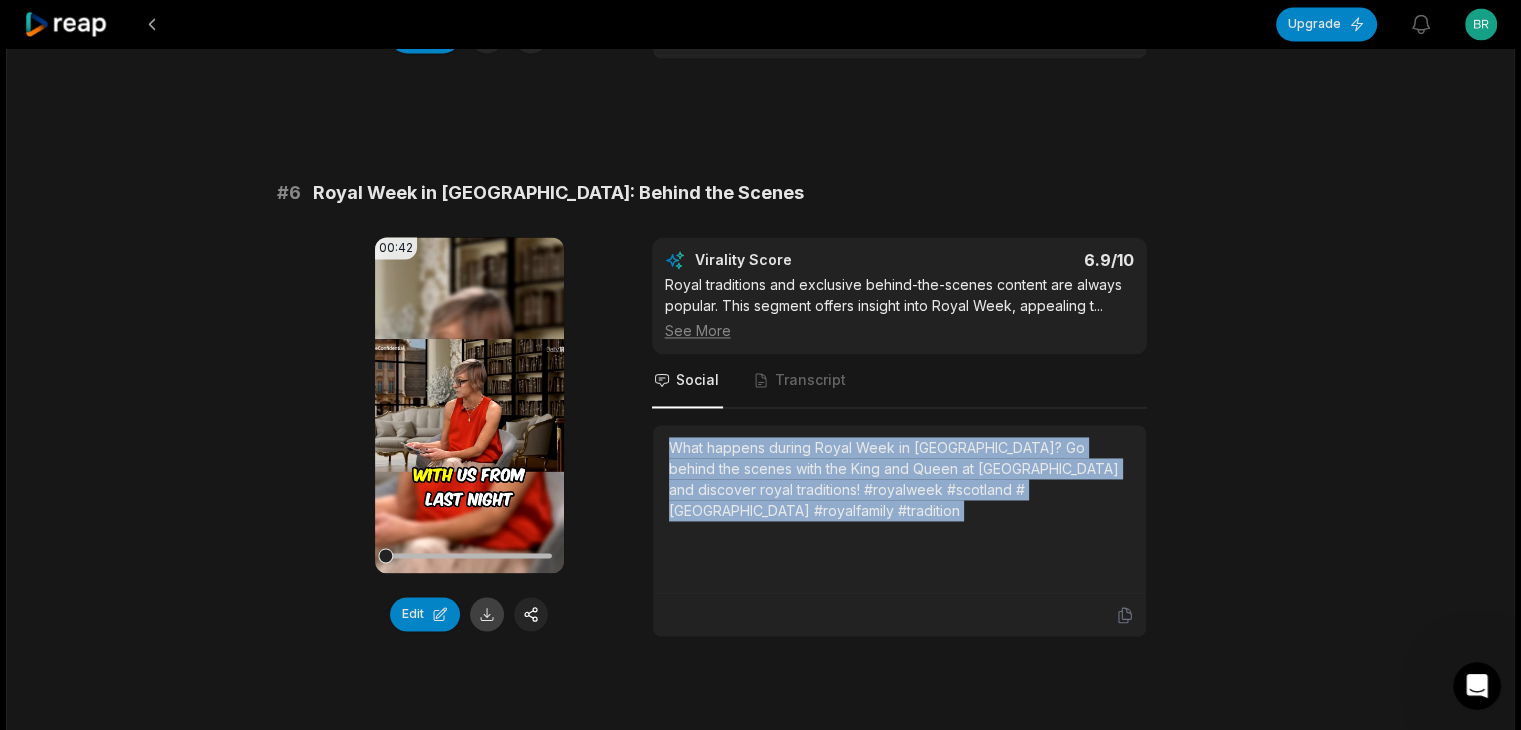 click at bounding box center [487, 614] 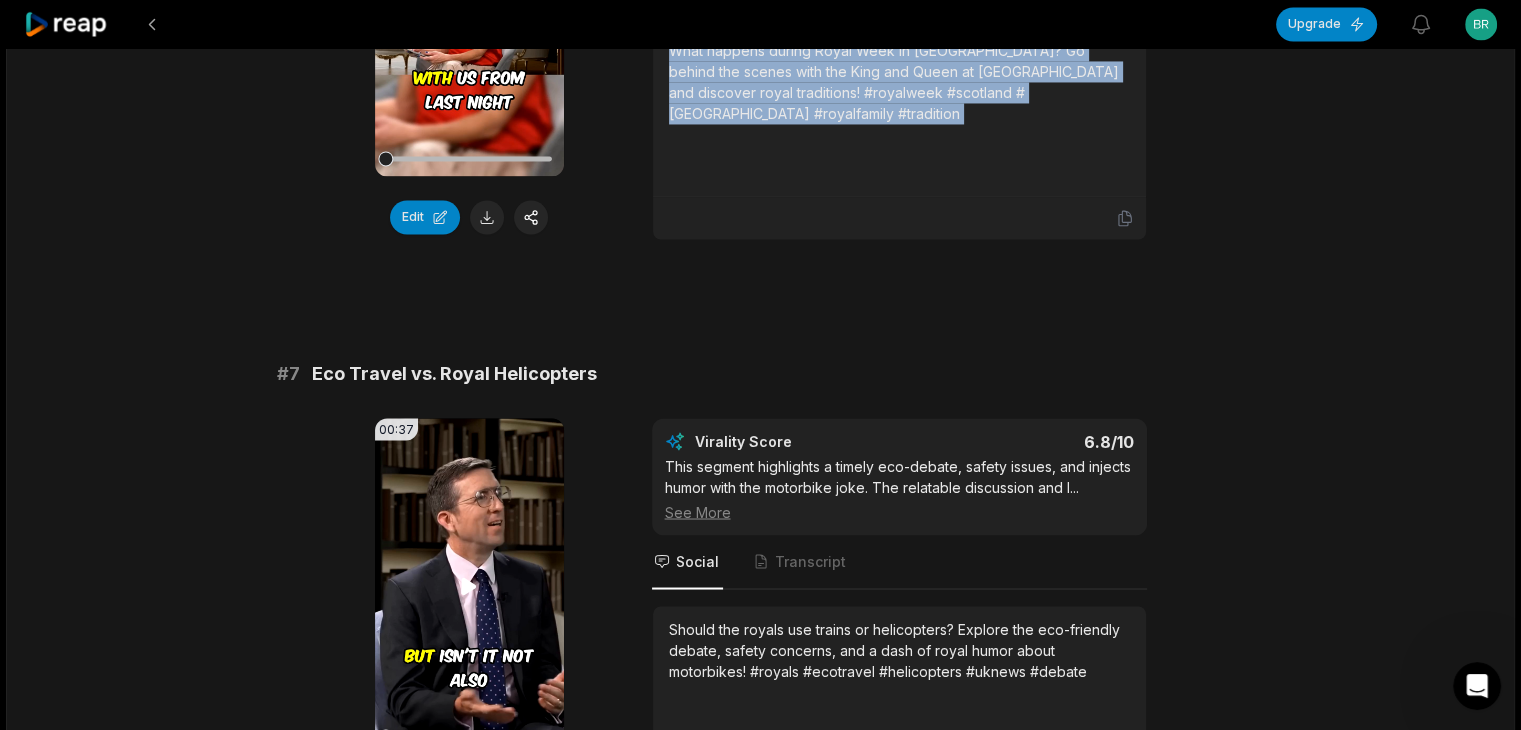 scroll, scrollTop: 3400, scrollLeft: 0, axis: vertical 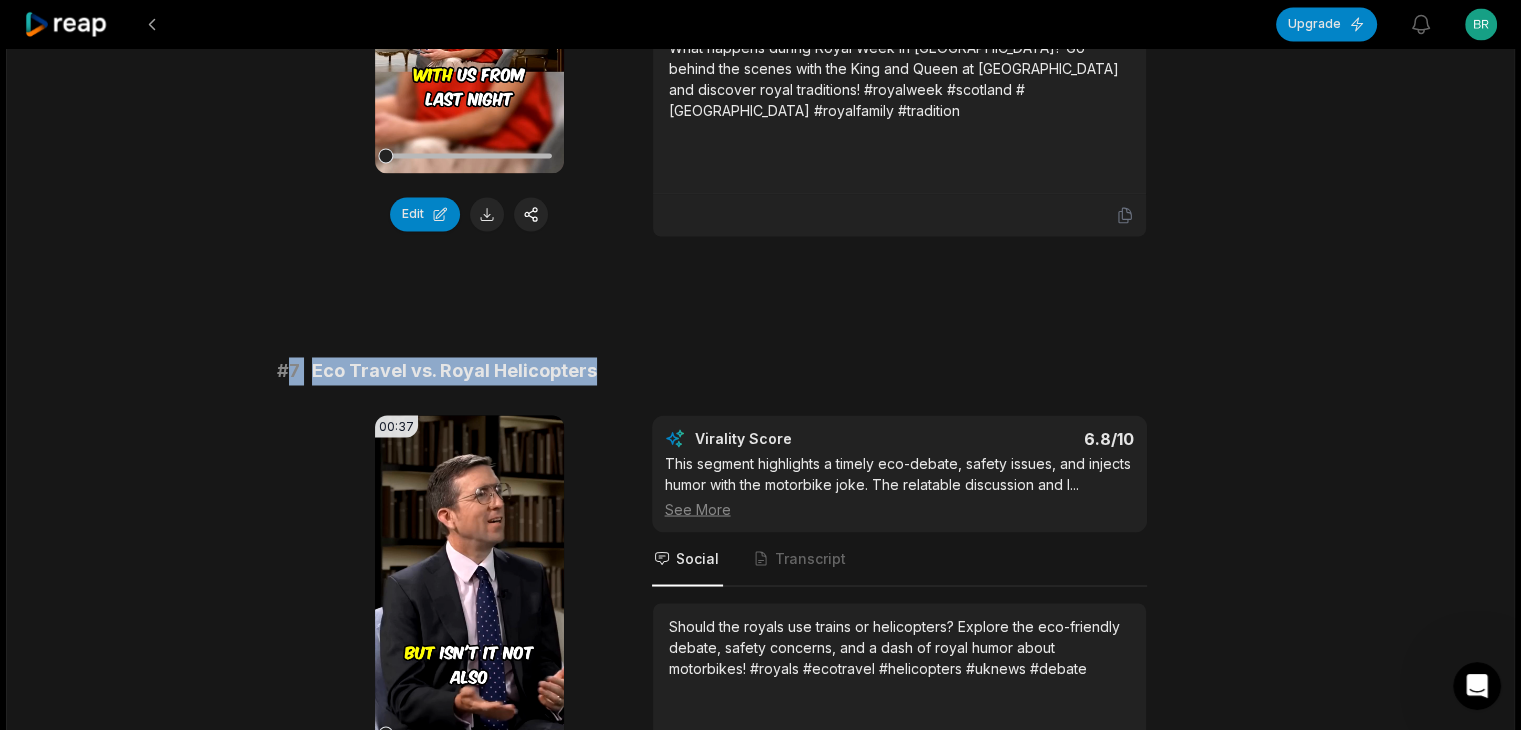drag, startPoint x: 296, startPoint y: 364, endPoint x: 642, endPoint y: 352, distance: 346.20804 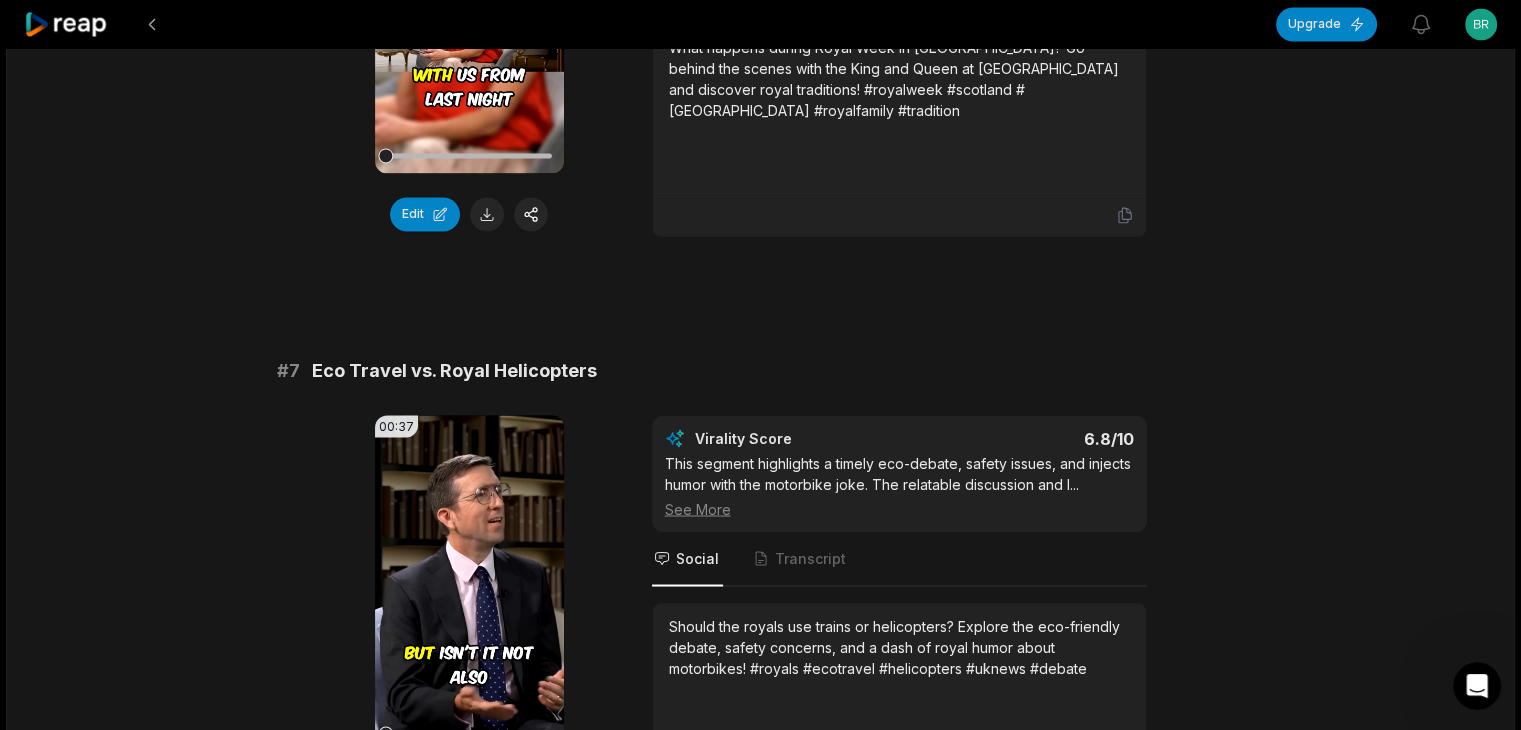 click on "Should the royals use trains or helicopters? Explore the eco-friendly debate, safety concerns, and a dash of royal humor about motorbikes! #royals #ecotravel #helicopters #uknews #debate" at bounding box center [899, 646] 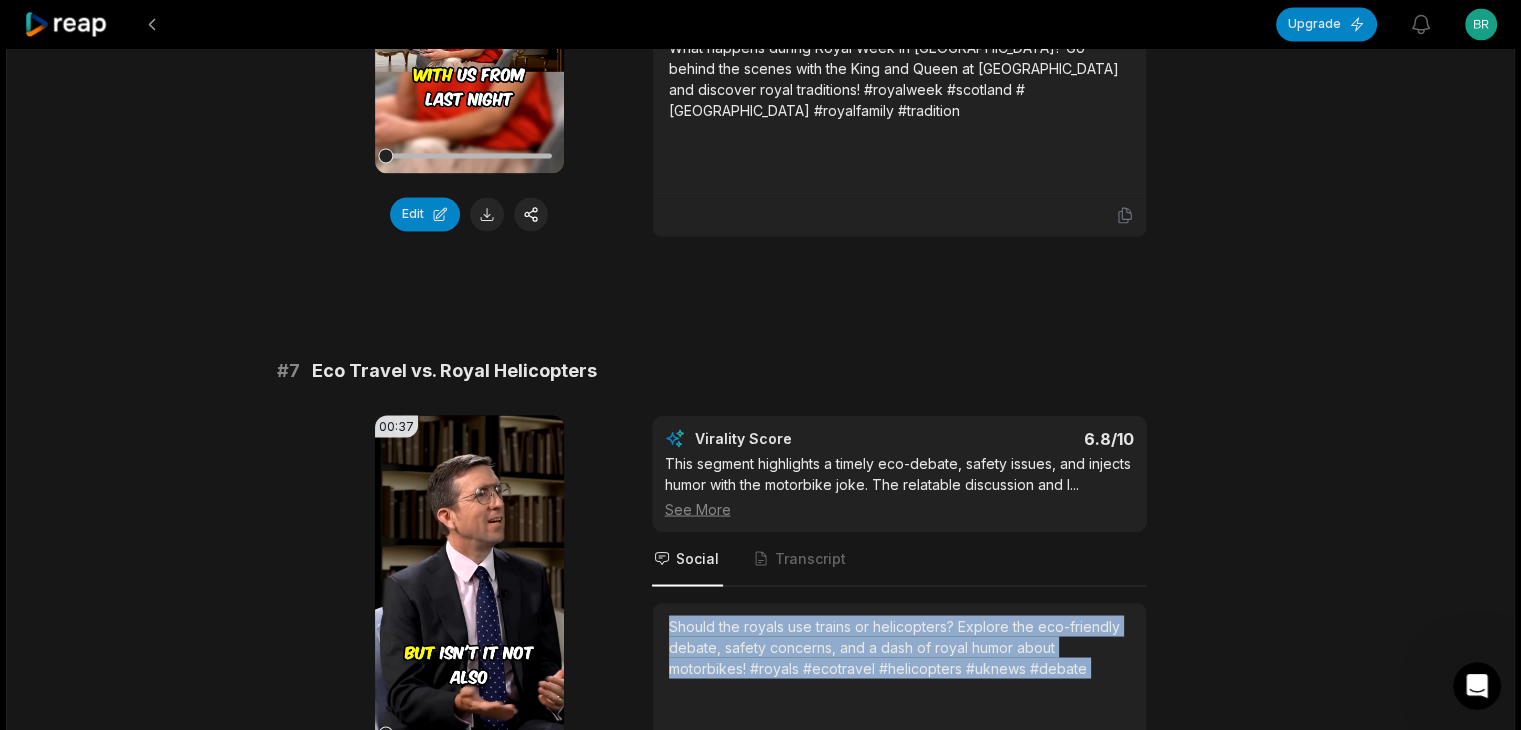 click on "Should the royals use trains or helicopters? Explore the eco-friendly debate, safety concerns, and a dash of royal humor about motorbikes! #royals #ecotravel #helicopters #uknews #debate" at bounding box center (899, 646) 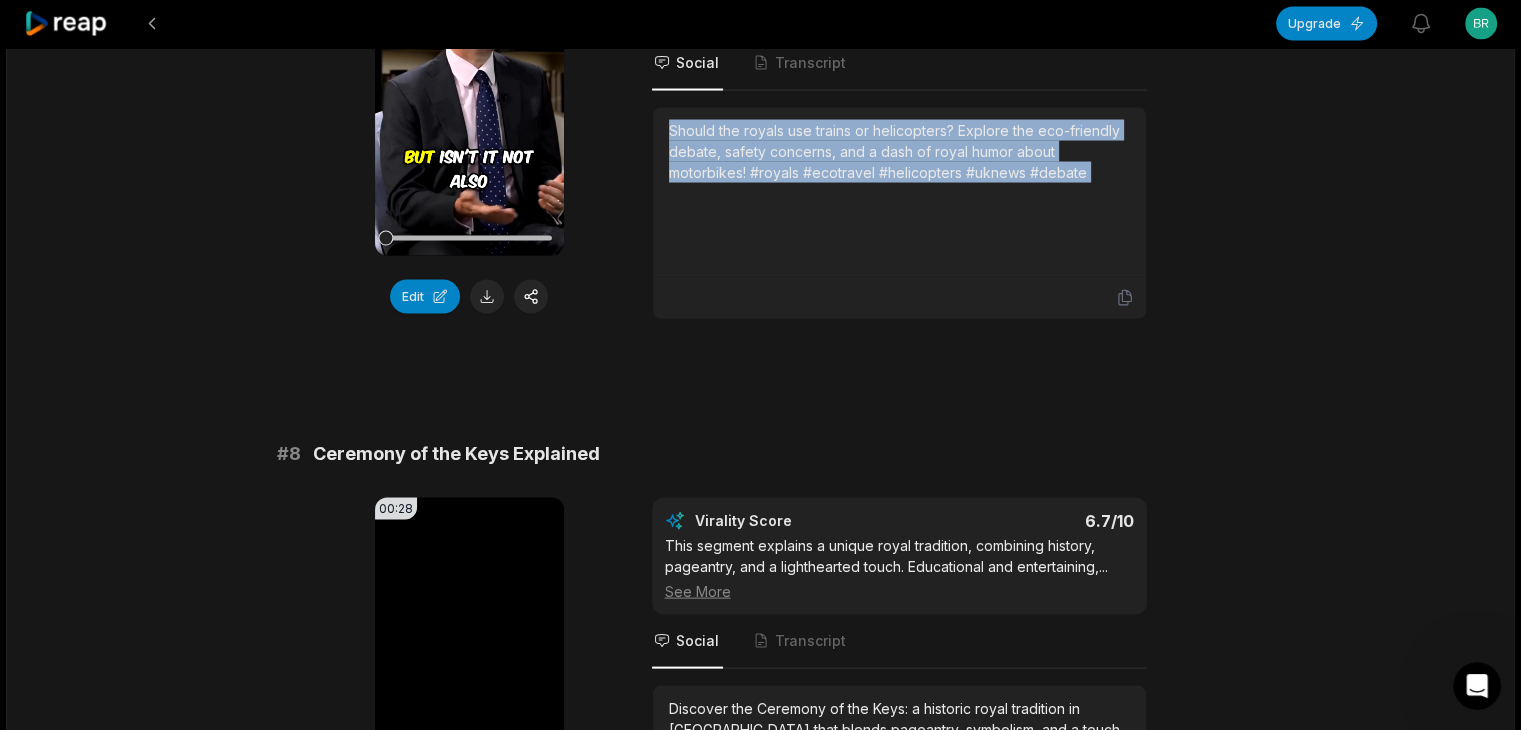 scroll, scrollTop: 3736, scrollLeft: 0, axis: vertical 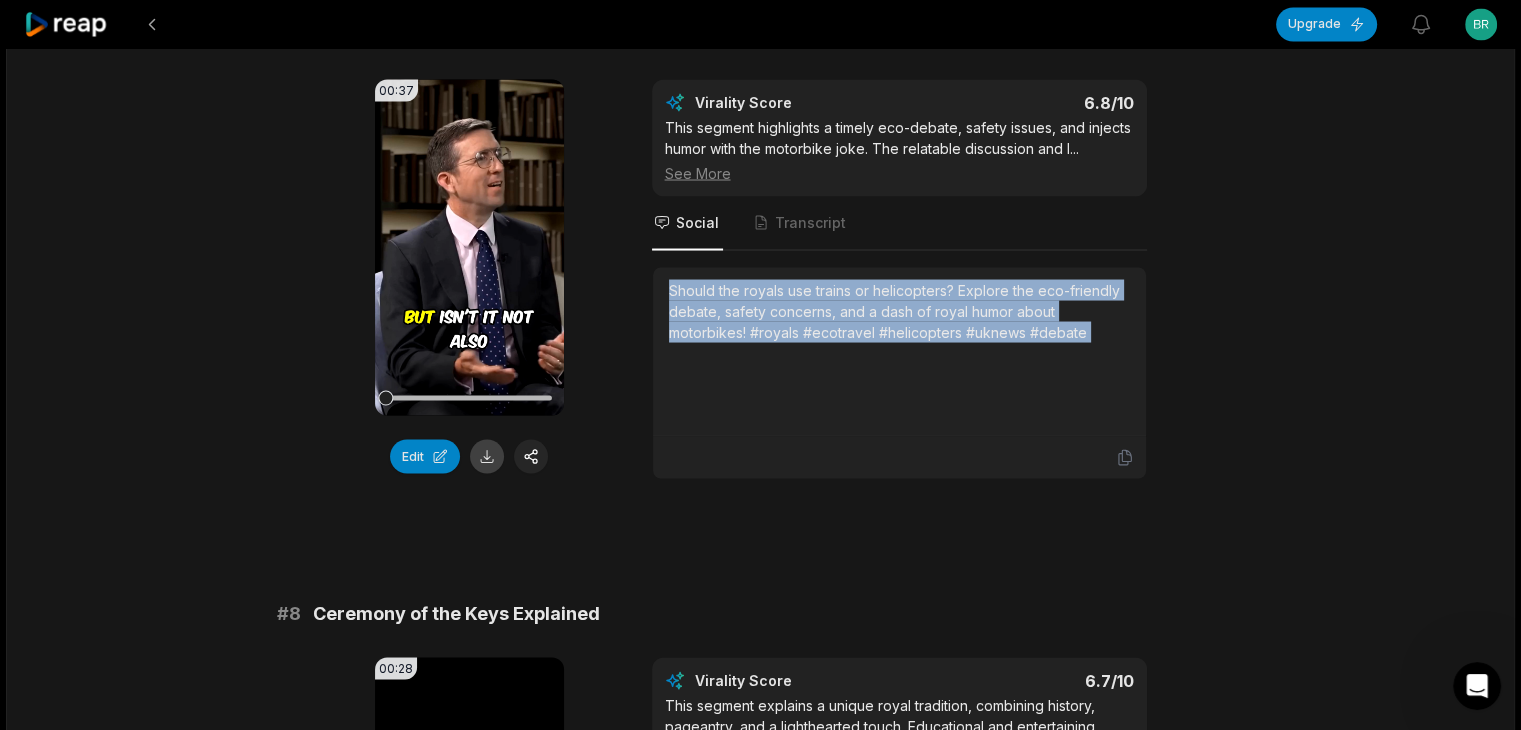click at bounding box center [487, 456] 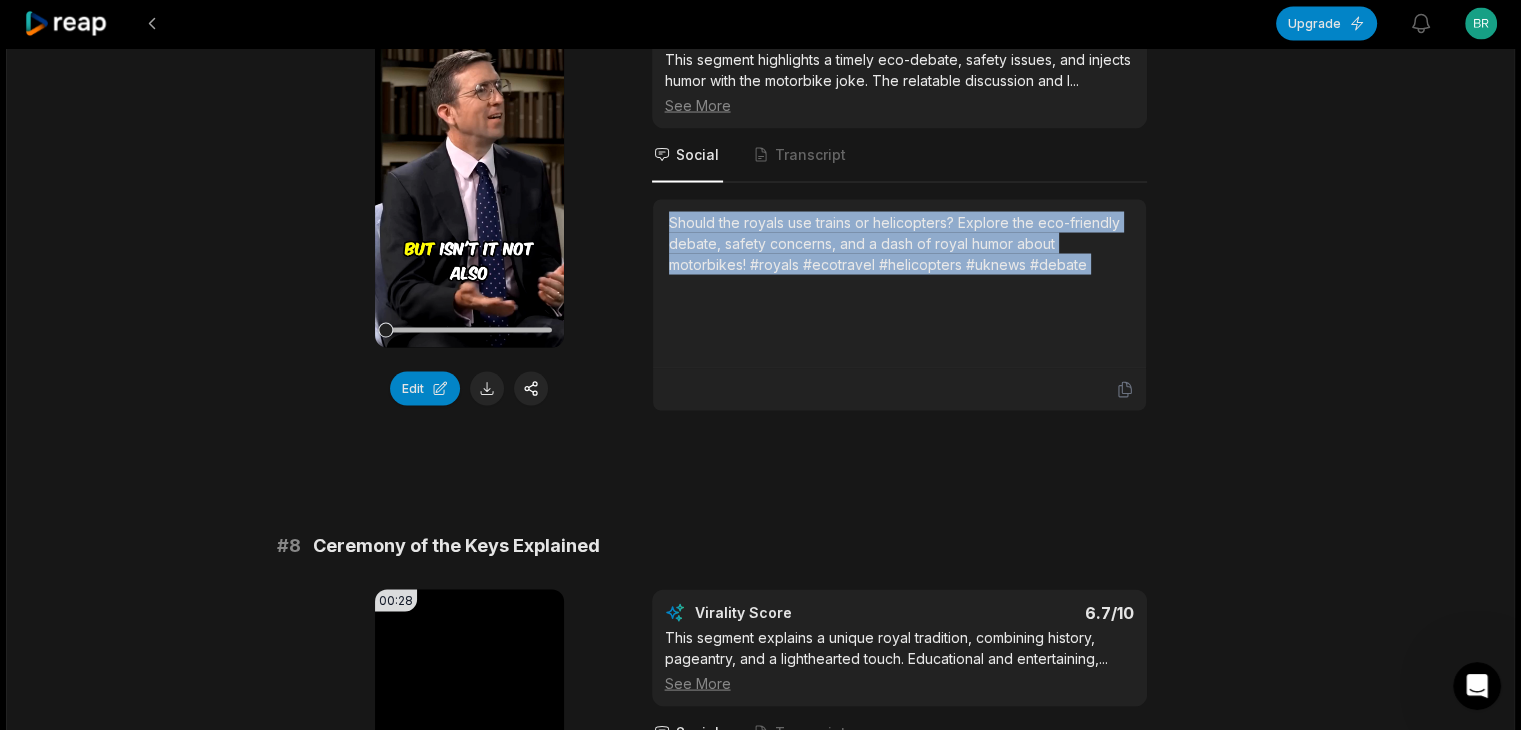 scroll, scrollTop: 3936, scrollLeft: 0, axis: vertical 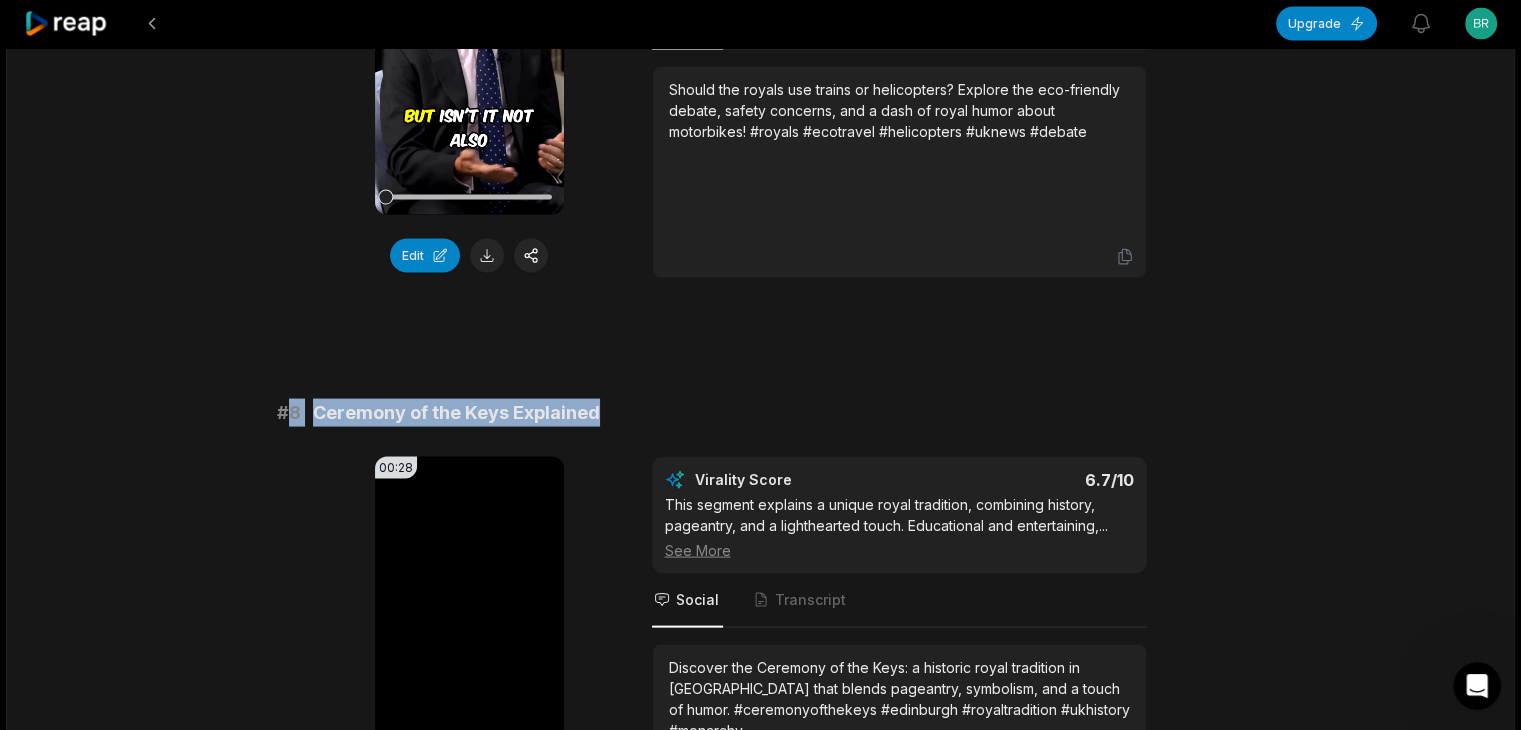 drag, startPoint x: 289, startPoint y: 396, endPoint x: 736, endPoint y: 399, distance: 447.01007 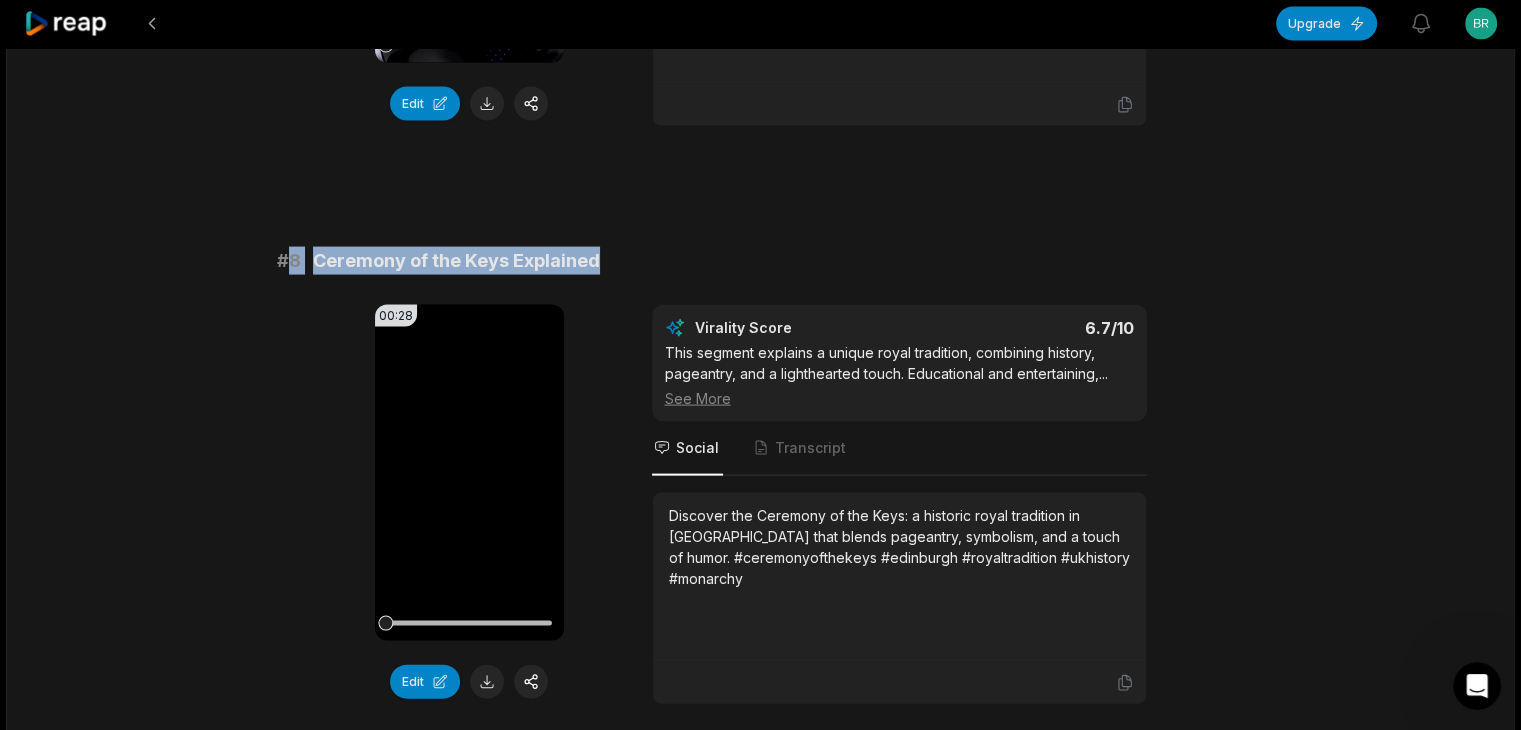 scroll, scrollTop: 4236, scrollLeft: 0, axis: vertical 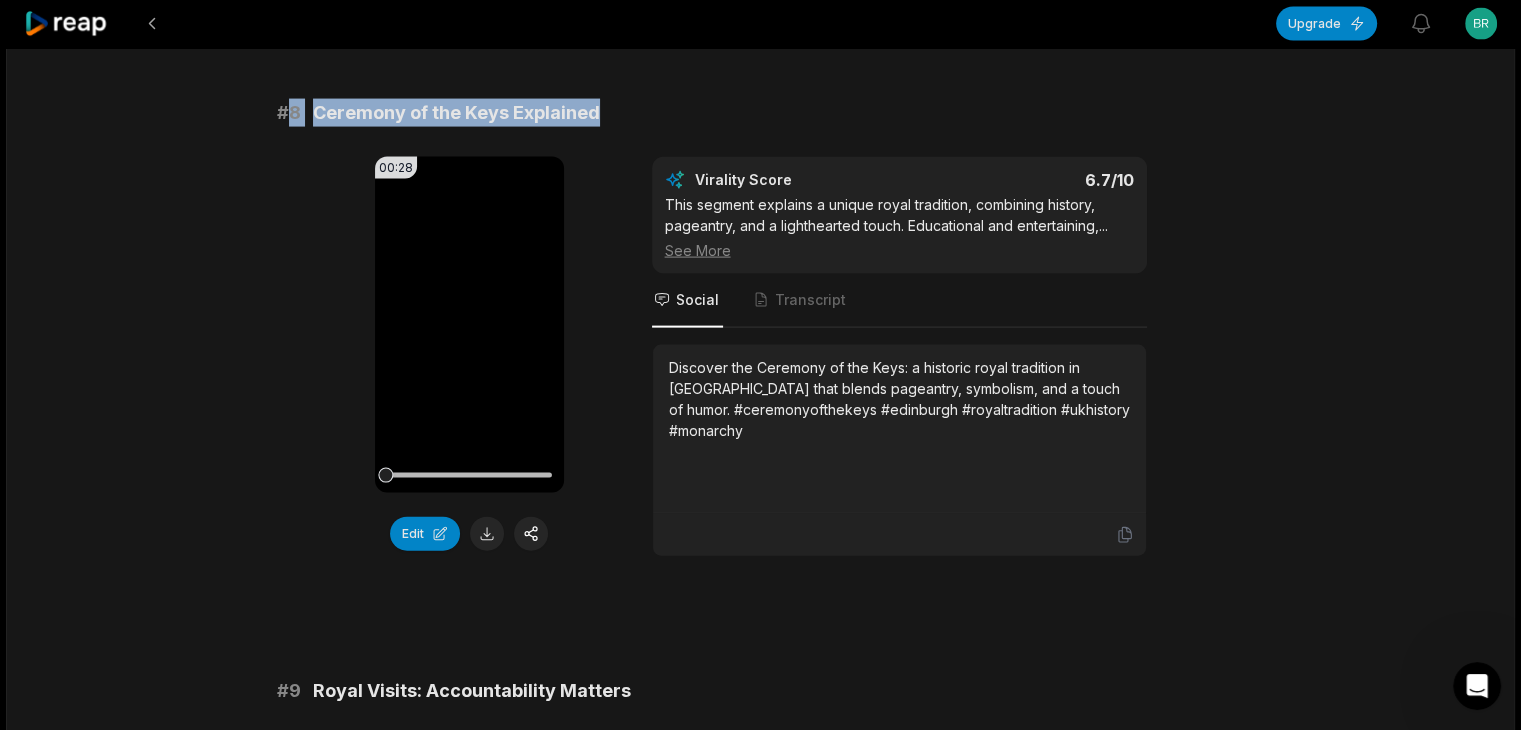 click on "Discover the Ceremony of the Keys: a historic royal tradition in [GEOGRAPHIC_DATA] that blends pageantry, symbolism, and a touch of humor. #ceremonyofthekeys #edinburgh #royaltradition #ukhistory #monarchy" at bounding box center [899, 399] 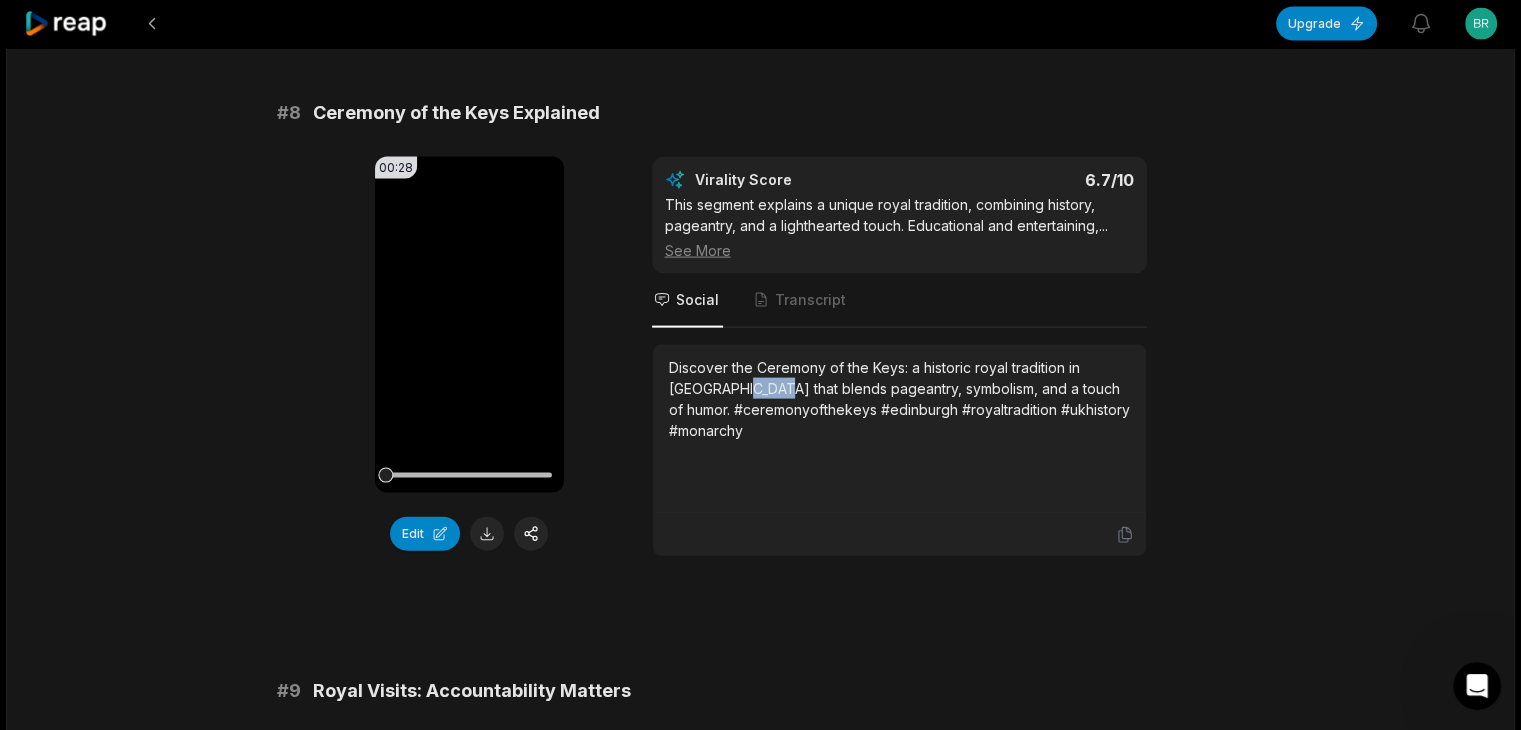 click on "Discover the Ceremony of the Keys: a historic royal tradition in [GEOGRAPHIC_DATA] that blends pageantry, symbolism, and a touch of humor. #ceremonyofthekeys #edinburgh #royaltradition #ukhistory #monarchy" at bounding box center (899, 399) 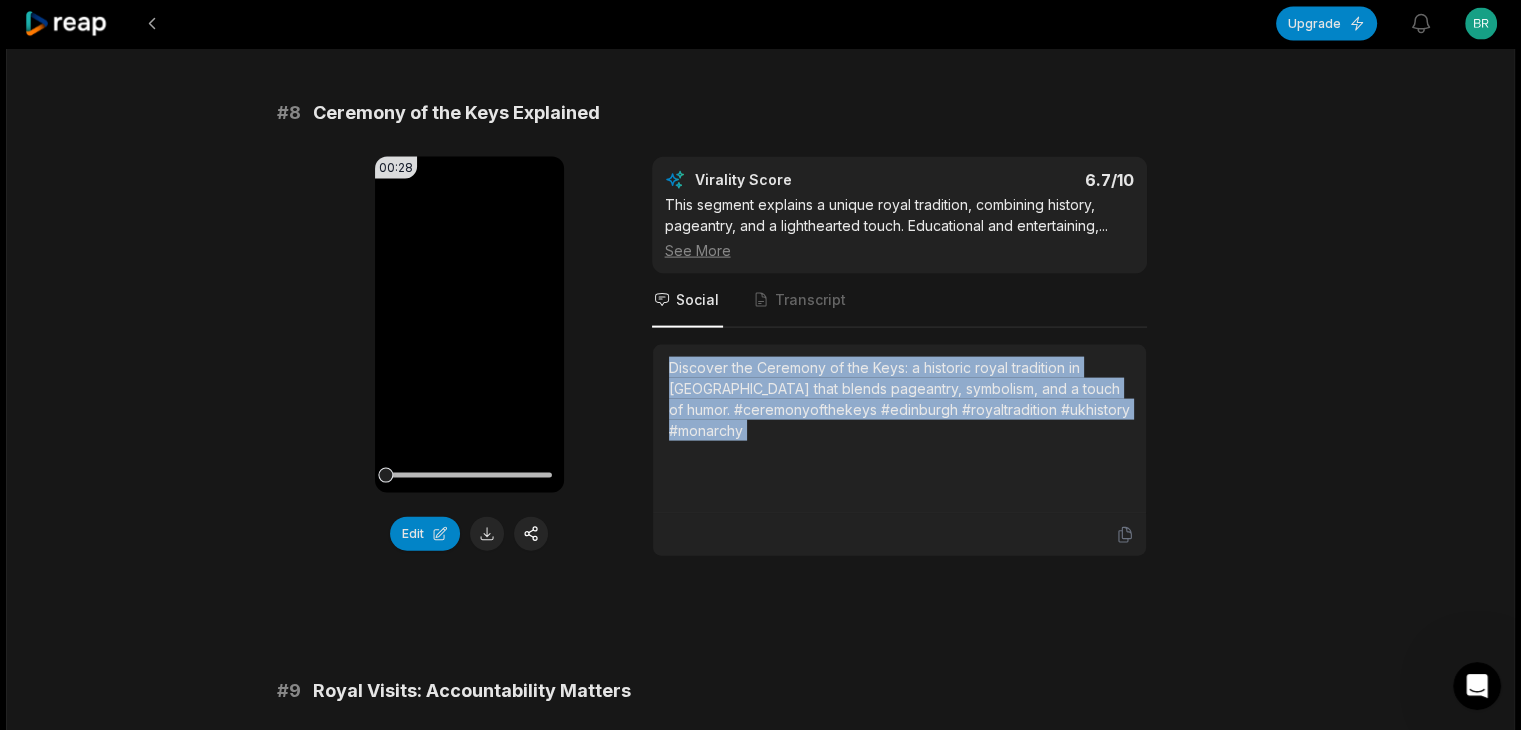 click on "Discover the Ceremony of the Keys: a historic royal tradition in [GEOGRAPHIC_DATA] that blends pageantry, symbolism, and a touch of humor. #ceremonyofthekeys #edinburgh #royaltradition #ukhistory #monarchy" at bounding box center [899, 399] 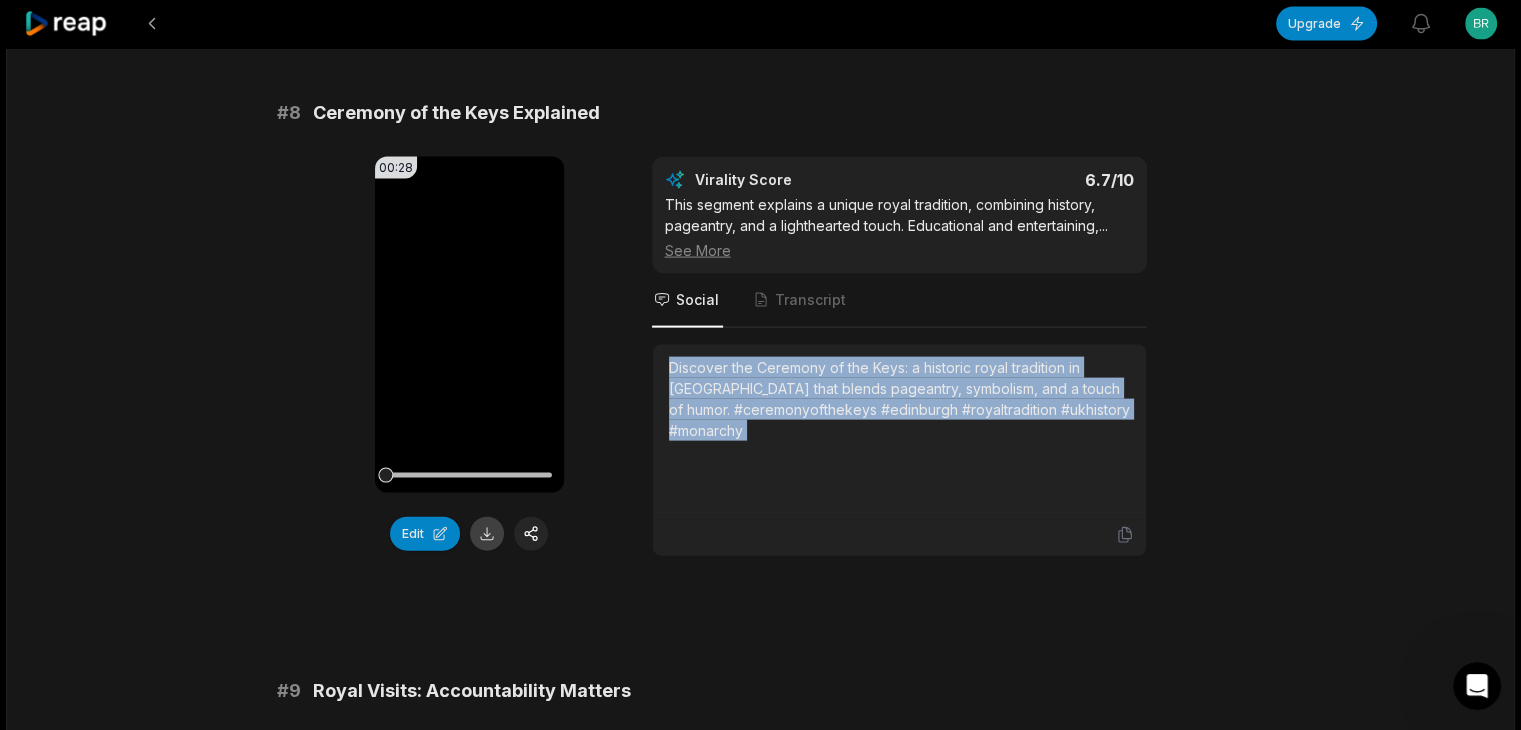 click at bounding box center [487, 534] 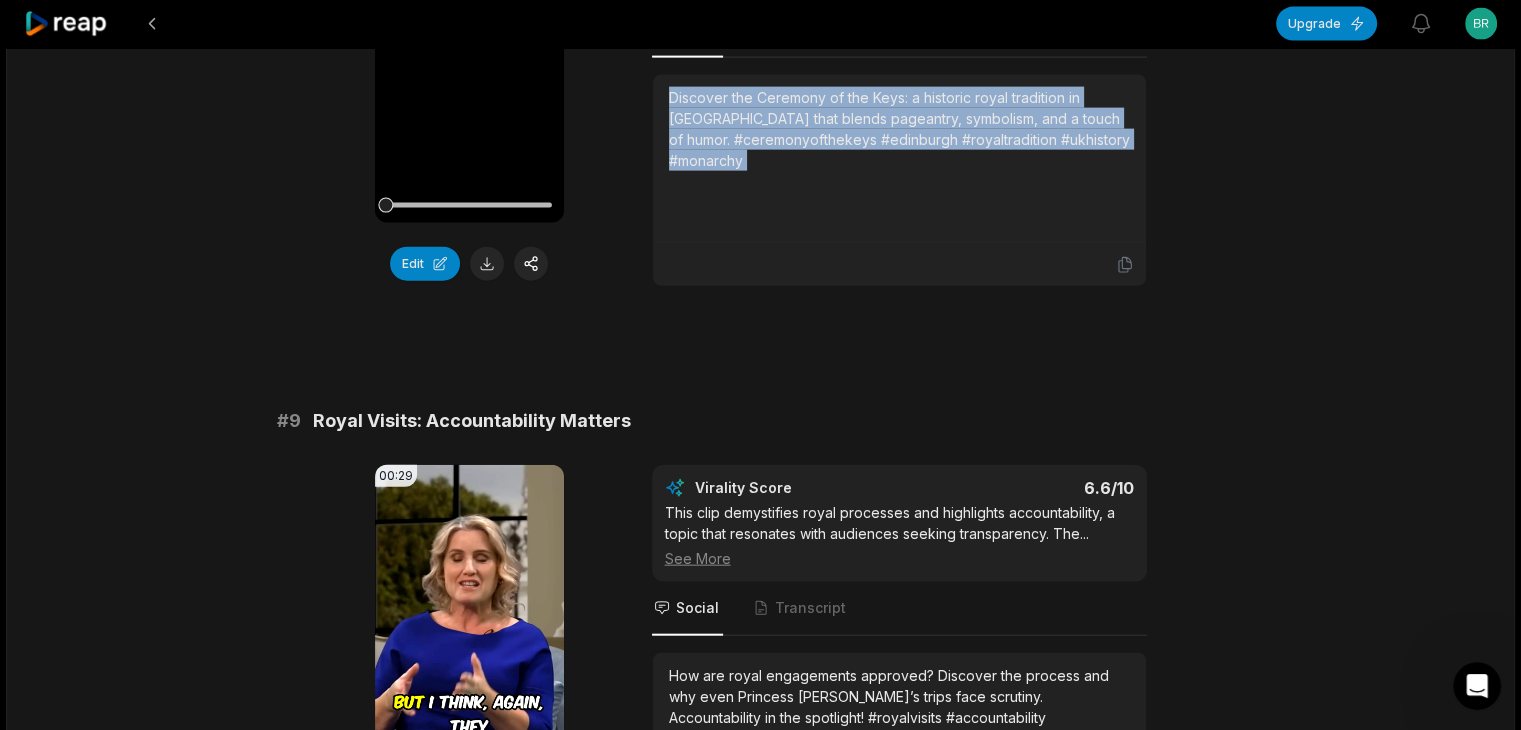 scroll, scrollTop: 4536, scrollLeft: 0, axis: vertical 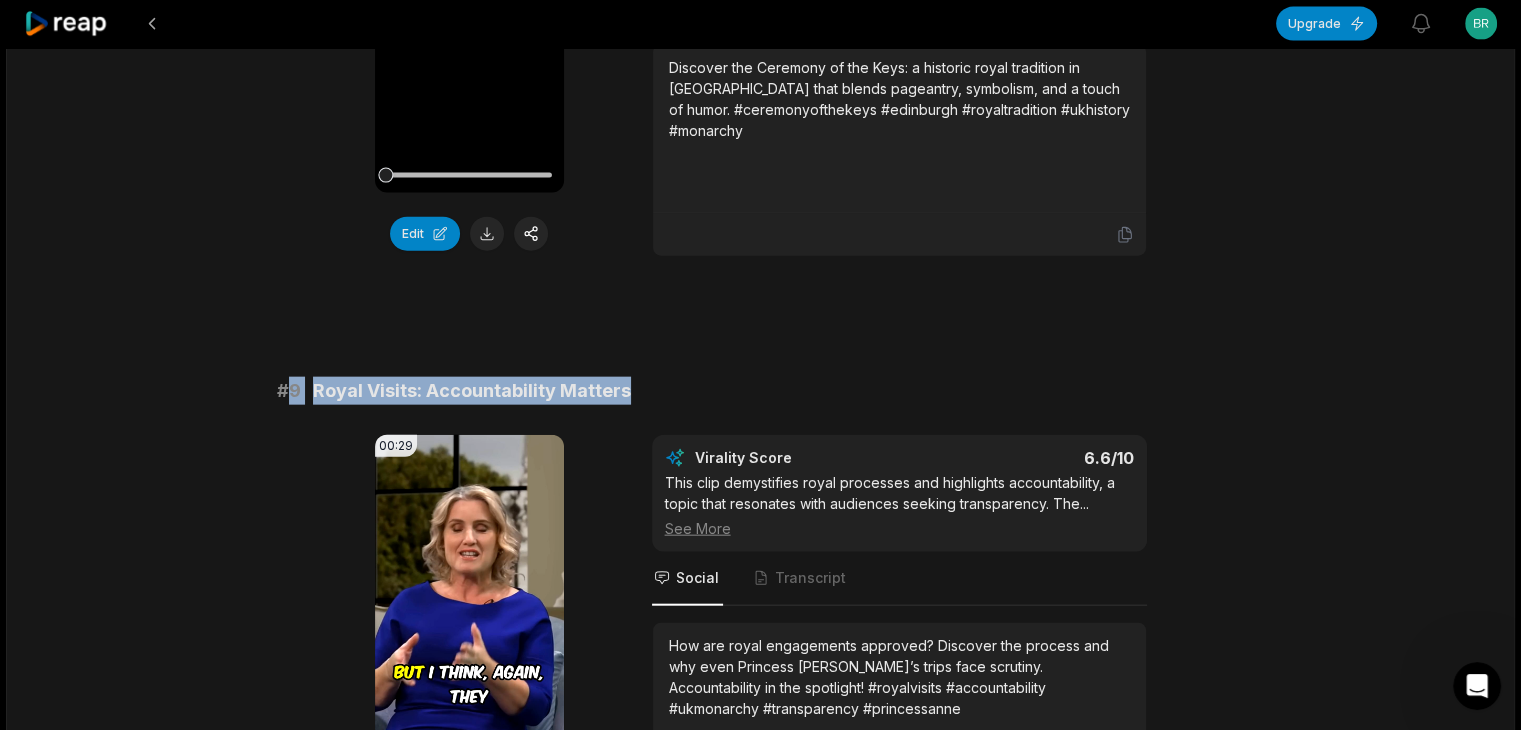 drag, startPoint x: 292, startPoint y: 372, endPoint x: 739, endPoint y: 377, distance: 447.02795 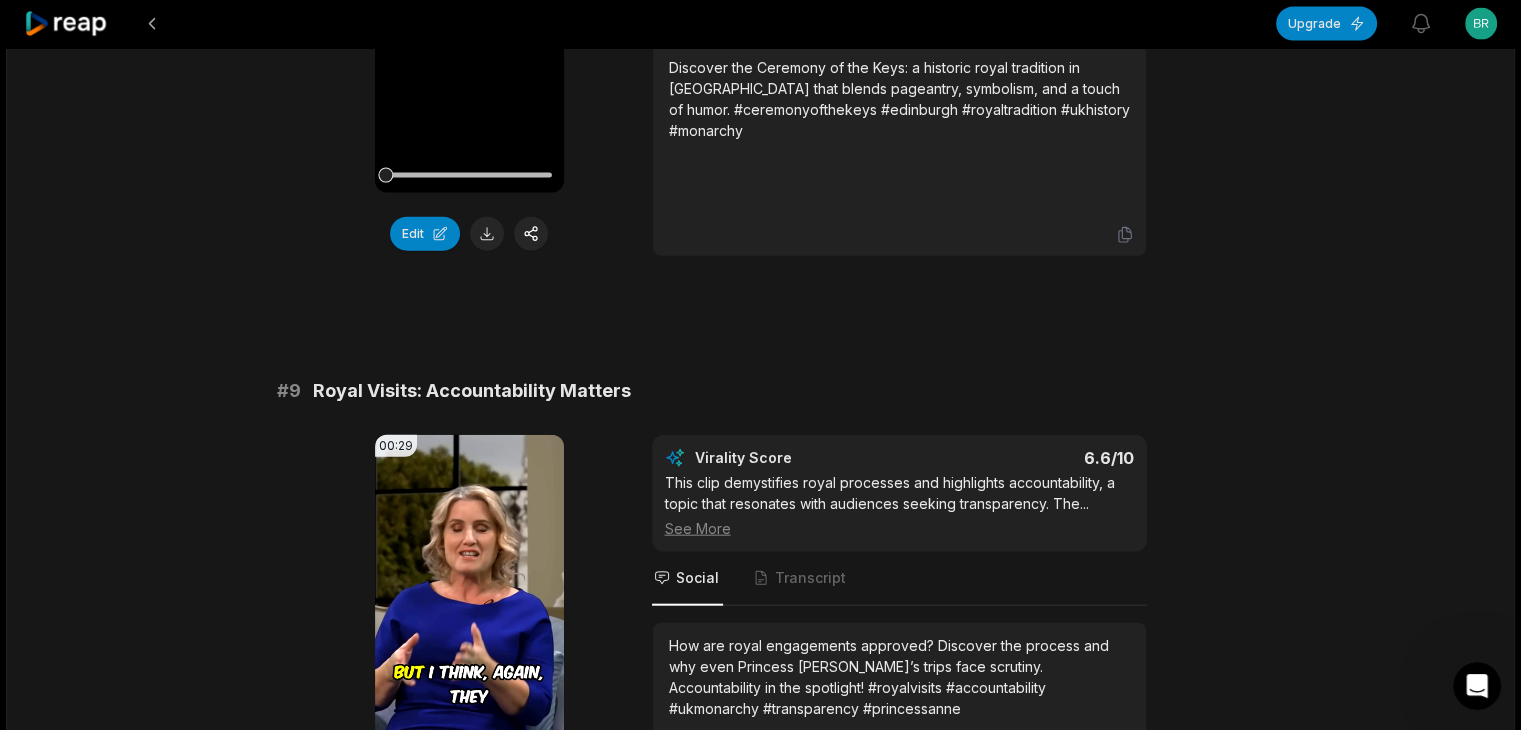 click on "How are royal engagements approved? Discover the process and why even Princess [PERSON_NAME]’s trips face scrutiny. Accountability in the spotlight! #royalvisits #accountability #ukmonarchy #transparency #princessanne" at bounding box center (899, 677) 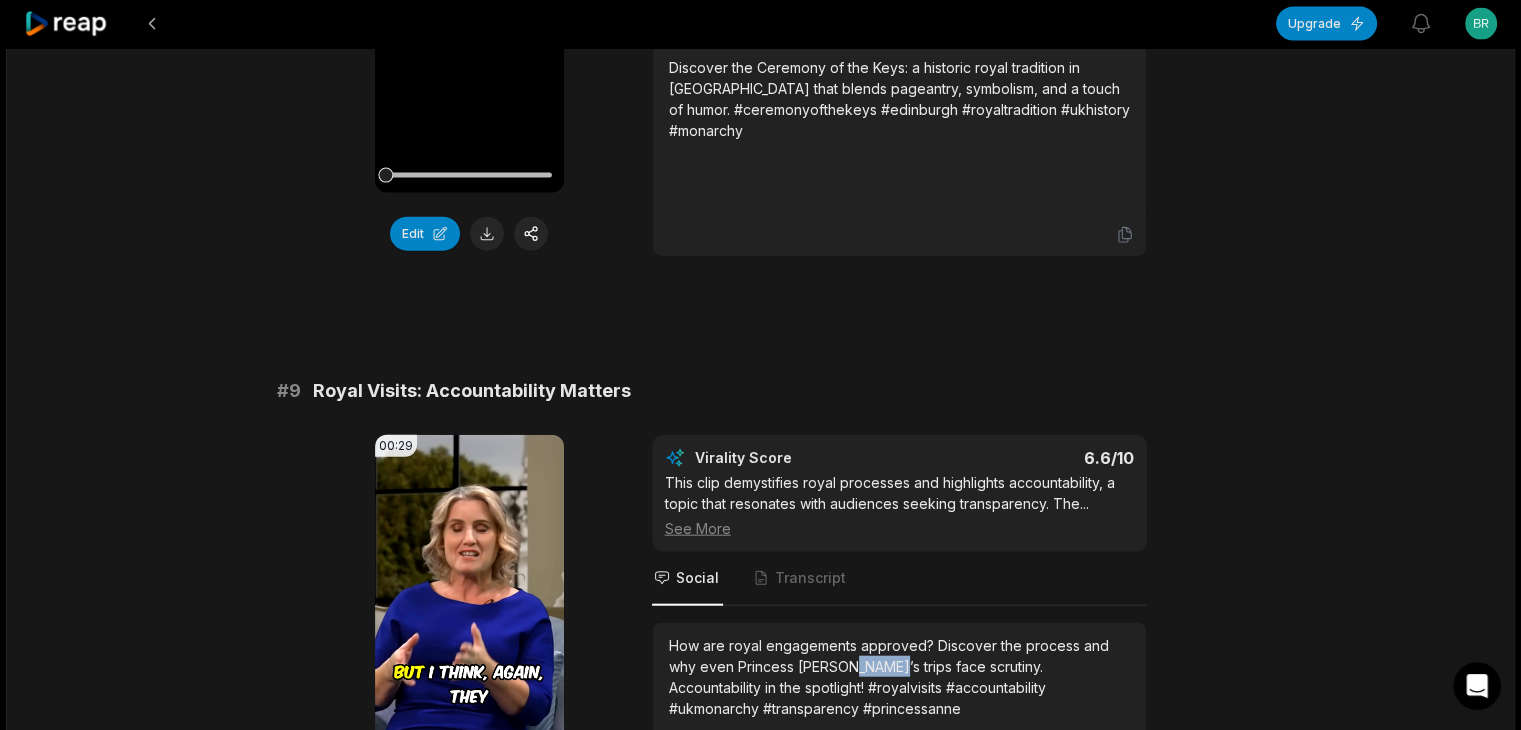 click on "How are royal engagements approved? Discover the process and why even Princess [PERSON_NAME]’s trips face scrutiny. Accountability in the spotlight! #royalvisits #accountability #ukmonarchy #transparency #princessanne" at bounding box center [899, 677] 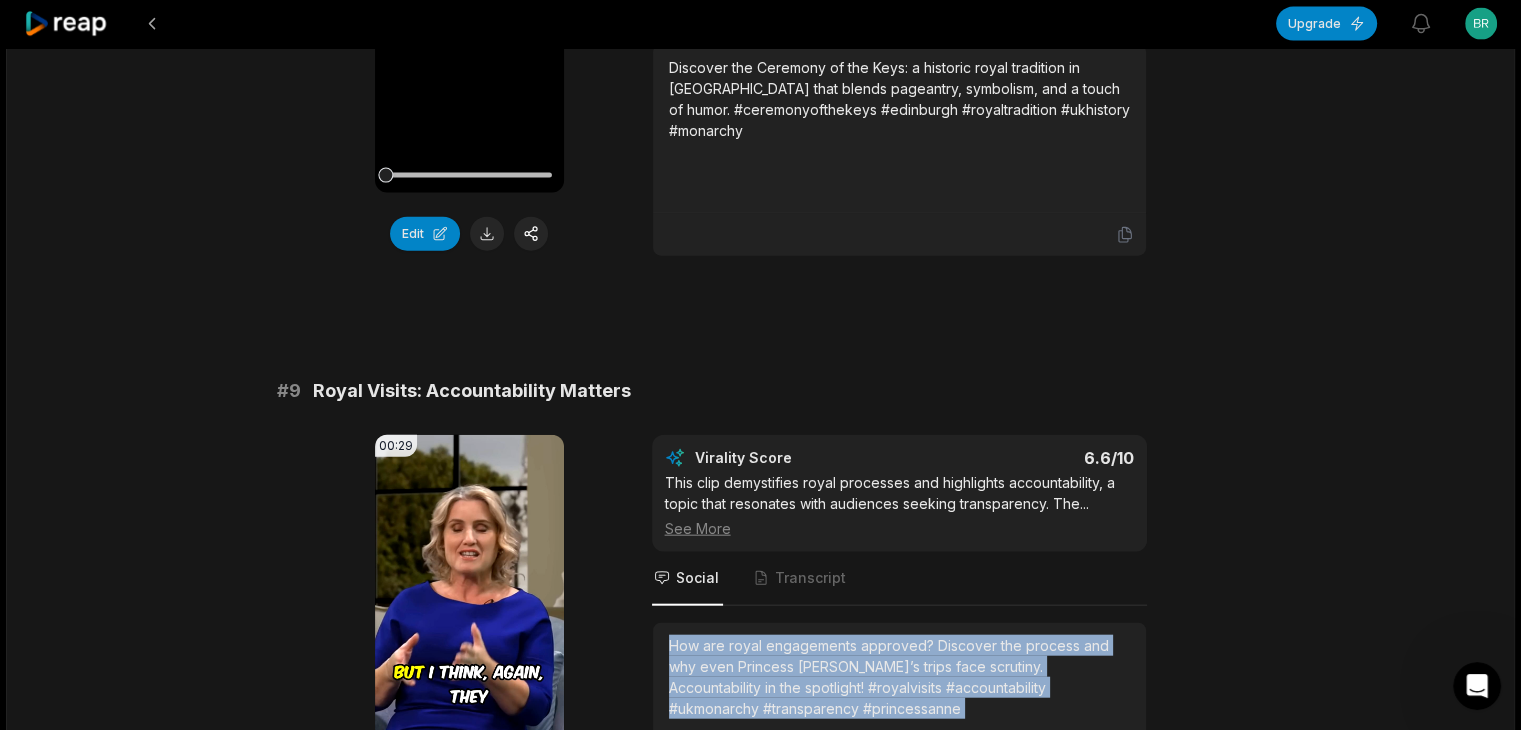click on "How are royal engagements approved? Discover the process and why even Princess [PERSON_NAME]’s trips face scrutiny. Accountability in the spotlight! #royalvisits #accountability #ukmonarchy #transparency #princessanne" at bounding box center (899, 677) 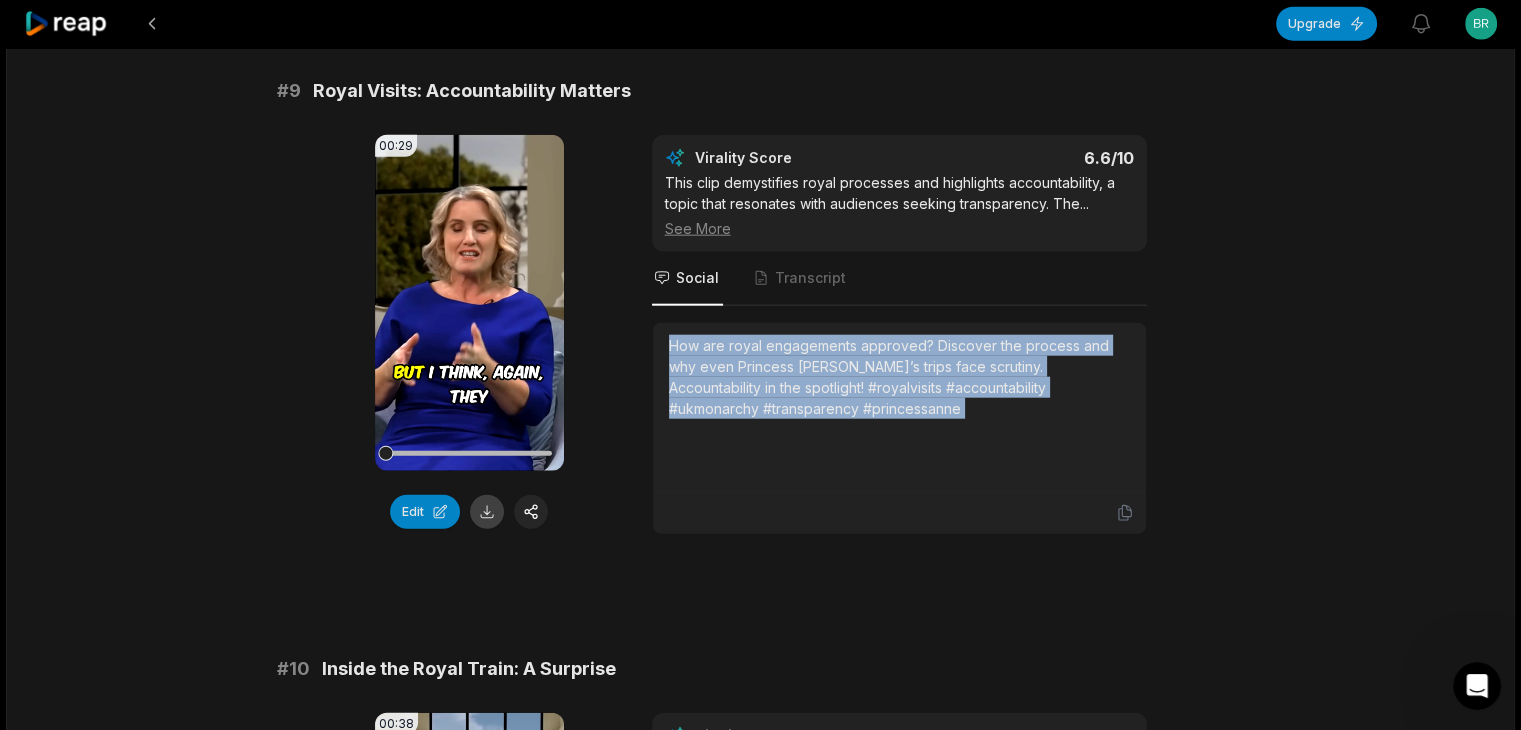 click at bounding box center (487, 512) 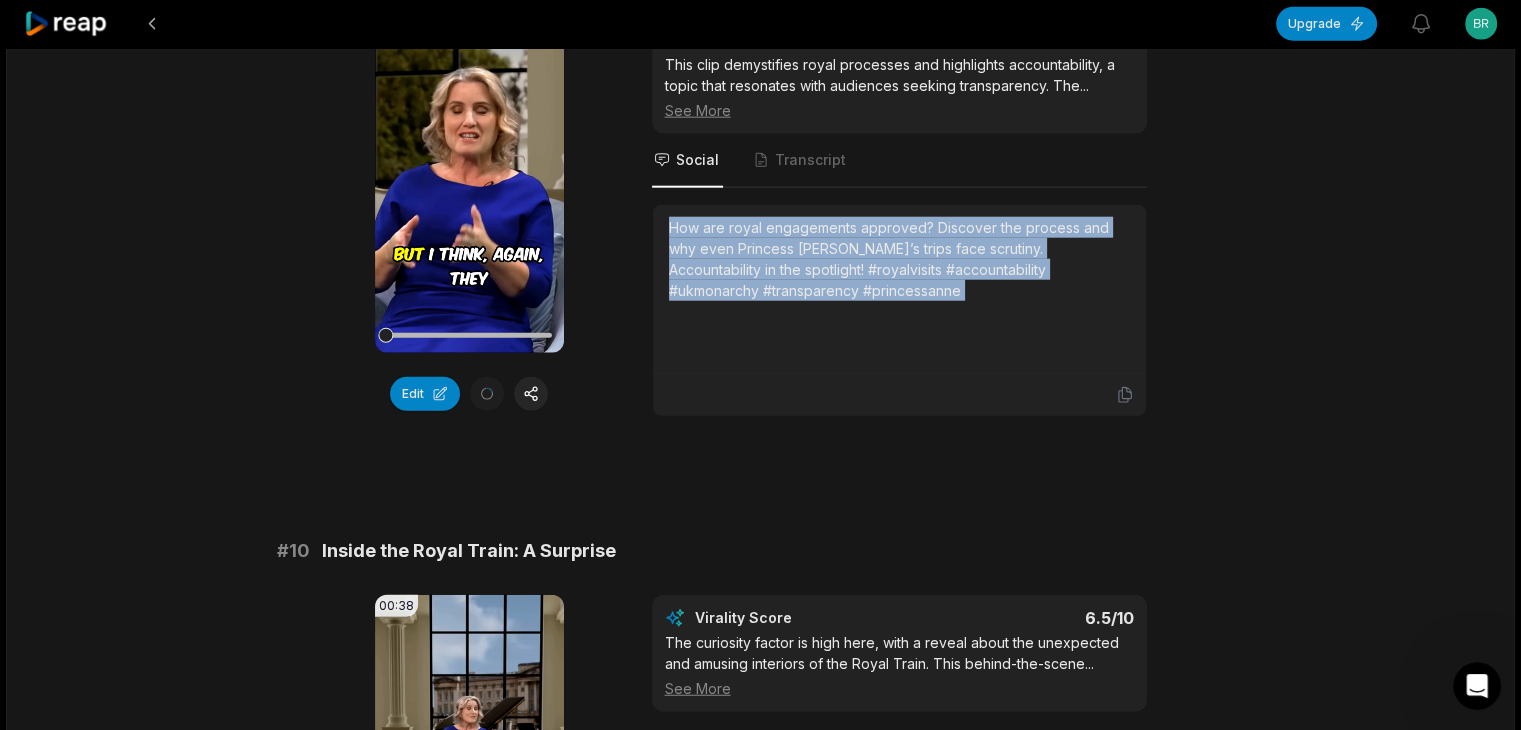 scroll, scrollTop: 5136, scrollLeft: 0, axis: vertical 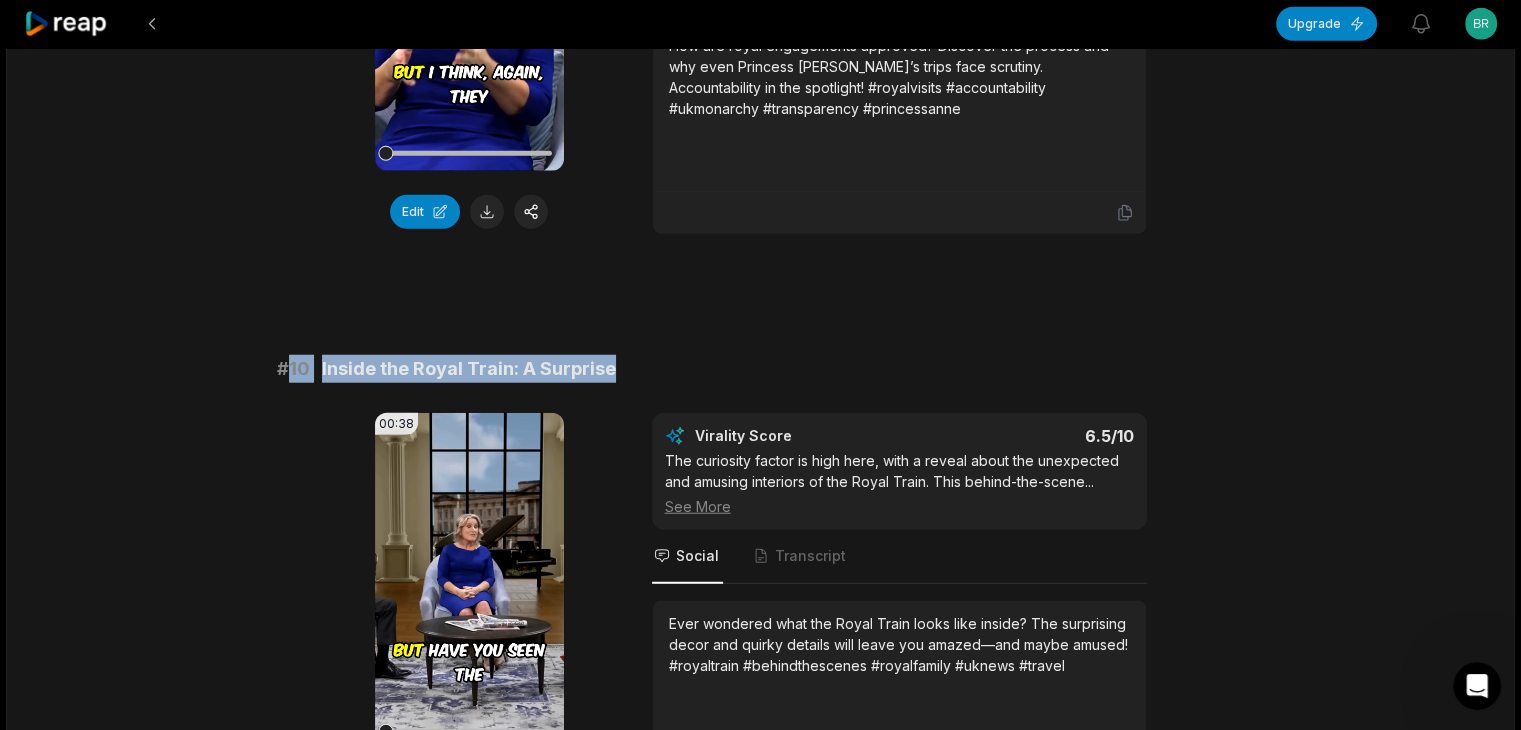 drag, startPoint x: 290, startPoint y: 350, endPoint x: 680, endPoint y: 351, distance: 390.00128 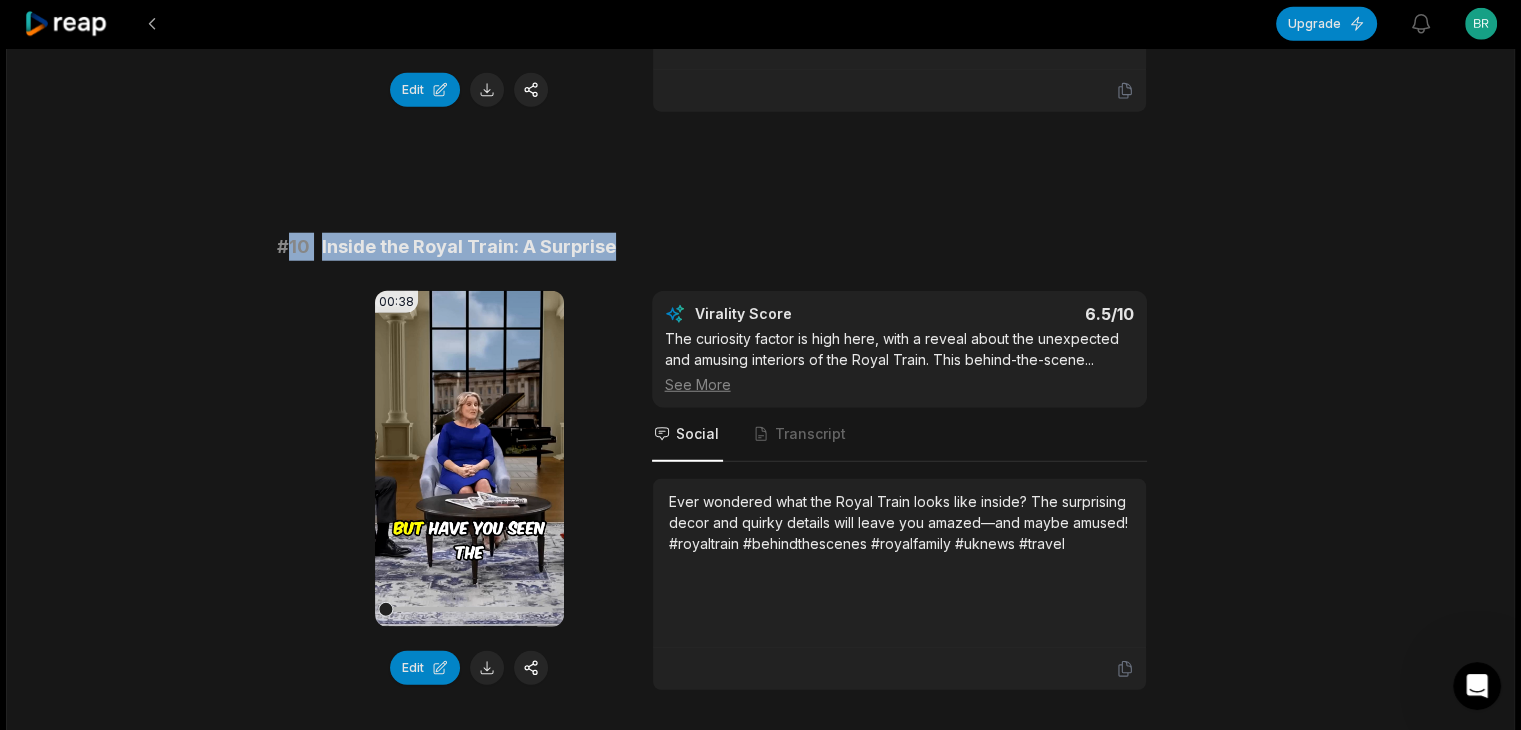 scroll, scrollTop: 5404, scrollLeft: 0, axis: vertical 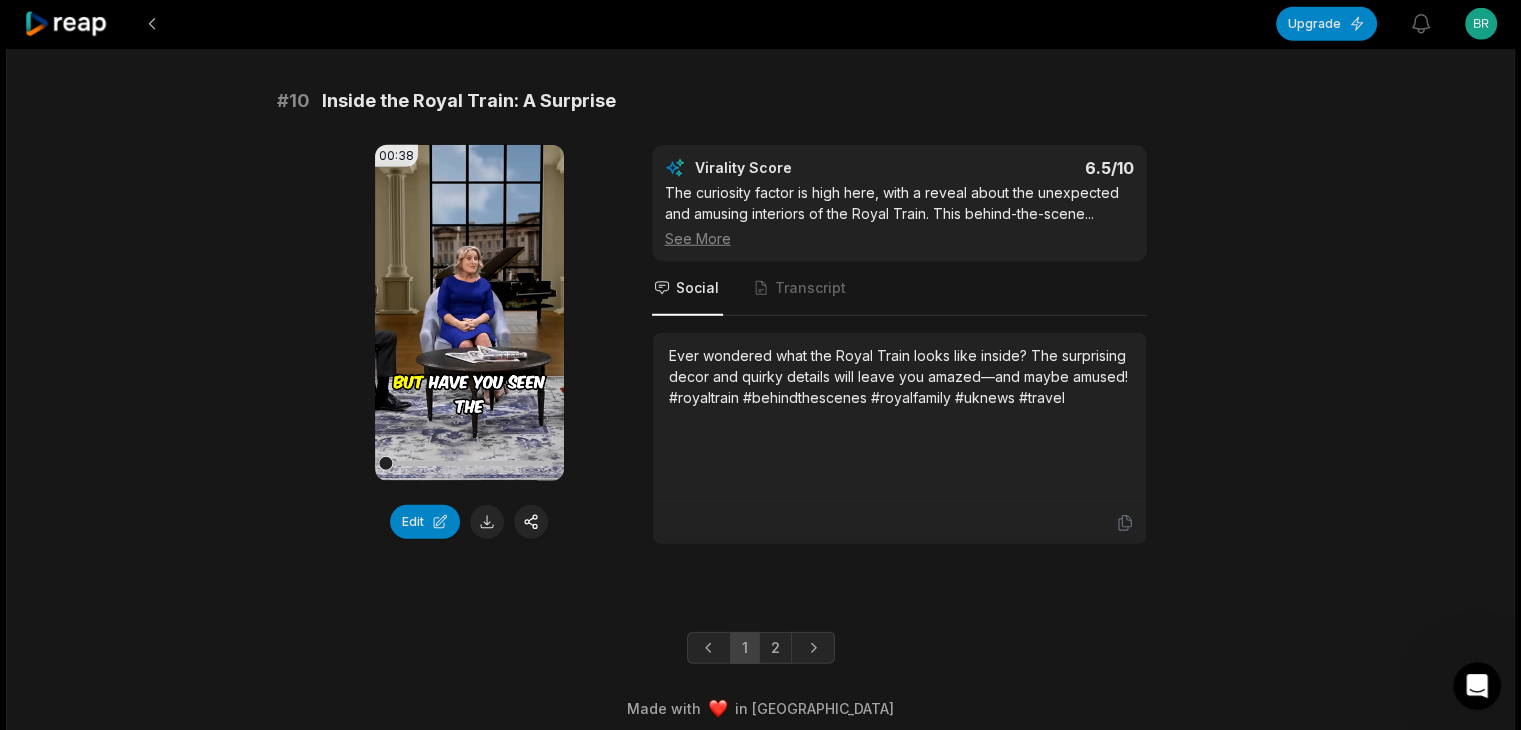 click on "Ever wondered what the Royal Train looks like inside? The surprising decor and quirky details will leave you amazed—and maybe amused! #royaltrain #behindthescenes #royalfamily #uknews #travel" at bounding box center (899, 376) 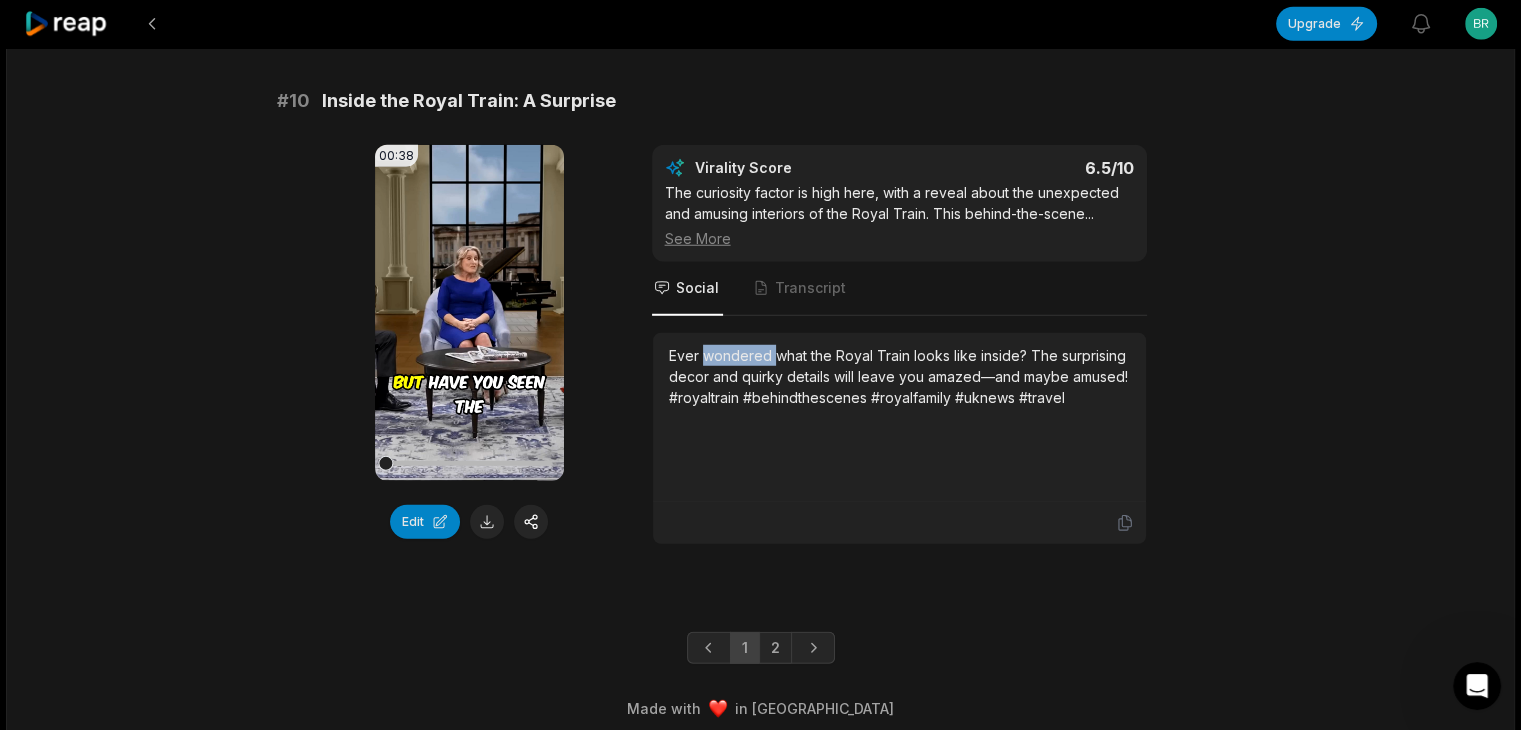 click on "Ever wondered what the Royal Train looks like inside? The surprising decor and quirky details will leave you amazed—and maybe amused! #royaltrain #behindthescenes #royalfamily #uknews #travel" at bounding box center [899, 376] 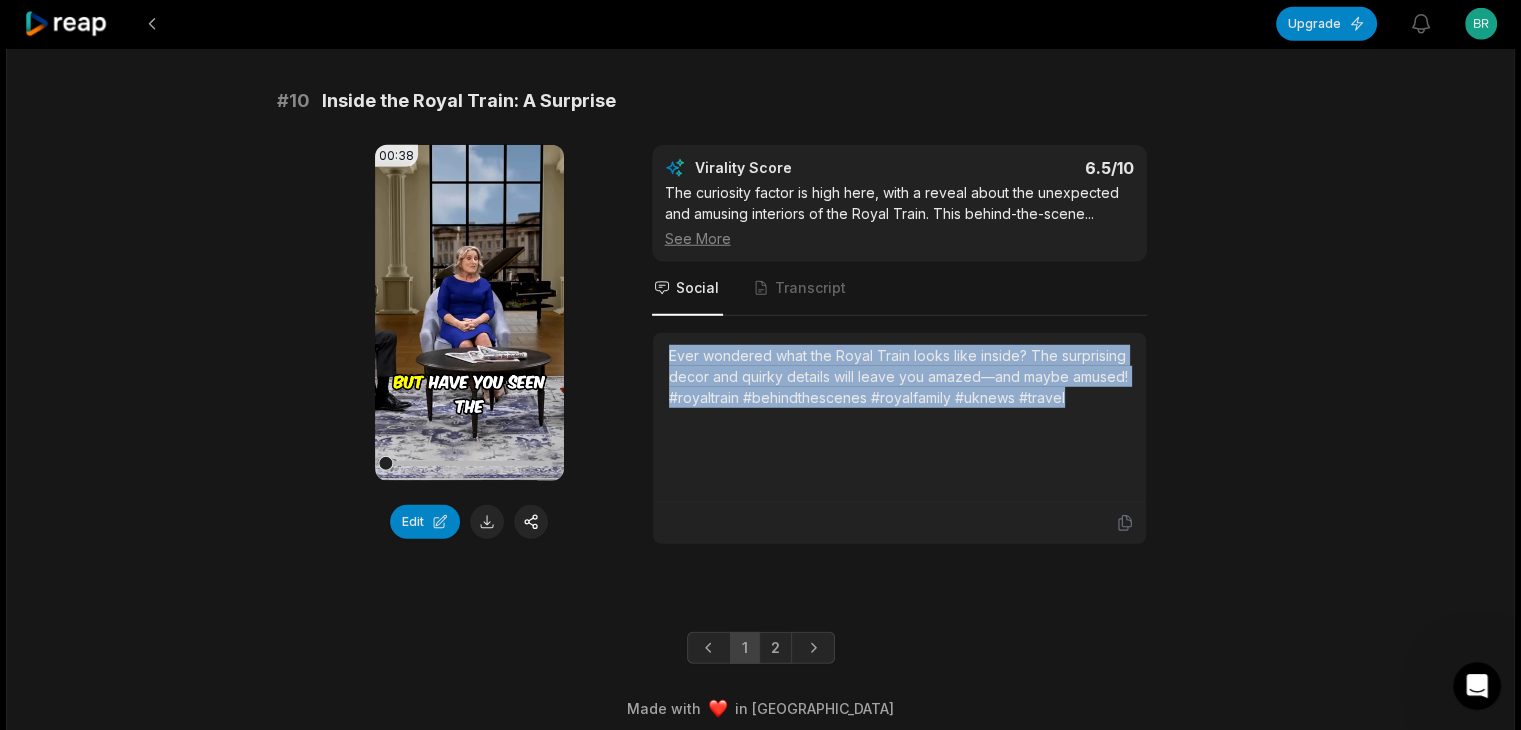 click on "Ever wondered what the Royal Train looks like inside? The surprising decor and quirky details will leave you amazed—and maybe amused! #royaltrain #behindthescenes #royalfamily #uknews #travel" at bounding box center [899, 376] 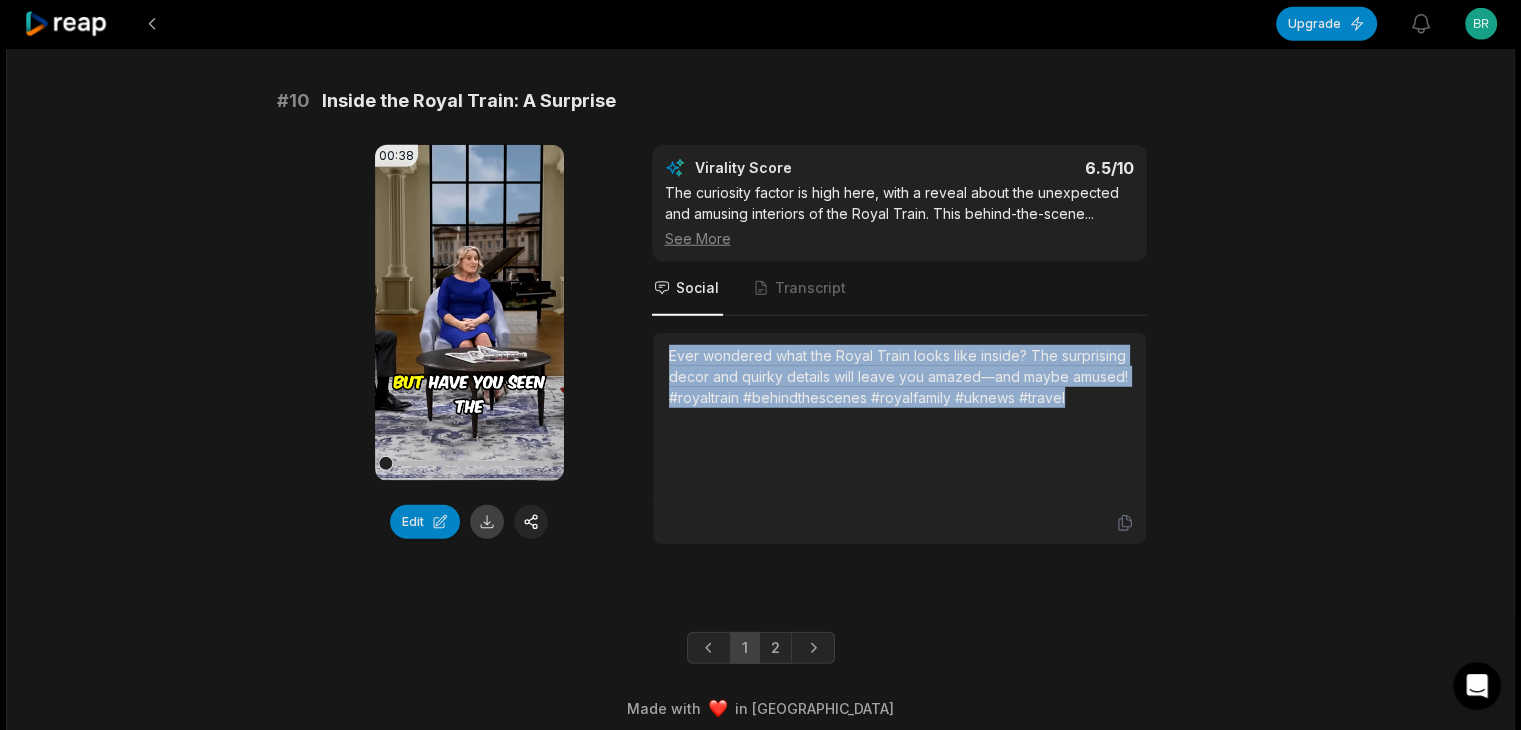 click at bounding box center [487, 522] 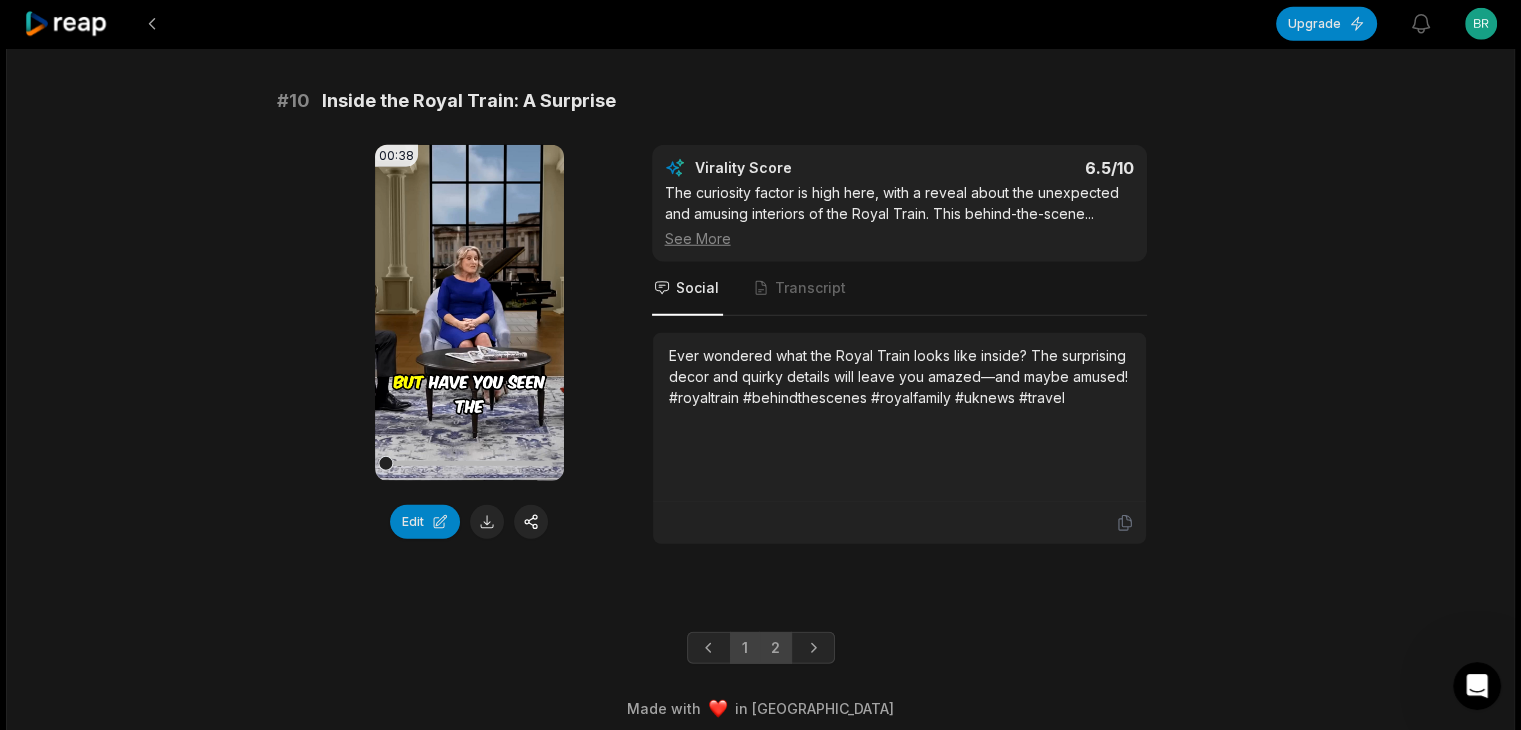 click on "2" at bounding box center (775, 648) 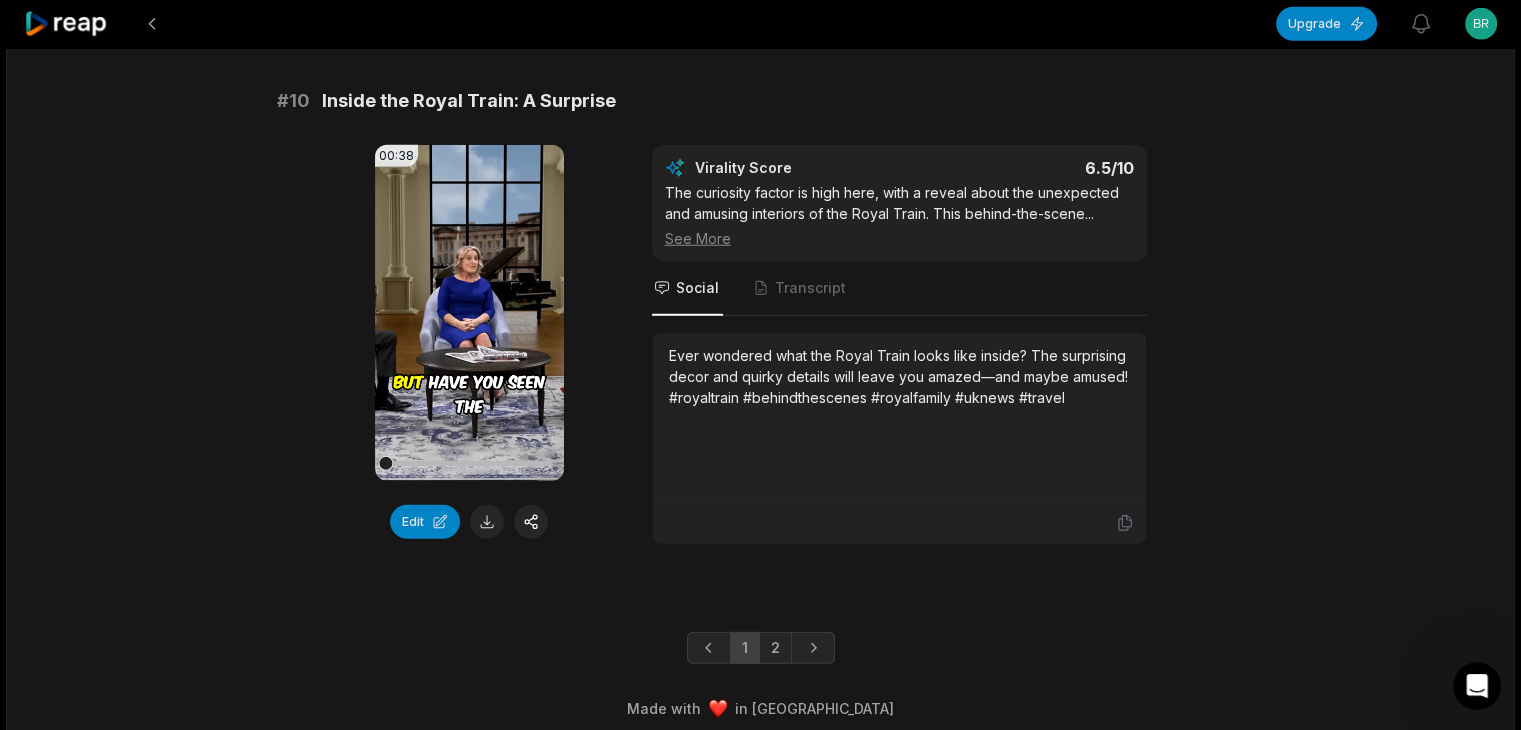 scroll, scrollTop: 0, scrollLeft: 0, axis: both 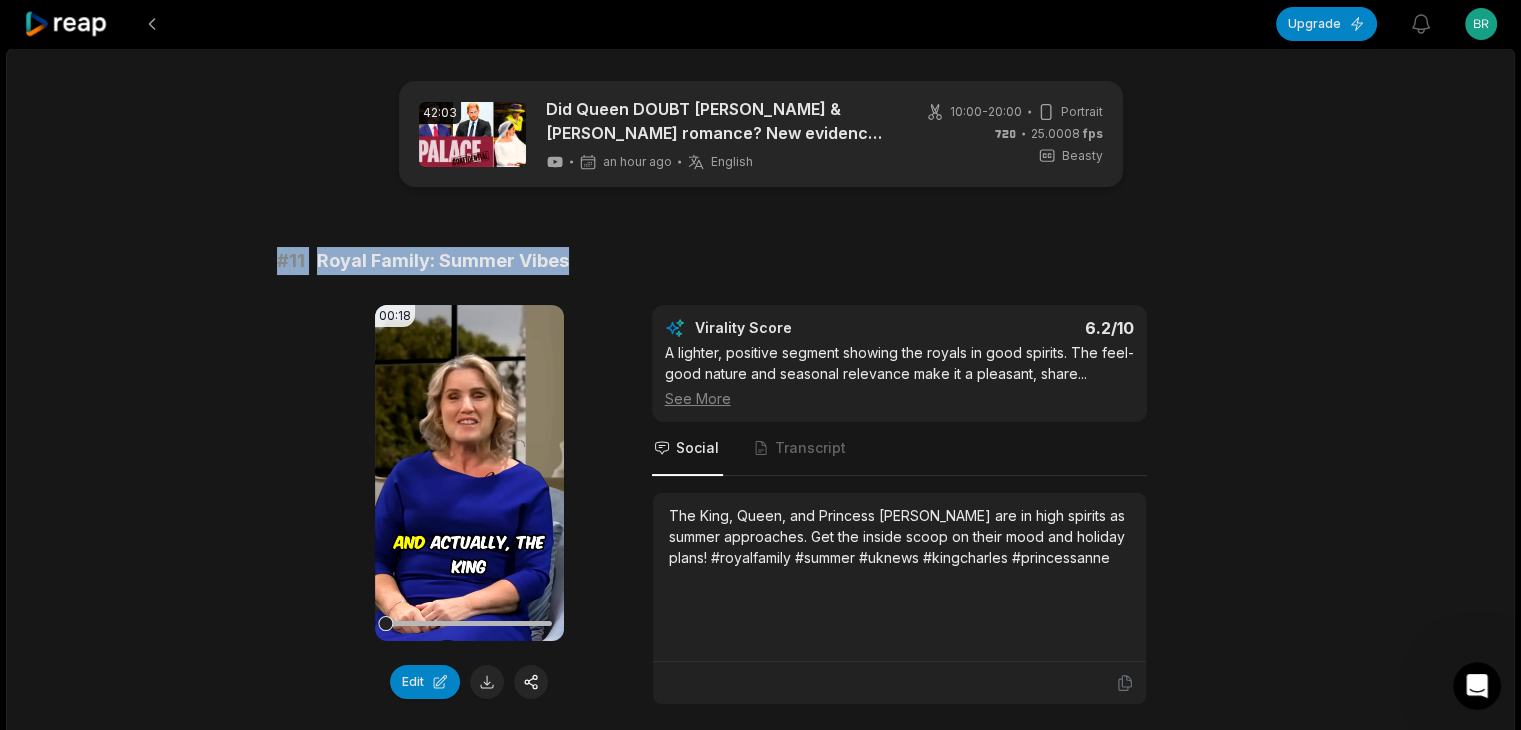 drag, startPoint x: 300, startPoint y: 253, endPoint x: 742, endPoint y: 253, distance: 442 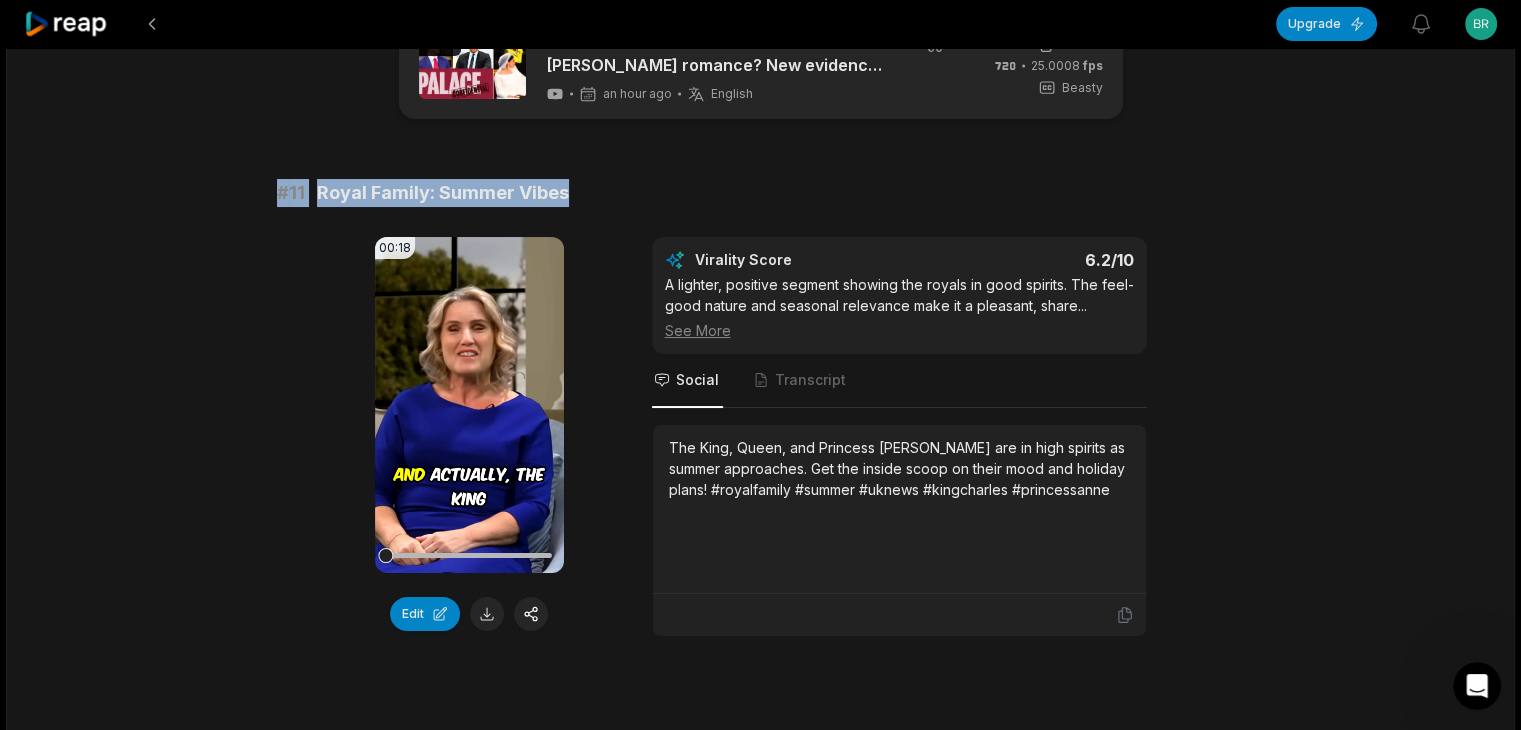 scroll, scrollTop: 100, scrollLeft: 0, axis: vertical 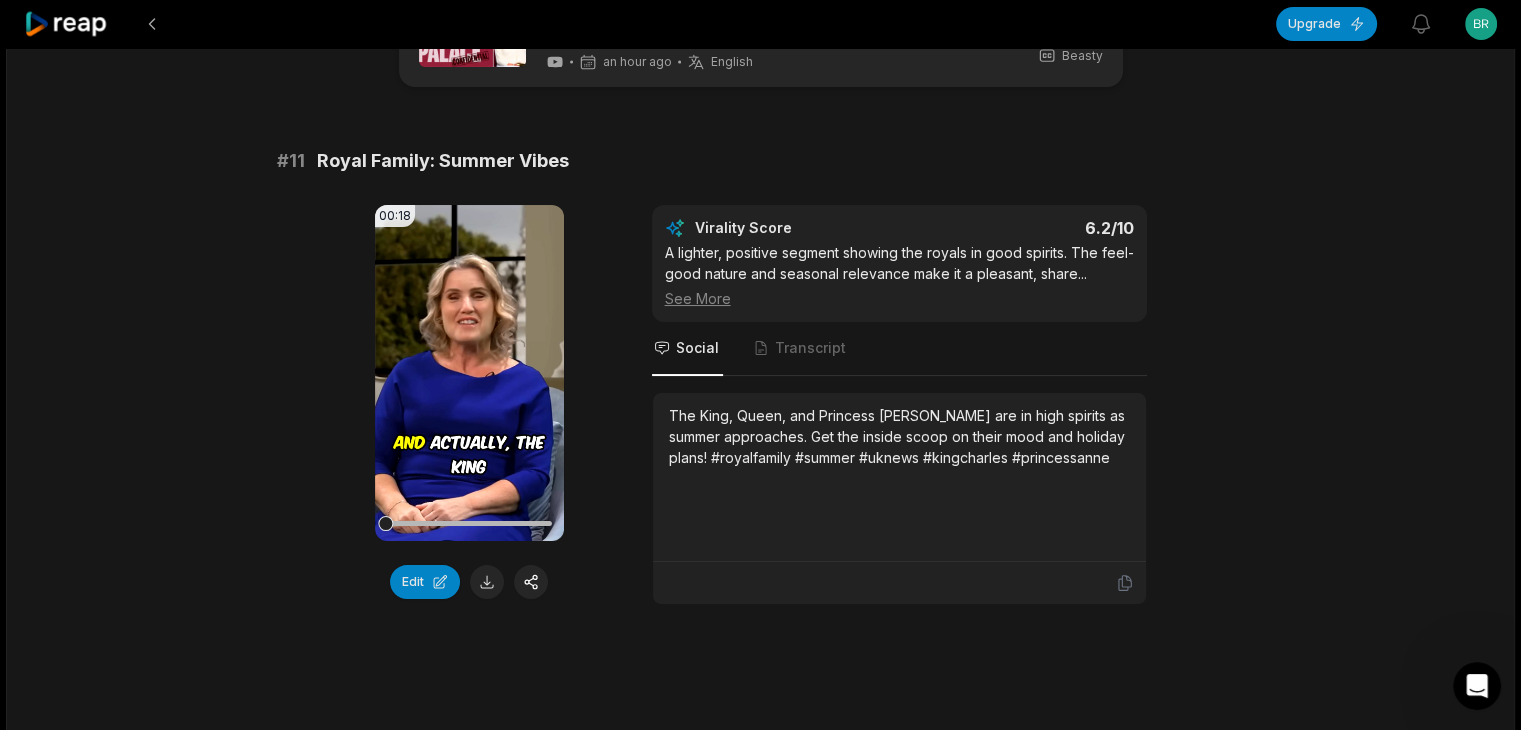 click on "The King, Queen, and Princess [PERSON_NAME] are in high spirits as summer approaches. Get the inside scoop on their mood and holiday plans! #royalfamily #summer #uknews #kingcharles #princessanne" at bounding box center [899, 436] 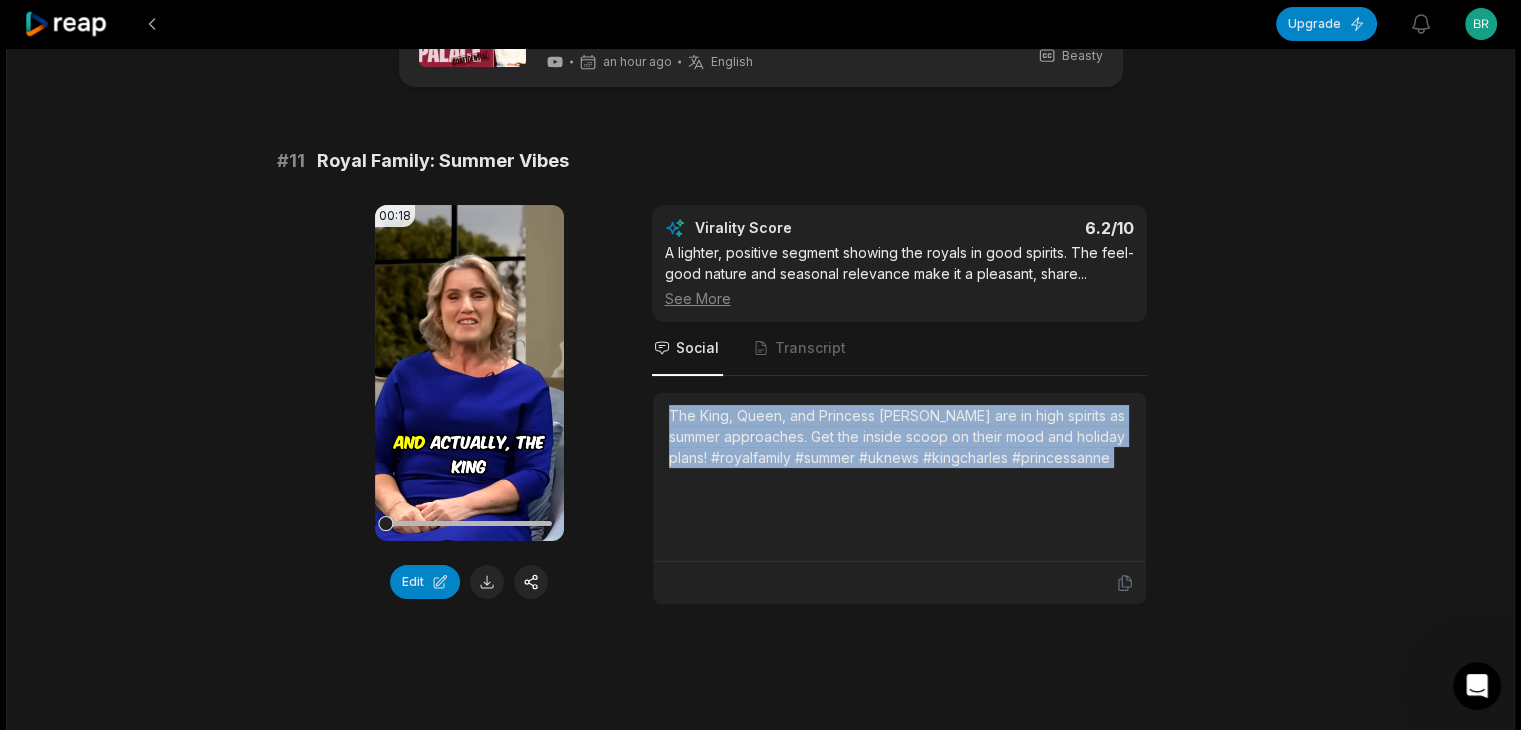 click on "The King, Queen, and Princess [PERSON_NAME] are in high spirits as summer approaches. Get the inside scoop on their mood and holiday plans! #royalfamily #summer #uknews #kingcharles #princessanne" at bounding box center (899, 436) 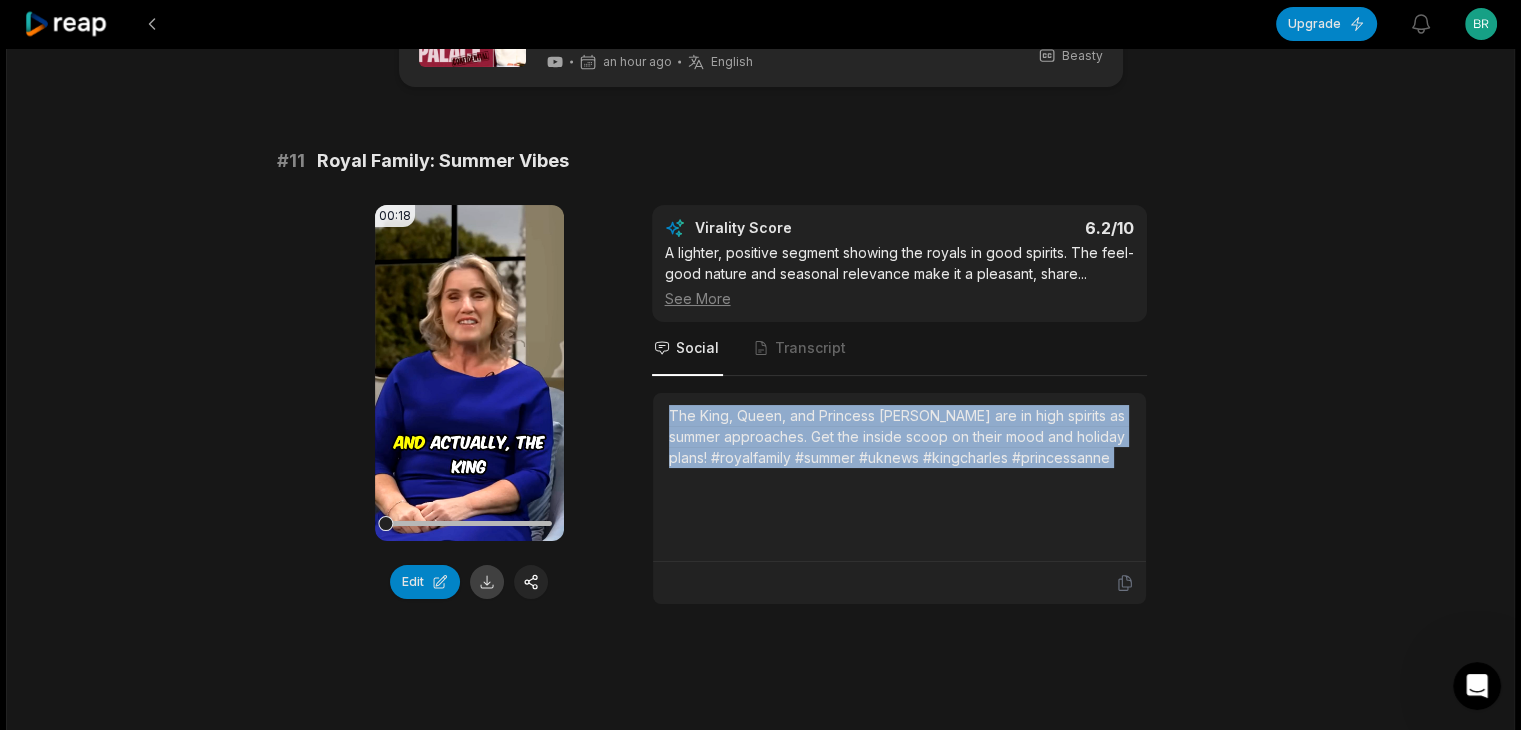 click at bounding box center [487, 582] 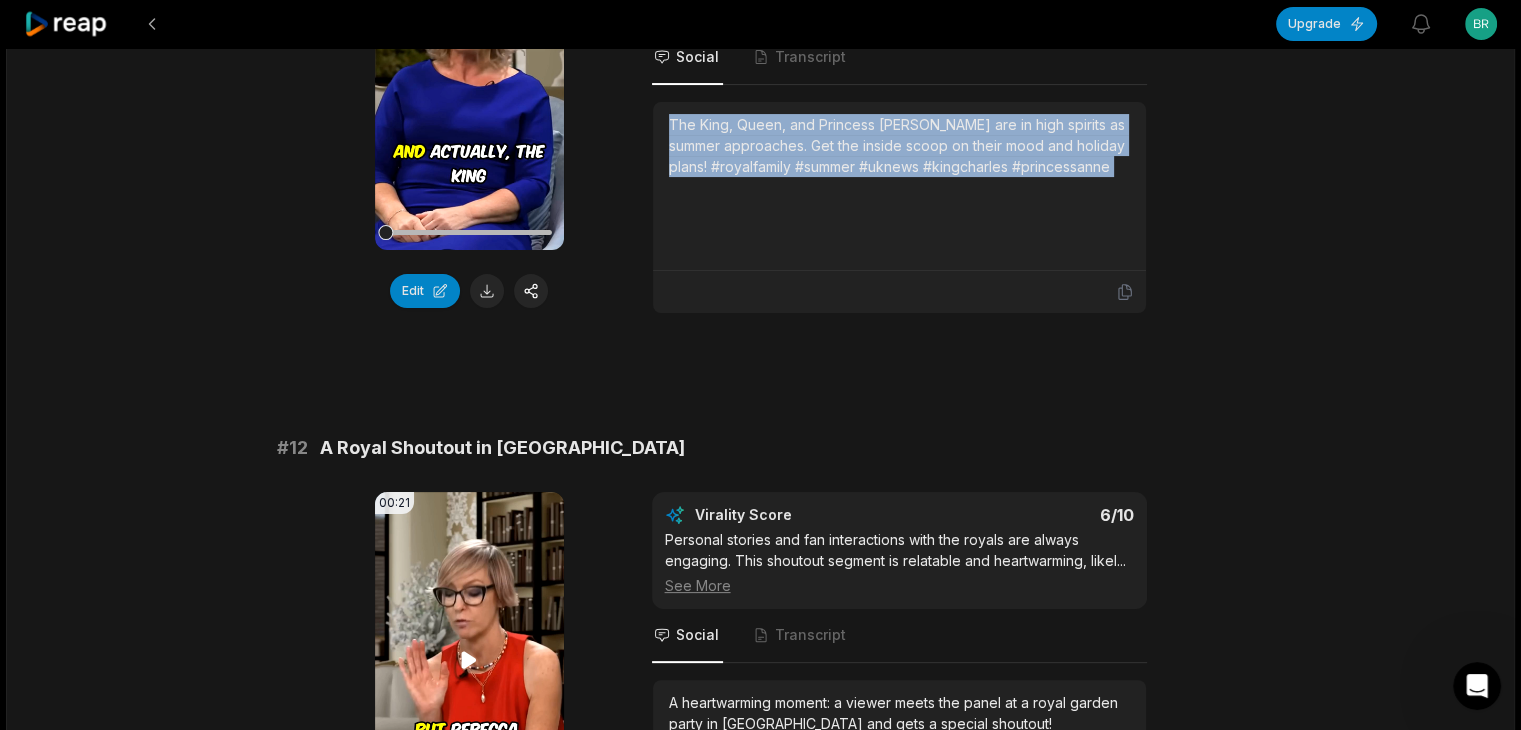 scroll, scrollTop: 500, scrollLeft: 0, axis: vertical 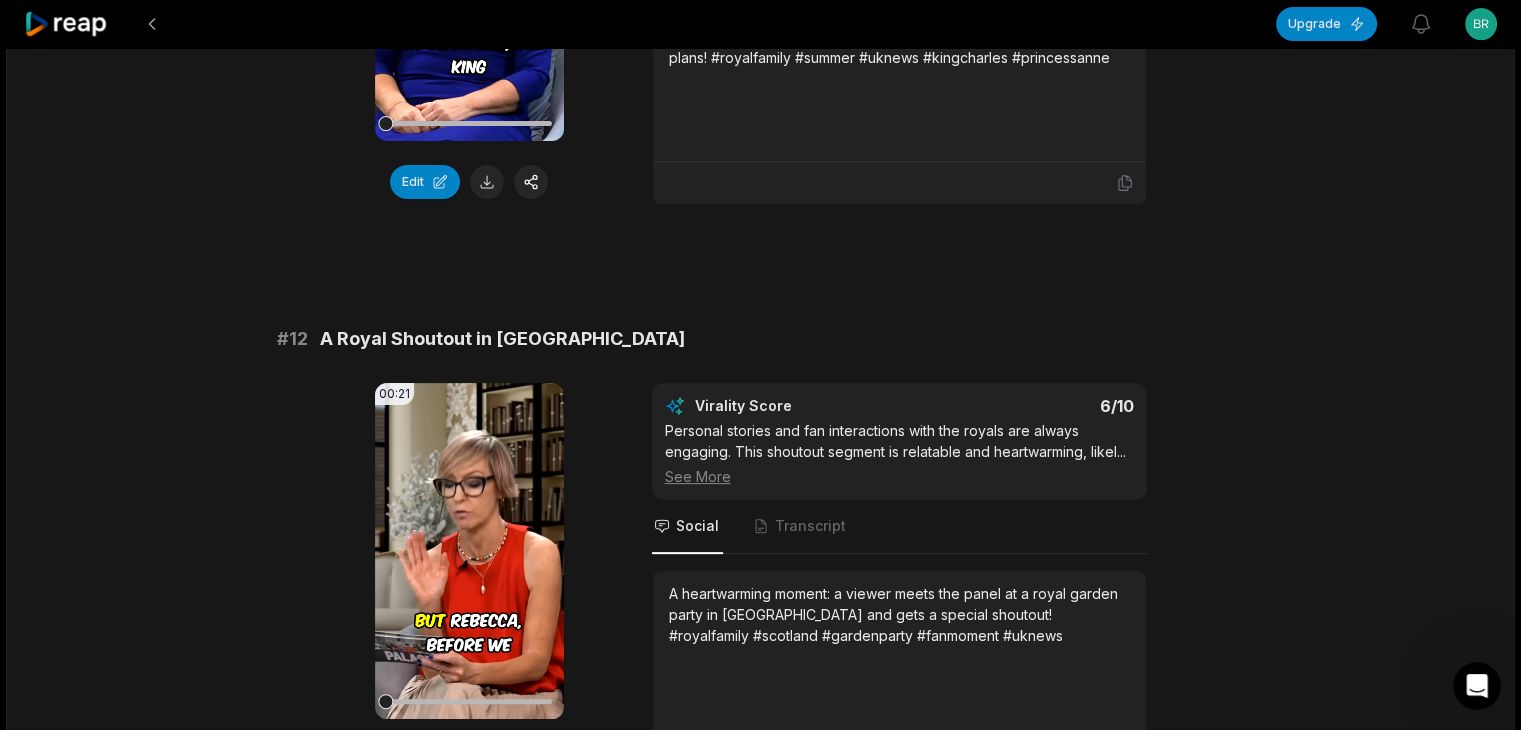 click on "# 11 Royal Family: Summer Vibes 00:18 Your browser does not support mp4 format. Edit Virality Score 6.2 /10 A lighter, positive segment showing the royals in good spirits. The feel-good nature and seasonal relevance make it a pleasant, share ...   See More Social Transcript The King, Queen, and Princess [PERSON_NAME] are in high spirits as summer approaches. Get the inside scoop on their mood and holiday plans! #royalfamily #summer #uknews #kingcharles #princessanne # 12 A Royal Shoutout in [GEOGRAPHIC_DATA] 00:21 Your browser does not support mp4 format. Edit Virality Score 6 /10 Personal stories and fan interactions with the royals are always engaging. This shoutout segment is relatable and heartwarming, likel ...   See More Social Transcript A heartwarming moment: a viewer meets the panel at a royal garden party in [GEOGRAPHIC_DATA] and gets a special shoutout! #royalfamily #scotland #gardenparty #fanmoment #uknews # 13 [PERSON_NAME]’s Royal Fanbase Revealed 00:06 Your browser does not support mp4 format. Edit Virality Score 5.8 /10 ..." at bounding box center [761, 554] 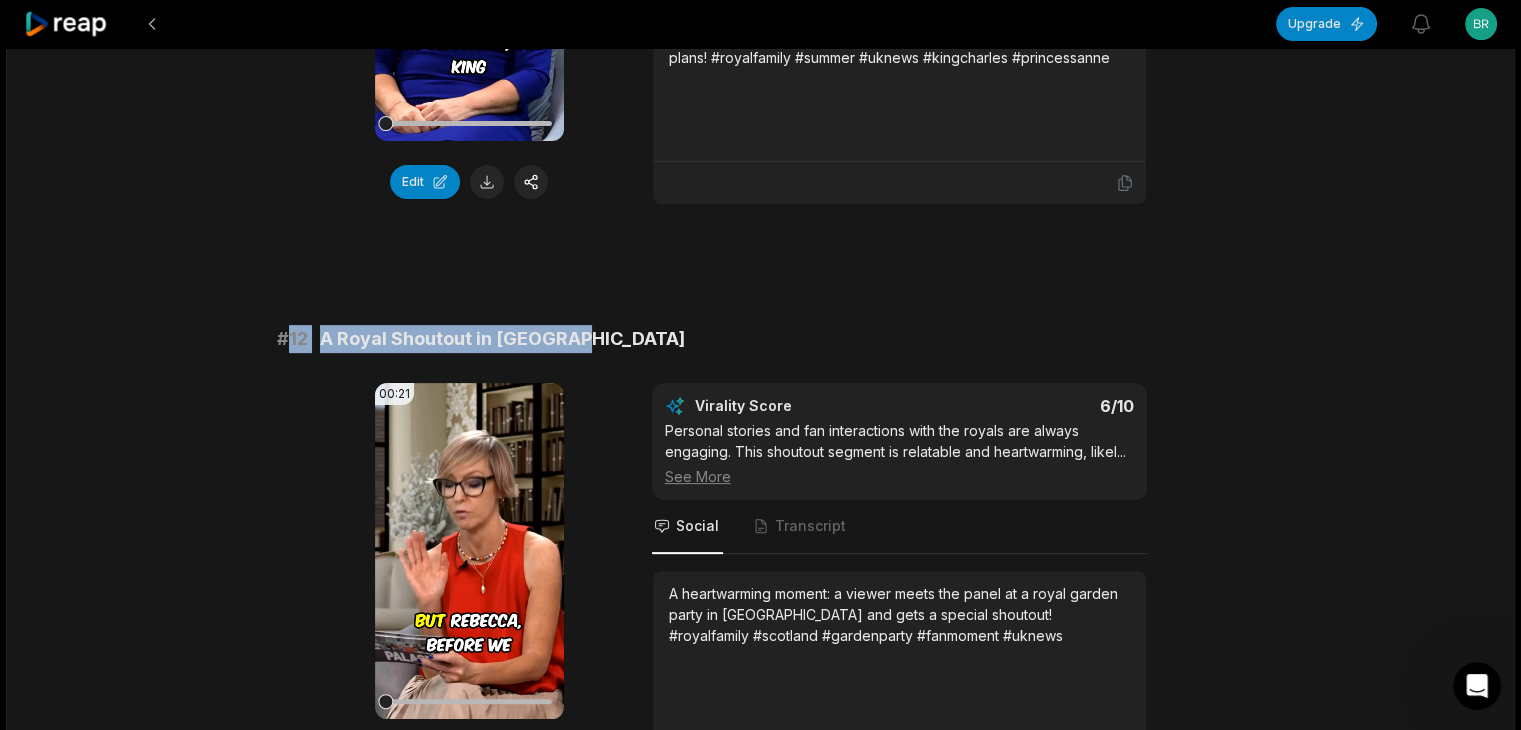 drag, startPoint x: 288, startPoint y: 331, endPoint x: 656, endPoint y: 335, distance: 368.02173 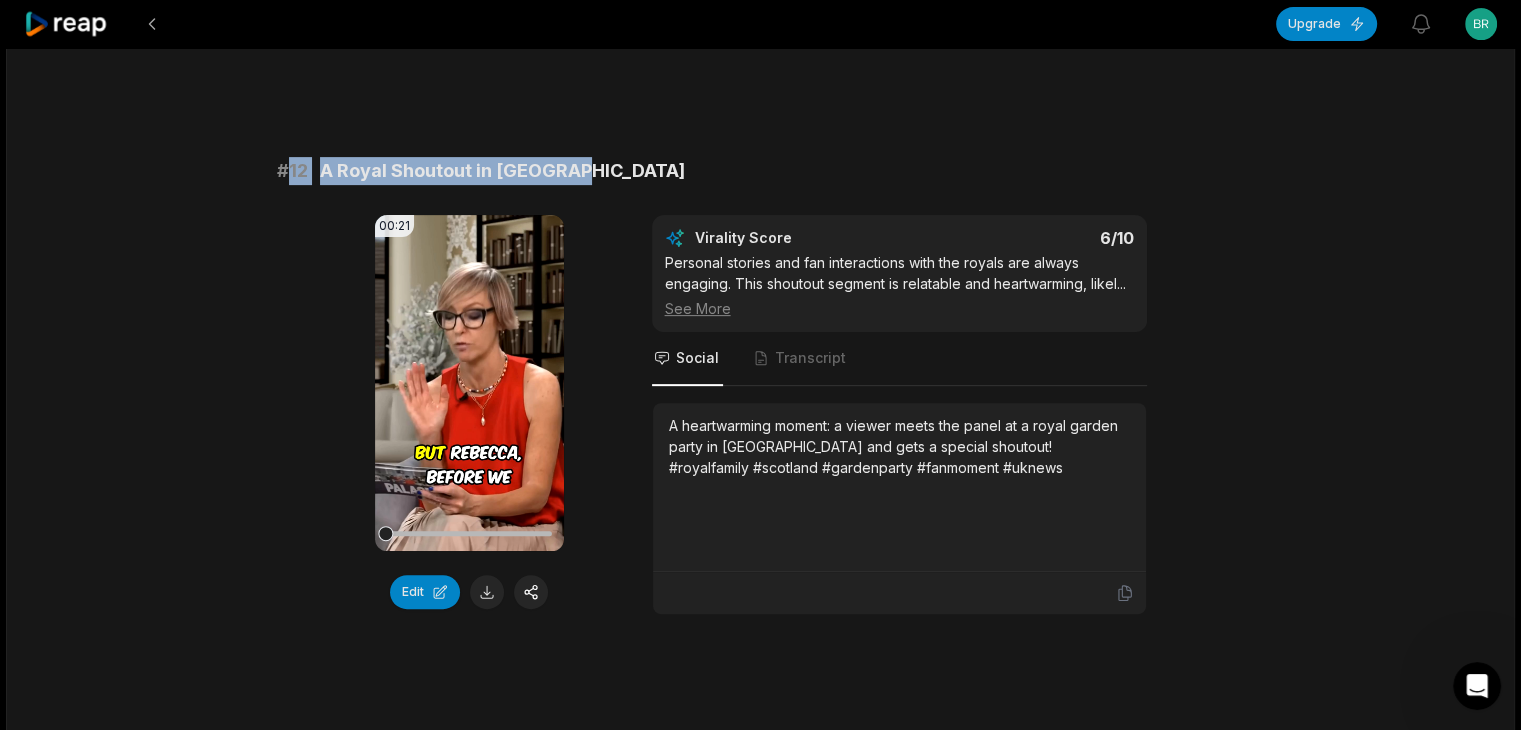 scroll, scrollTop: 700, scrollLeft: 0, axis: vertical 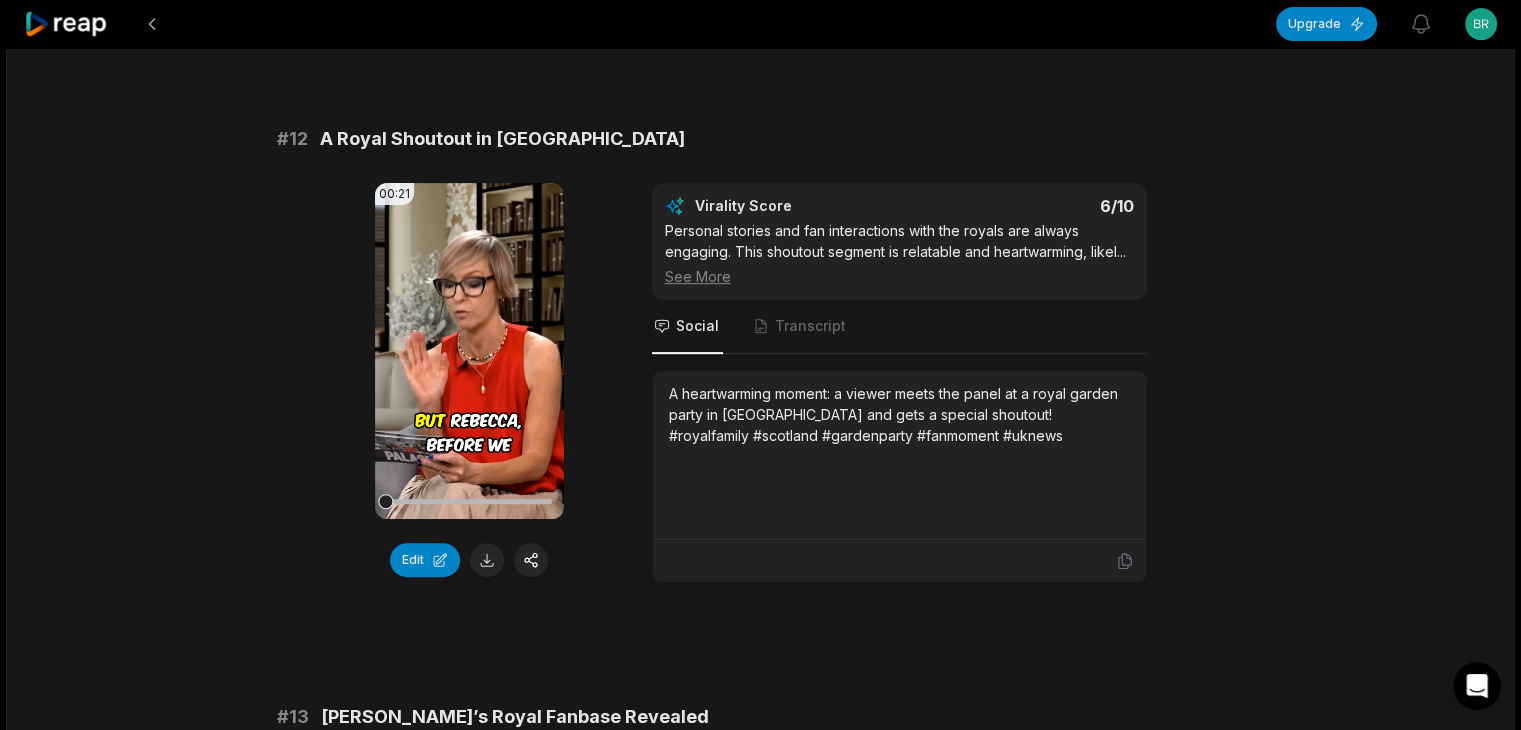 click on "A heartwarming moment: a viewer meets the panel at a royal garden party in [GEOGRAPHIC_DATA] and gets a special shoutout! #royalfamily #scotland #gardenparty #fanmoment #uknews" at bounding box center (899, 414) 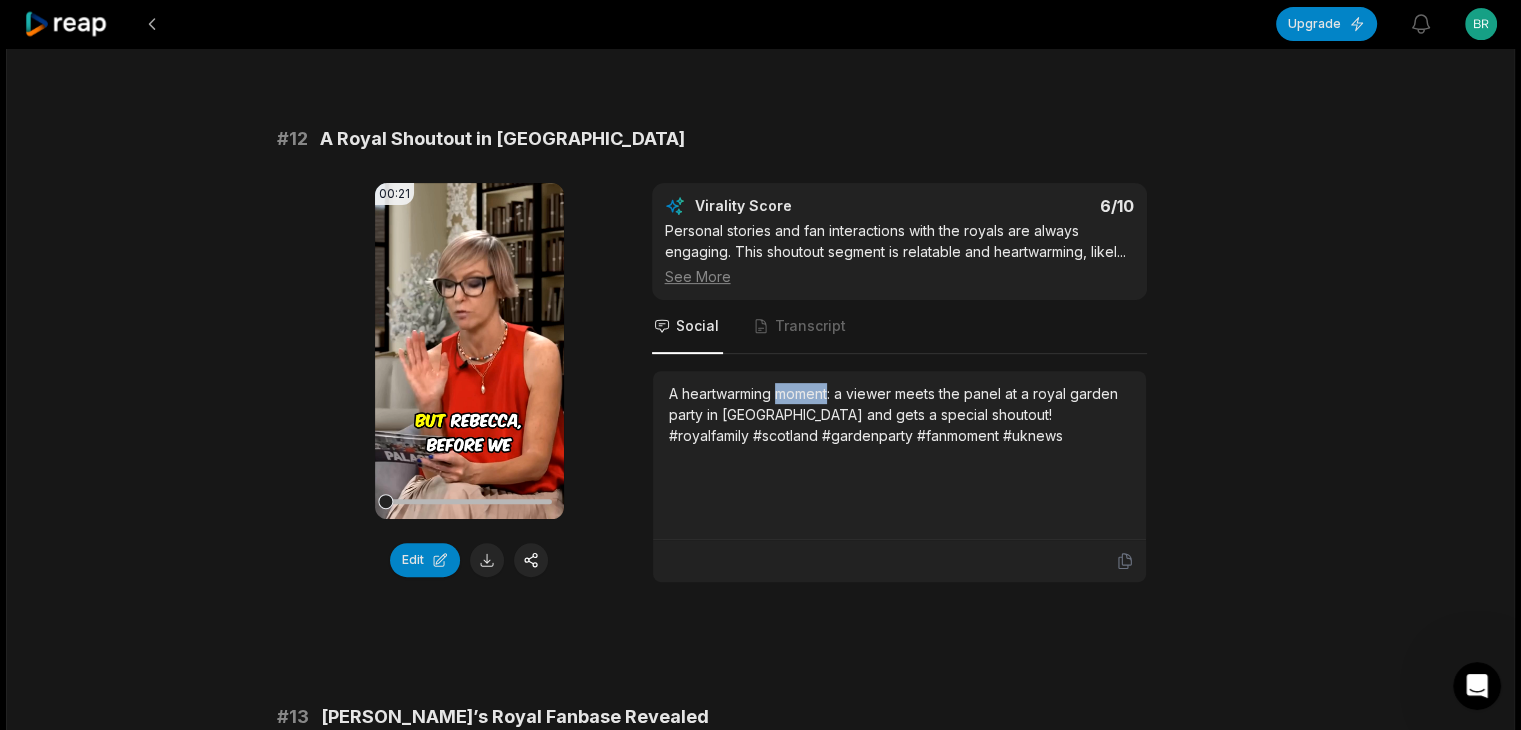 click on "A heartwarming moment: a viewer meets the panel at a royal garden party in [GEOGRAPHIC_DATA] and gets a special shoutout! #royalfamily #scotland #gardenparty #fanmoment #uknews" at bounding box center [899, 414] 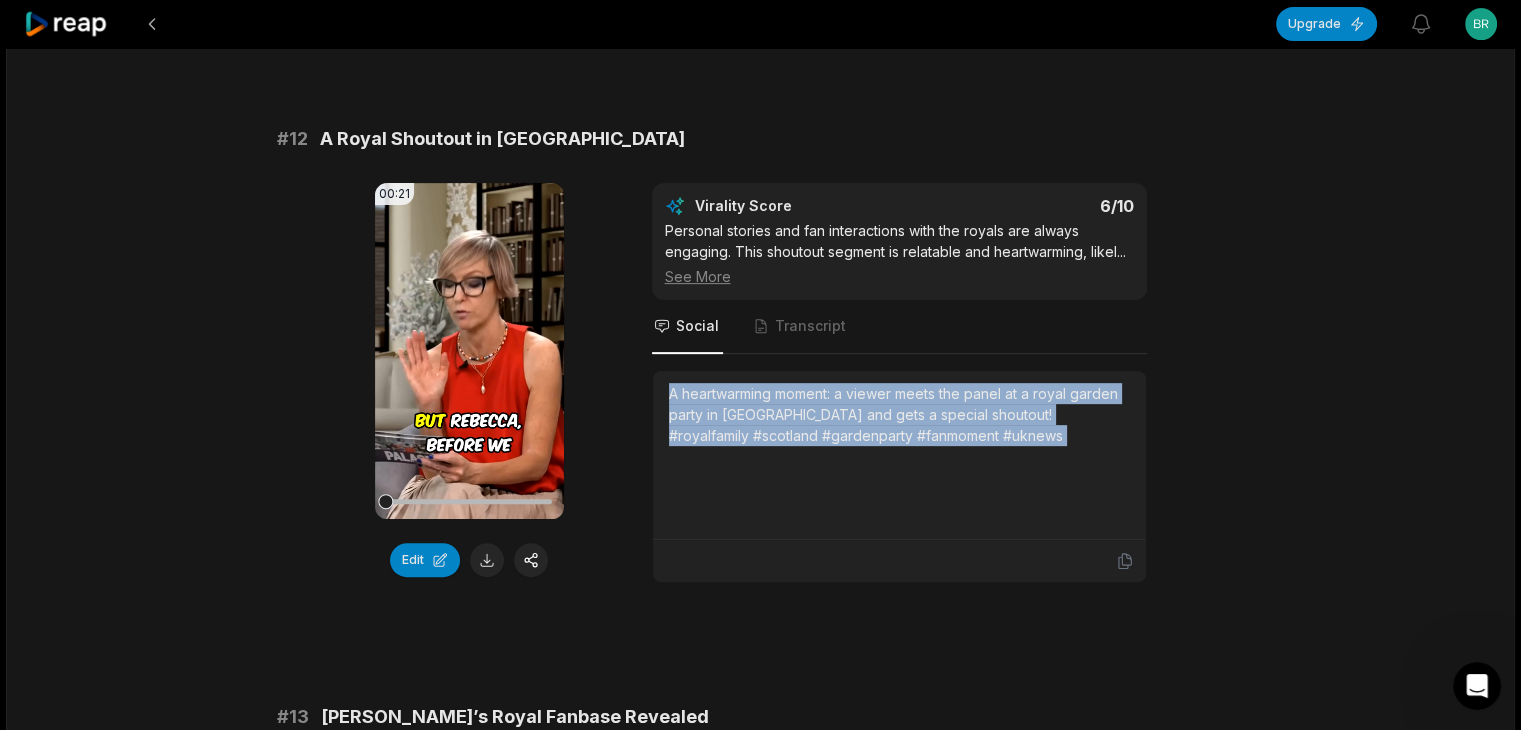 click on "A heartwarming moment: a viewer meets the panel at a royal garden party in [GEOGRAPHIC_DATA] and gets a special shoutout! #royalfamily #scotland #gardenparty #fanmoment #uknews" at bounding box center (899, 414) 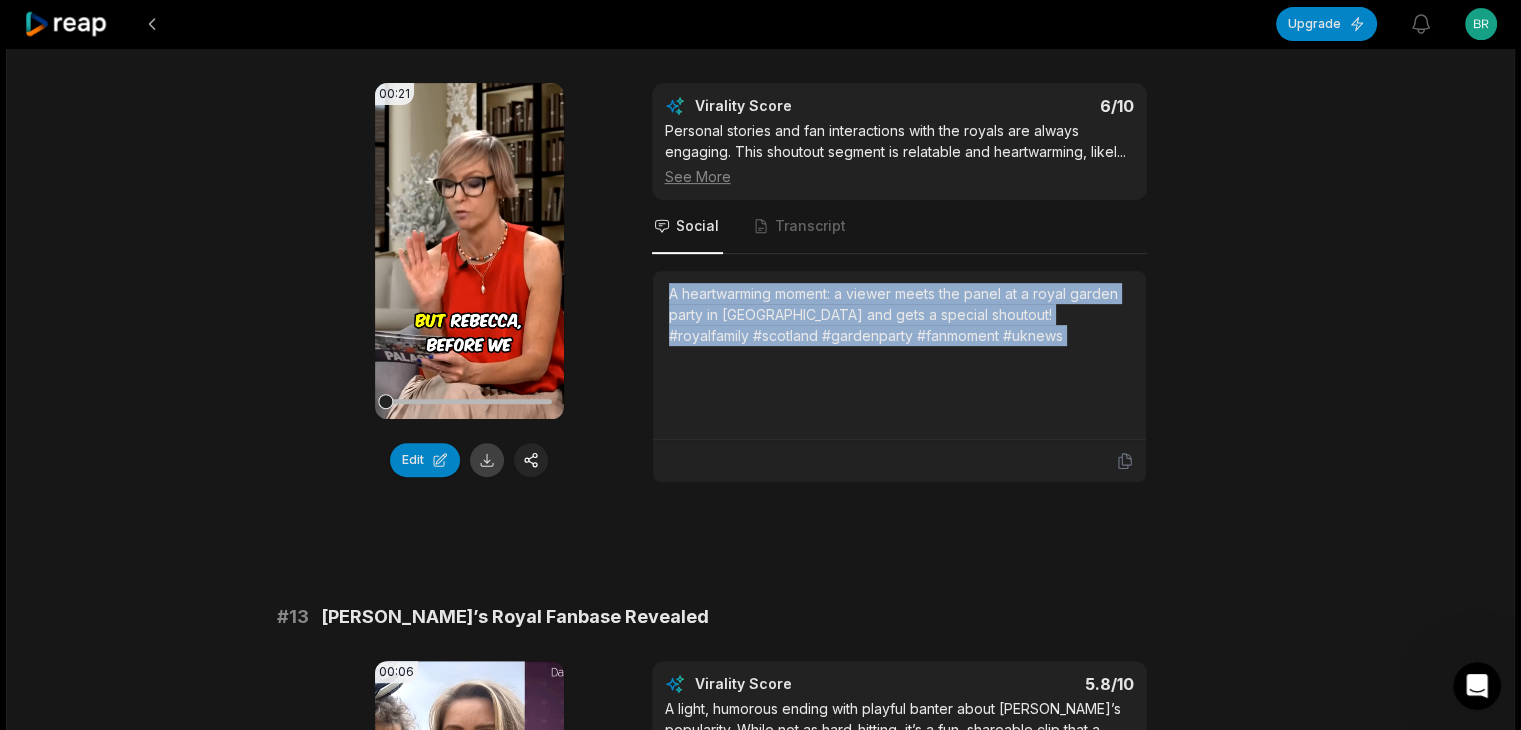 click at bounding box center (487, 460) 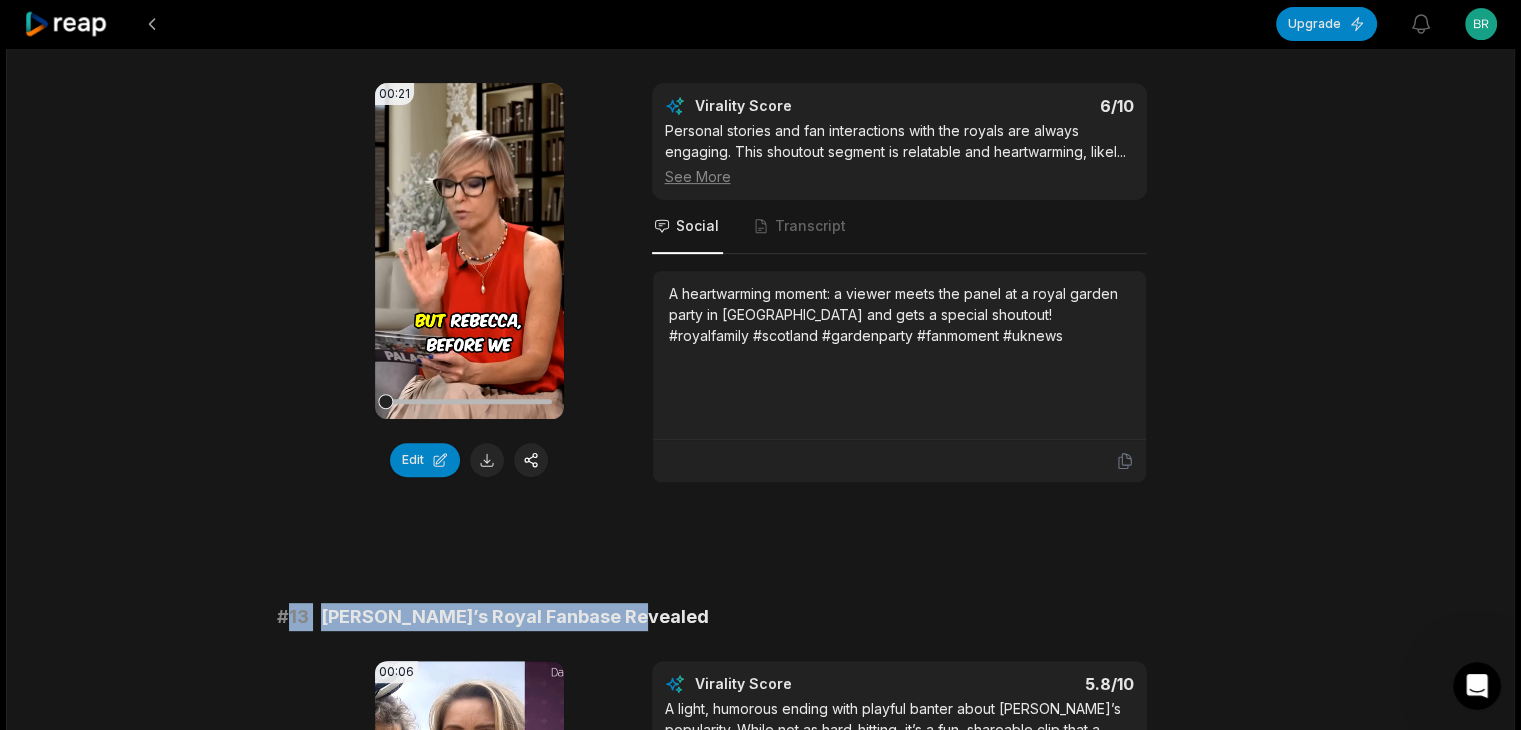 drag, startPoint x: 288, startPoint y: 613, endPoint x: 678, endPoint y: 612, distance: 390.00128 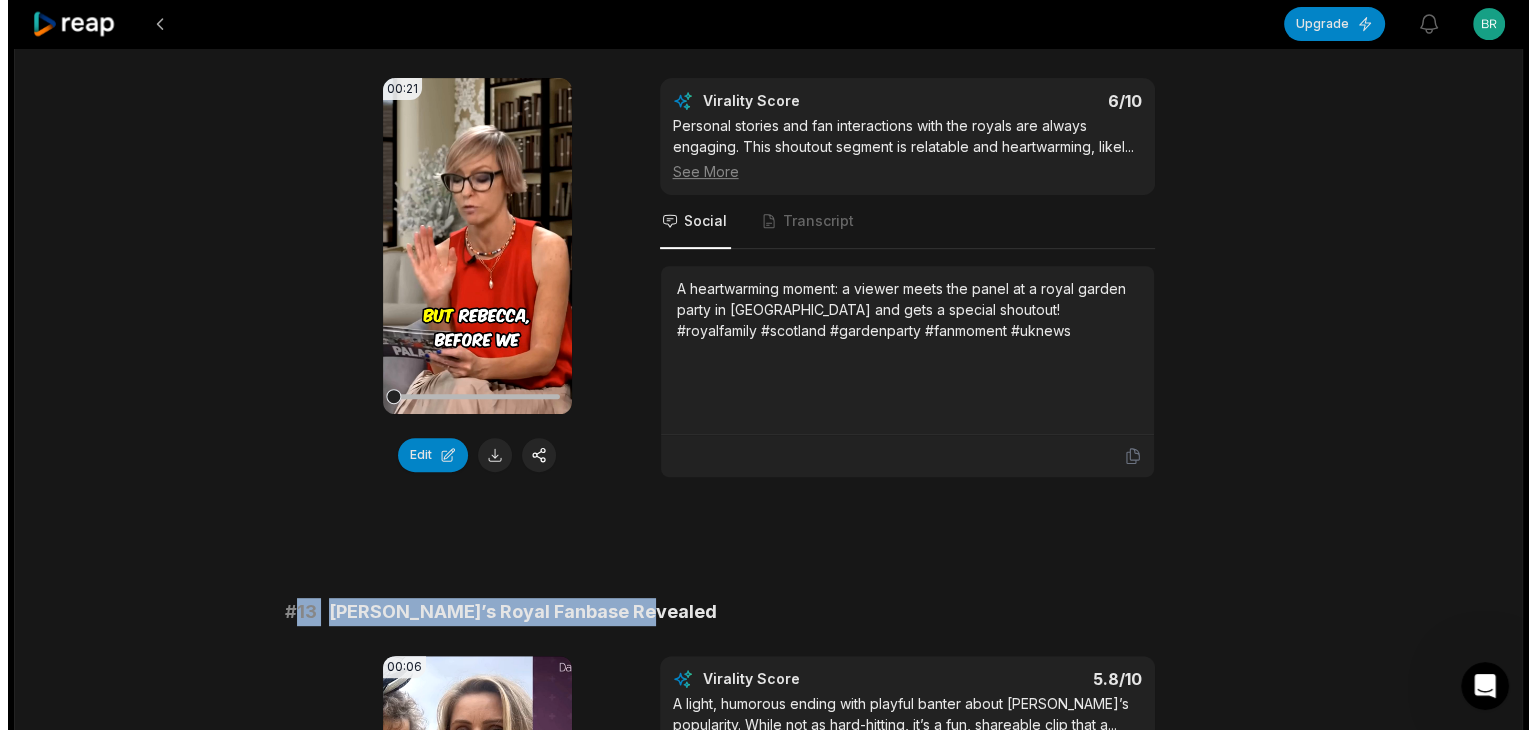 scroll, scrollTop: 1200, scrollLeft: 0, axis: vertical 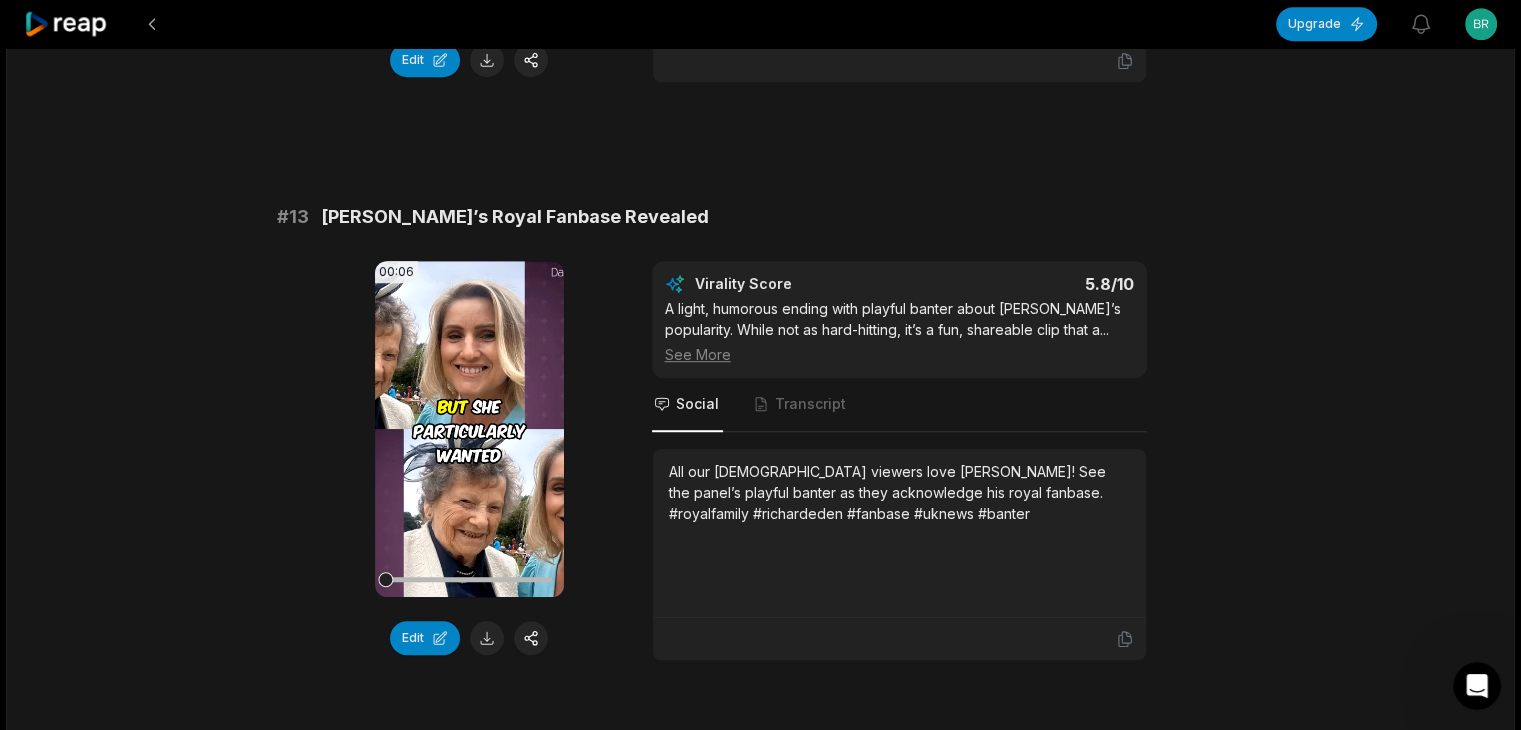 click on "All our [DEMOGRAPHIC_DATA] viewers love [PERSON_NAME]! See the panel’s playful banter as they acknowledge his royal fanbase. #royalfamily #richardeden #fanbase #uknews #banter" at bounding box center (899, 492) 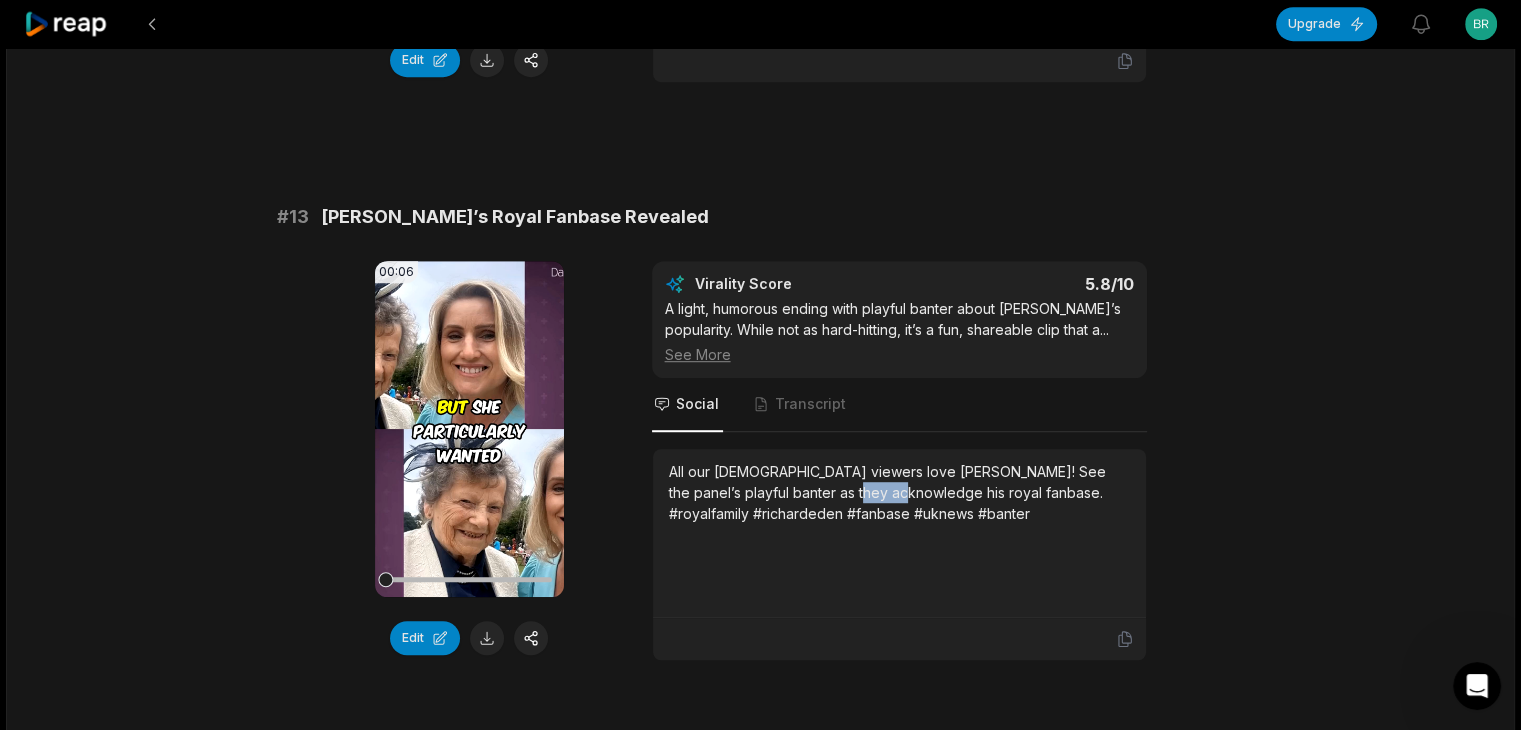 click on "All our [DEMOGRAPHIC_DATA] viewers love [PERSON_NAME]! See the panel’s playful banter as they acknowledge his royal fanbase. #royalfamily #richardeden #fanbase #uknews #banter" at bounding box center [899, 492] 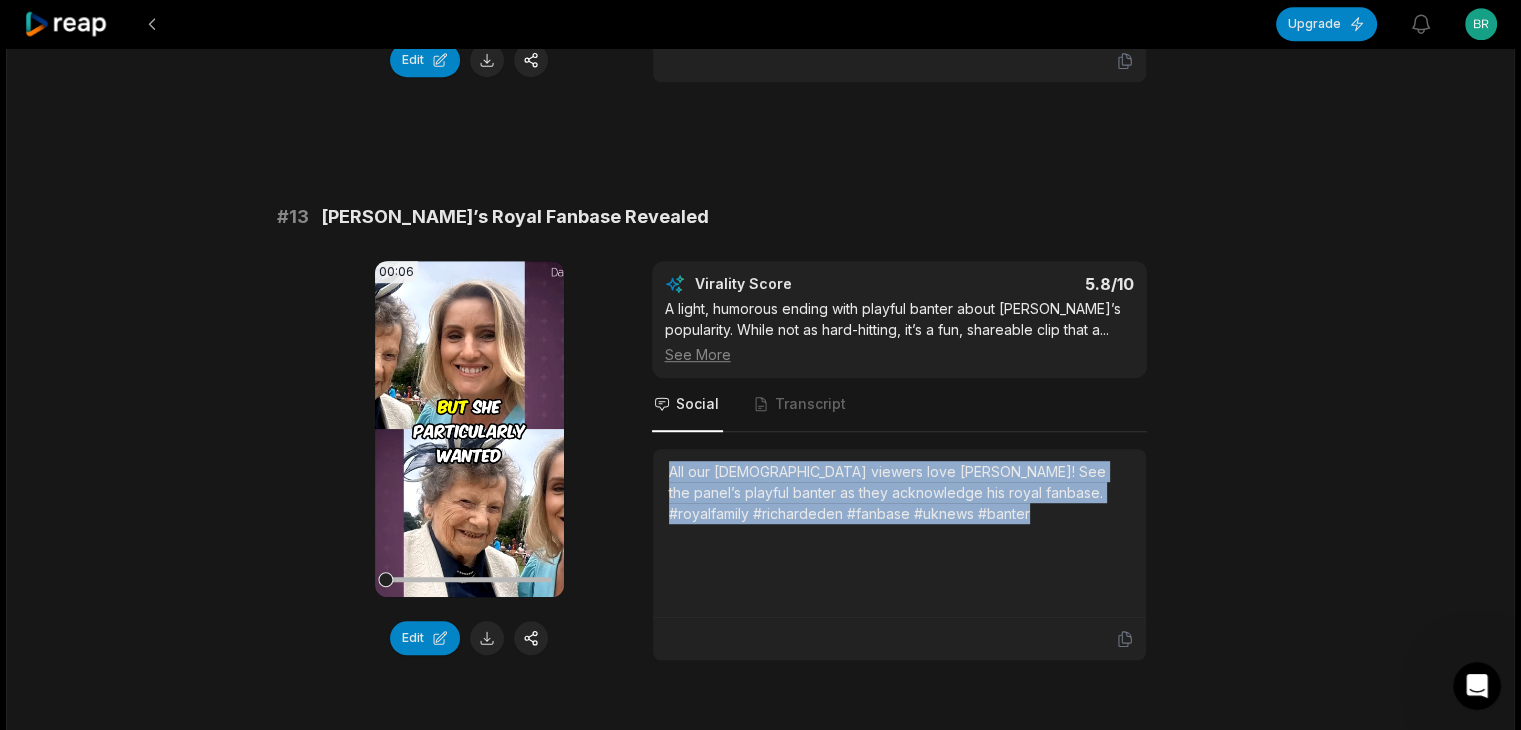click on "All our [DEMOGRAPHIC_DATA] viewers love [PERSON_NAME]! See the panel’s playful banter as they acknowledge his royal fanbase. #royalfamily #richardeden #fanbase #uknews #banter" at bounding box center [899, 492] 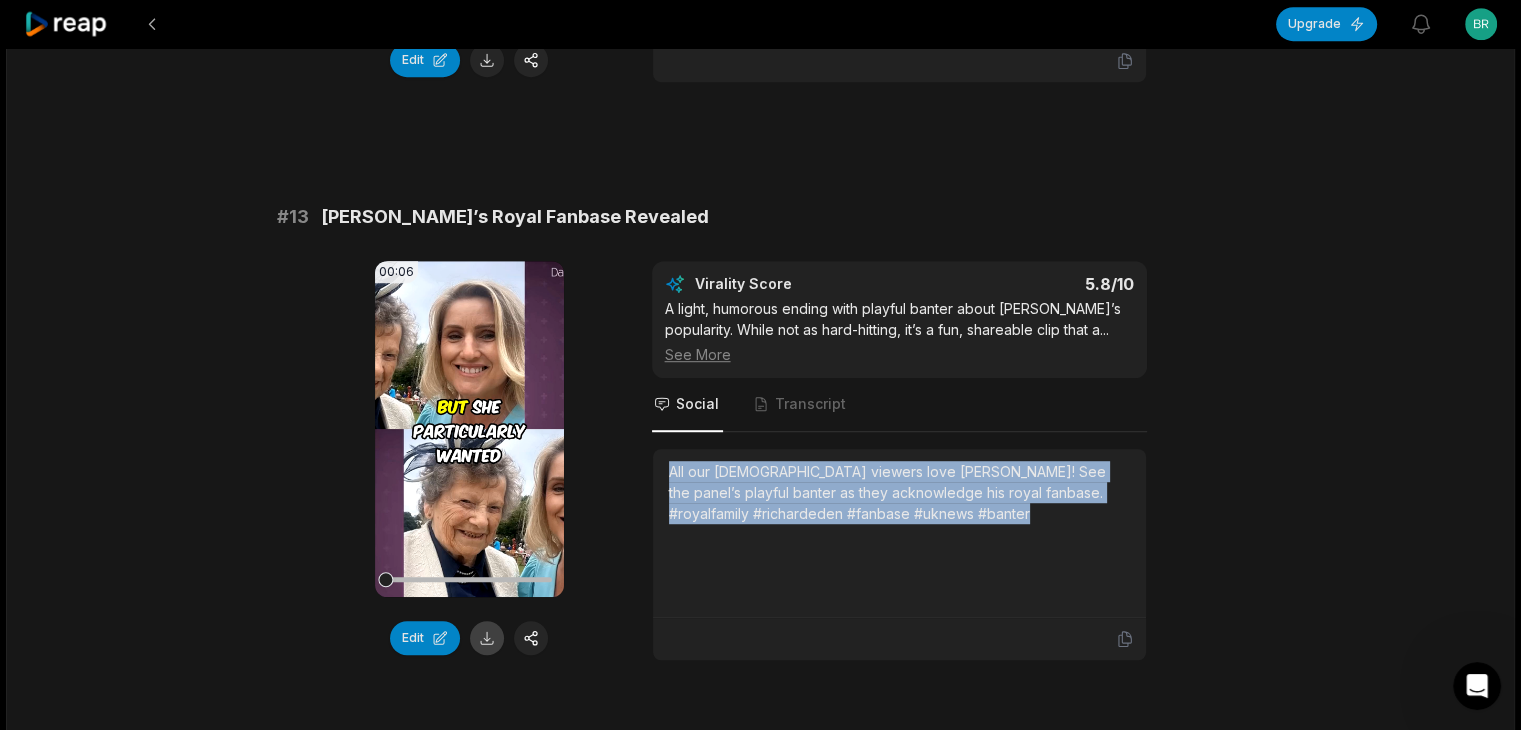 click at bounding box center [487, 638] 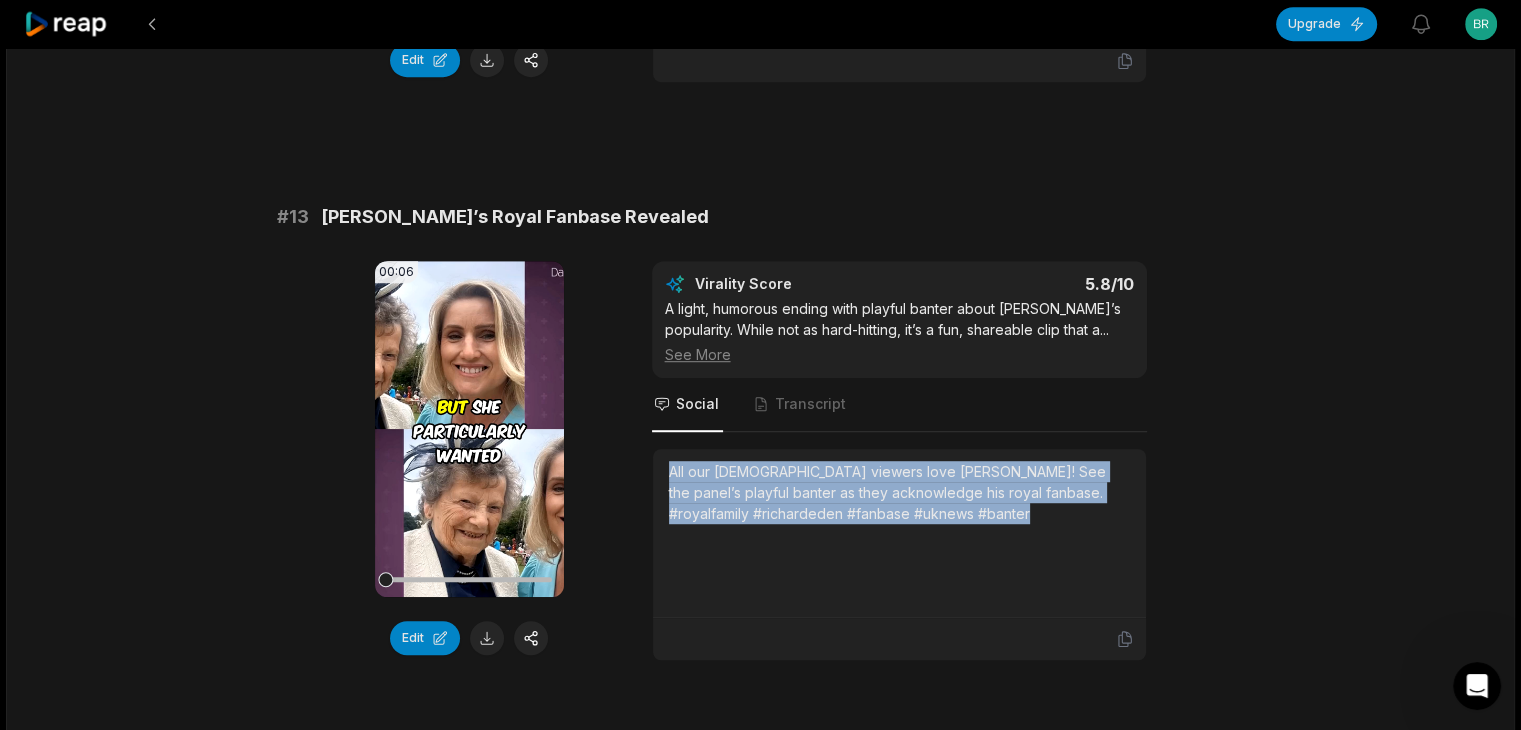 click on "Upgrade View notifications Open user menu 42:03 Did Queen DOUBT [PERSON_NAME] & [PERSON_NAME] romance? New evidence emerges | Palace Confidential an hour ago English en 10:00  -  20:00 Portrait 25.0008   fps Beasty # 11 Royal Family: Summer Vibes 00:18 Your browser does not support mp4 format. Edit Virality Score 6.2 /10 A lighter, positive segment showing the royals in good spirits. The feel-good nature and seasonal relevance make it a pleasant, share ...   See More Social Transcript The King, Queen, and Princess [PERSON_NAME] are in high spirits as summer approaches. Get the inside scoop on their mood and holiday plans! #royalfamily #summer #uknews #kingcharles #princessanne # 12 A Royal Shoutout in [GEOGRAPHIC_DATA] 00:21 Your browser does not support mp4 format. Edit Virality Score 6 /10 Personal stories and fan interactions with the royals are always engaging. This shoutout segment is relatable and heartwarming, likel ...   See More Social Transcript # 13 [PERSON_NAME]’s Royal Fanbase Revealed 00:06 Edit Virality Score 5.8" at bounding box center (760, -835) 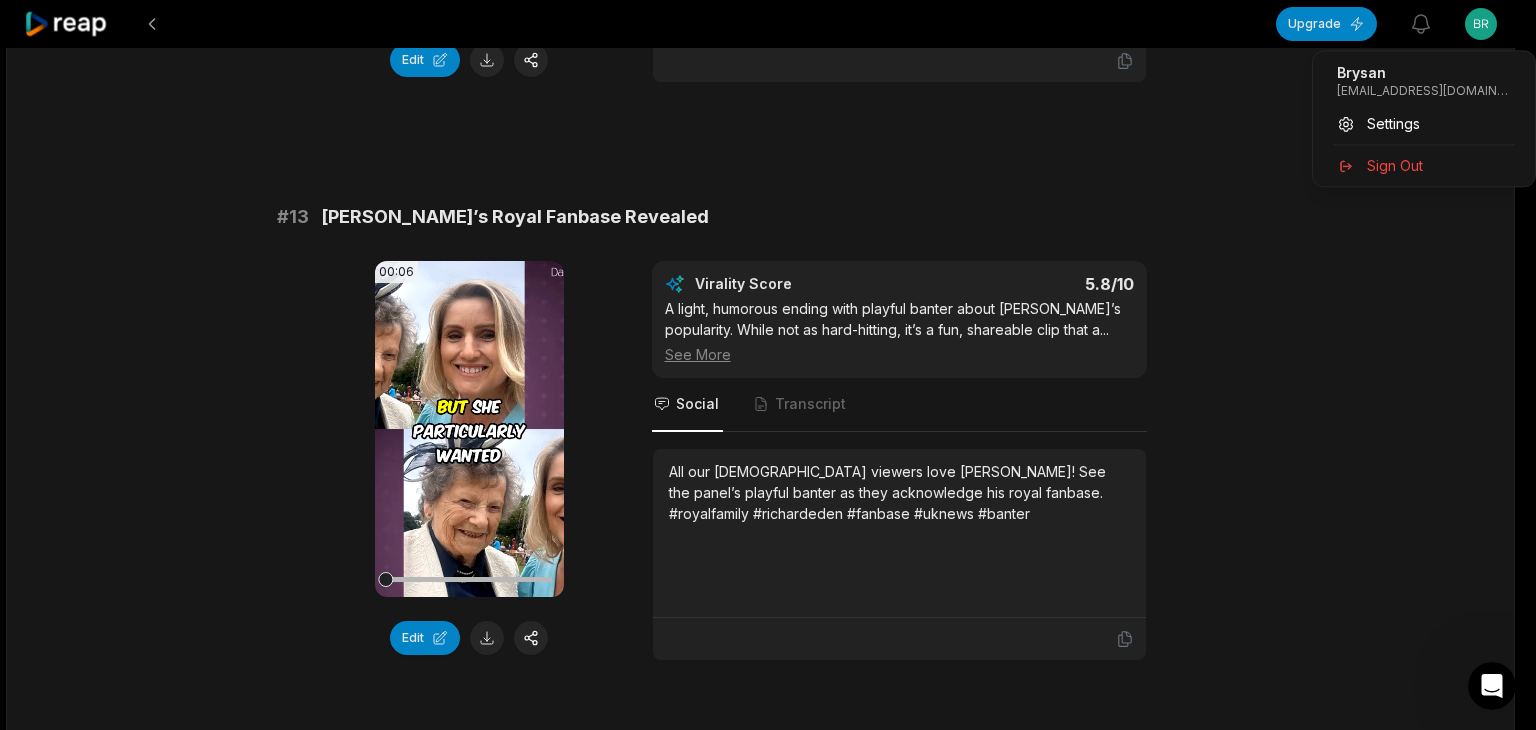 click on "Upgrade View notifications Open user menu 42:03 Did Queen DOUBT [PERSON_NAME] & [PERSON_NAME] romance? New evidence emerges | Palace Confidential an hour ago English en 10:00  -  20:00 Portrait 25.0008   fps Beasty # 11 Royal Family: Summer Vibes 00:18 Your browser does not support mp4 format. Edit Virality Score 6.2 /10 A lighter, positive segment showing the royals in good spirits. The feel-good nature and seasonal relevance make it a pleasant, share ...   See More Social Transcript The King, Queen, and Princess [PERSON_NAME] are in high spirits as summer approaches. Get the inside scoop on their mood and holiday plans! #royalfamily #summer #uknews #kingcharles #princessanne # 12 A Royal Shoutout in [GEOGRAPHIC_DATA] 00:21 Your browser does not support mp4 format. Edit Virality Score 6 /10 Personal stories and fan interactions with the royals are always engaging. This shoutout segment is relatable and heartwarming, likel ...   See More Social Transcript # 13 [PERSON_NAME]’s Royal Fanbase Revealed 00:06 Edit Virality Score 5.8" at bounding box center [768, -835] 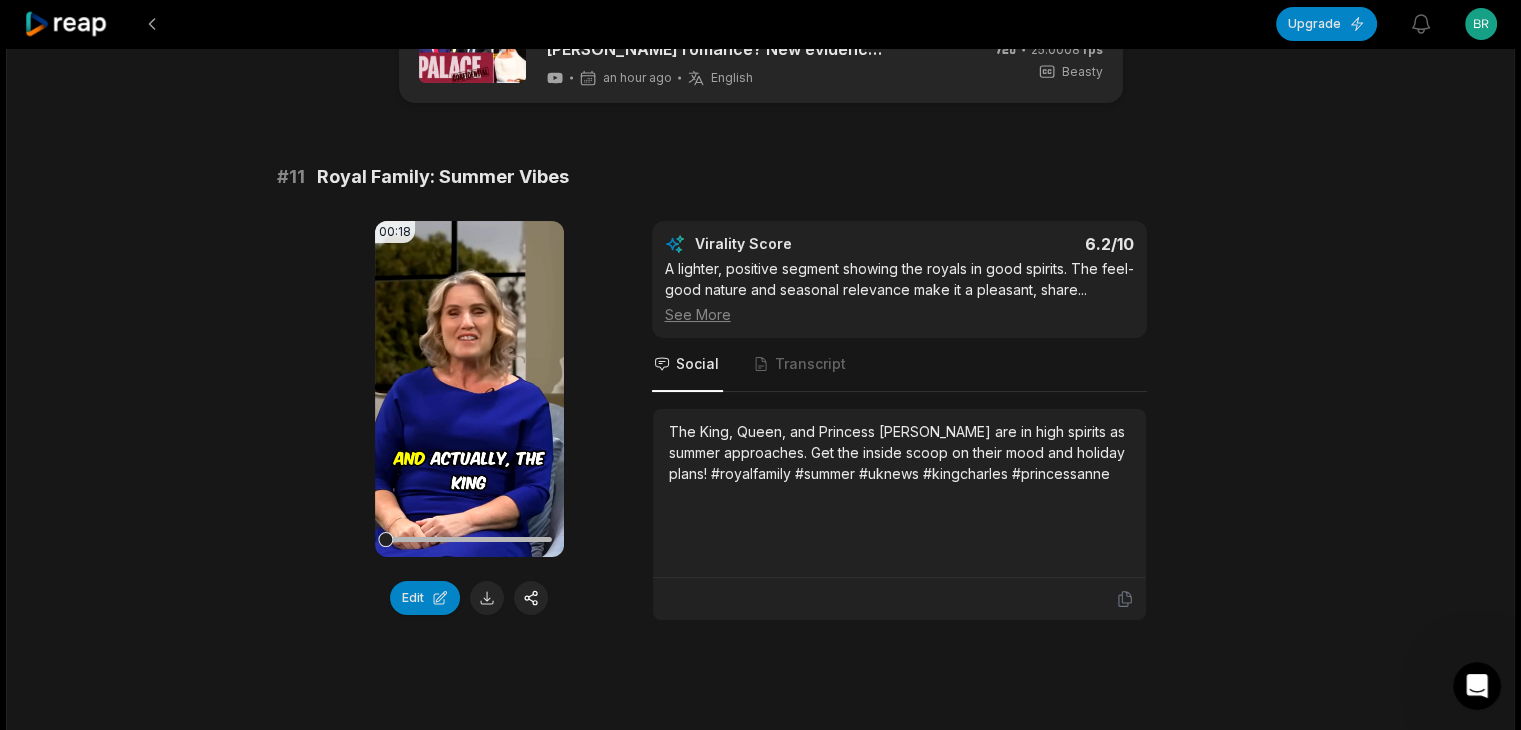scroll, scrollTop: 0, scrollLeft: 0, axis: both 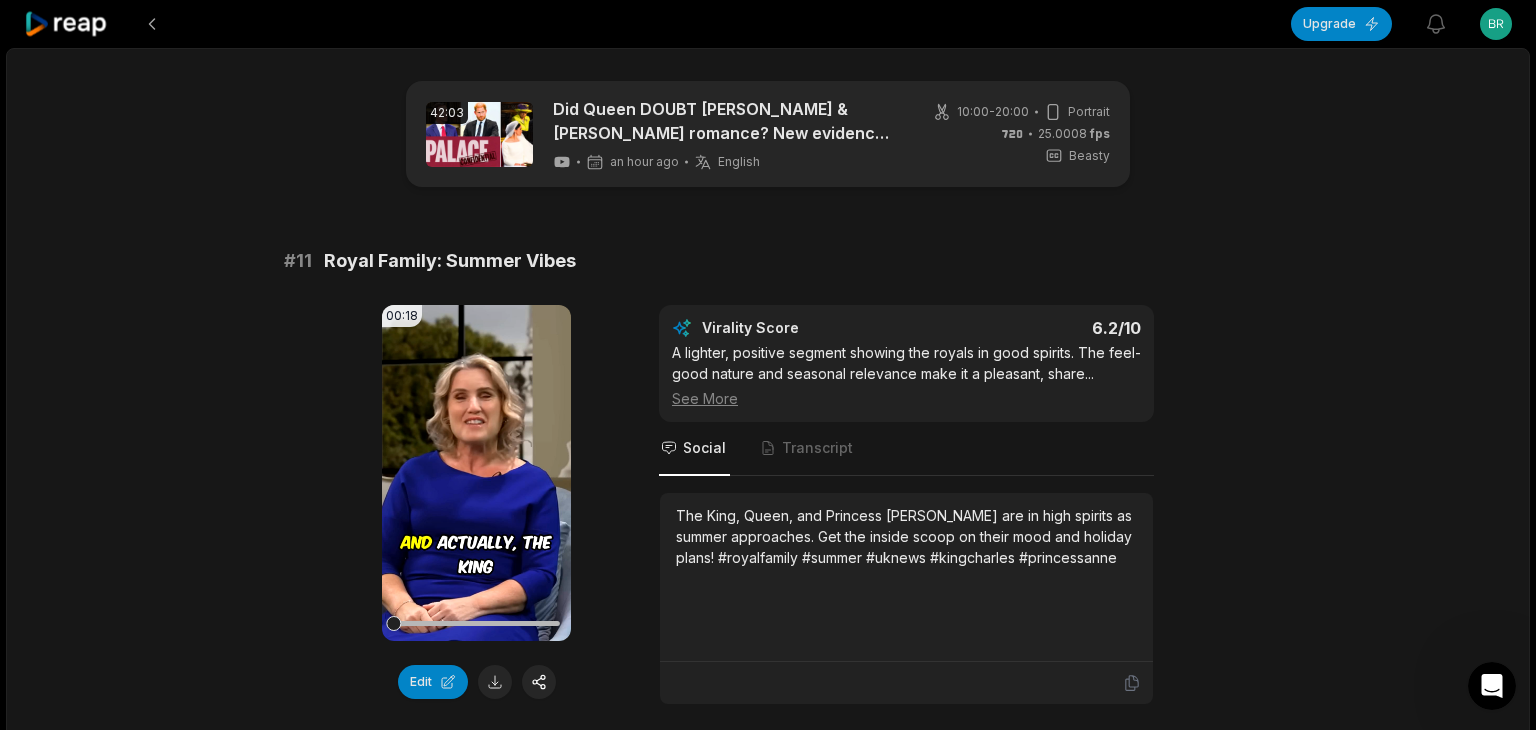 click on "Upgrade View notifications Open user menu 42:03 Did Queen DOUBT [PERSON_NAME] & [PERSON_NAME] romance? New evidence emerges | Palace Confidential an hour ago English en 10:00  -  20:00 Portrait 25.0008   fps Beasty # 11 Royal Family: Summer Vibes 00:18 Your browser does not support mp4 format. Edit Virality Score 6.2 /10 A lighter, positive segment showing the royals in good spirits. The feel-good nature and seasonal relevance make it a pleasant, share ...   See More Social Transcript The King, Queen, and Princess [PERSON_NAME] are in high spirits as summer approaches. Get the inside scoop on their mood and holiday plans! #royalfamily #summer #uknews #kingcharles #princessanne # 12 A Royal Shoutout in [GEOGRAPHIC_DATA] 00:21 Your browser does not support mp4 format. Edit Virality Score 6 /10 Personal stories and fan interactions with the royals are always engaging. This shoutout segment is relatable and heartwarming, likel ...   See More Social Transcript # 13 [PERSON_NAME]’s Royal Fanbase Revealed 00:06 Edit Virality Score 5.8" at bounding box center [768, 365] 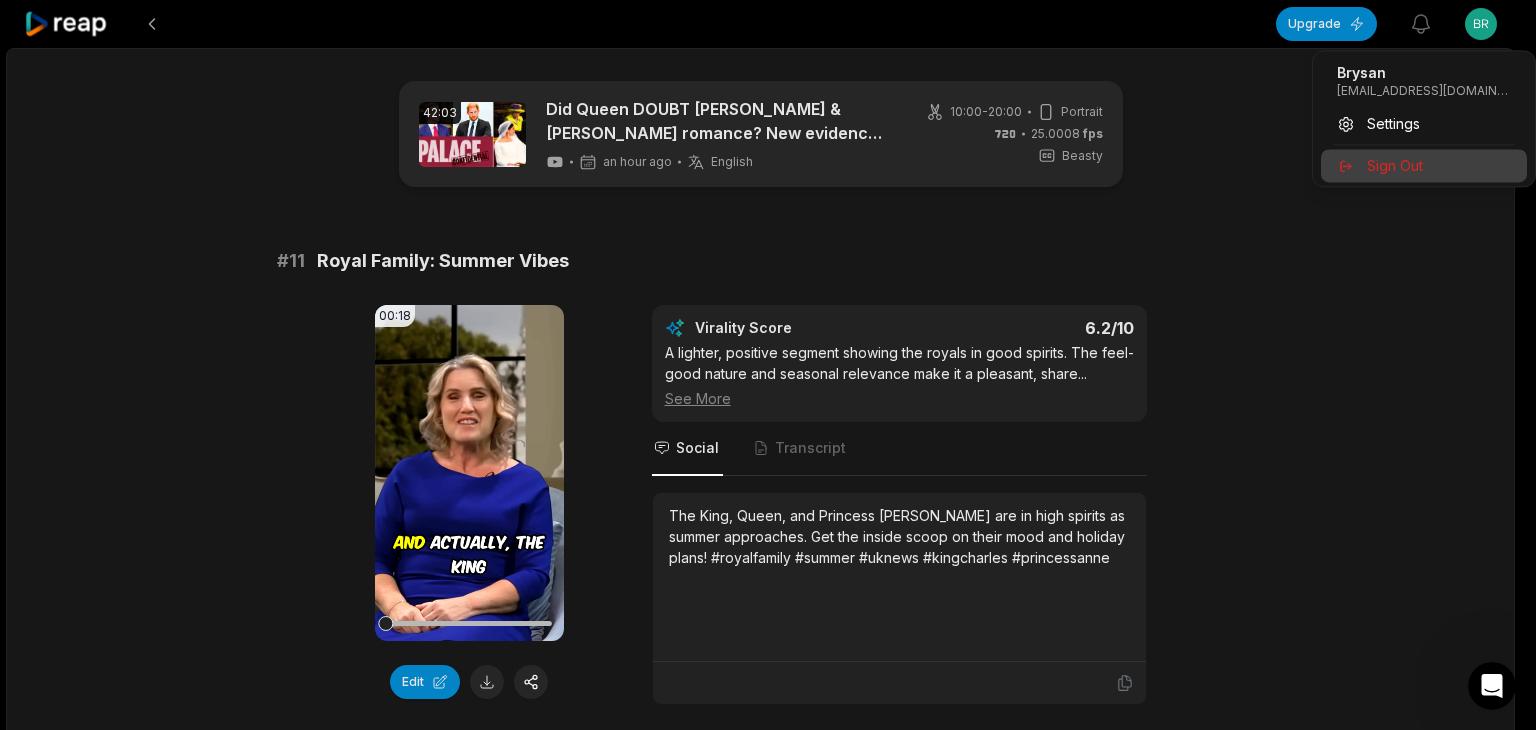 click on "Sign Out" at bounding box center (1424, 165) 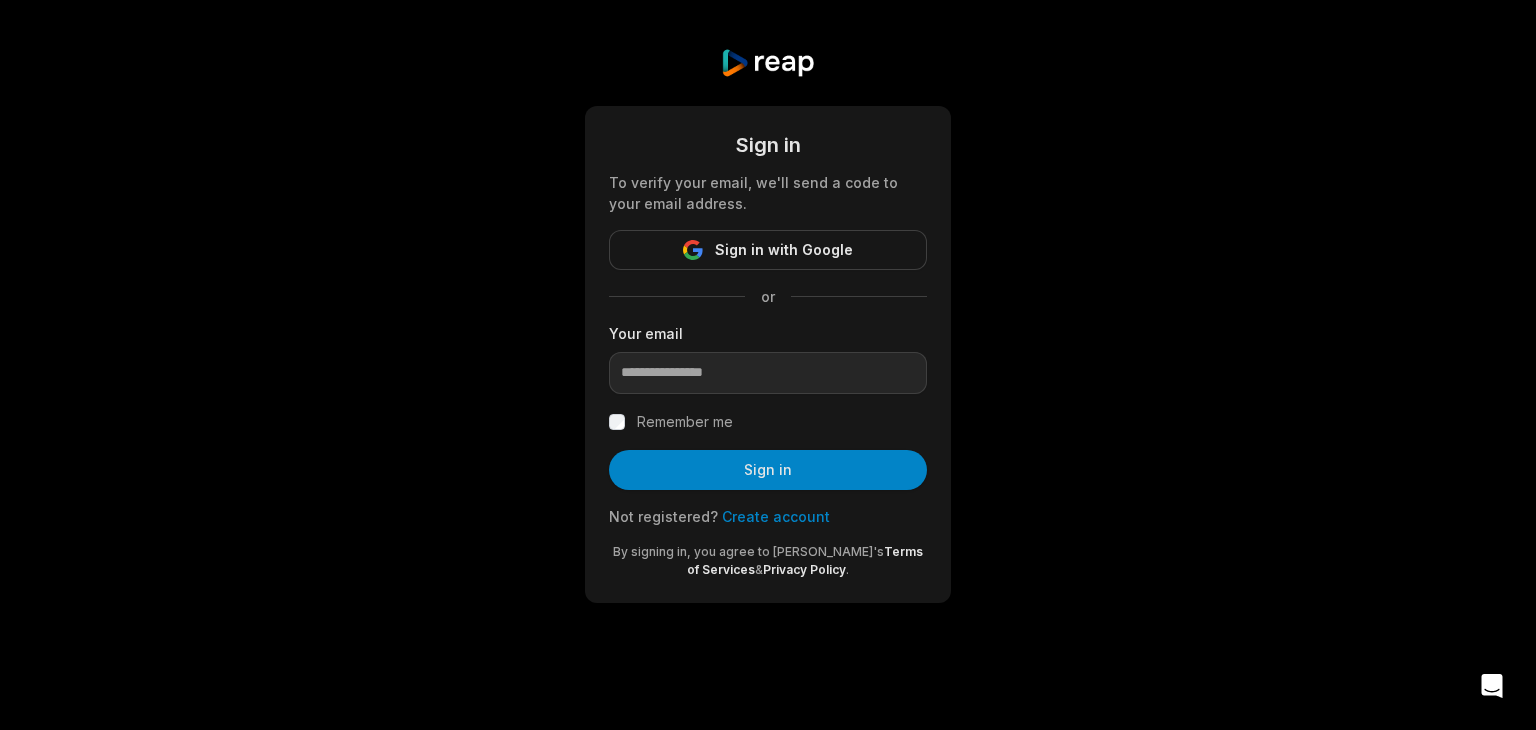 click on "Not registered?   Create account" at bounding box center (768, 516) 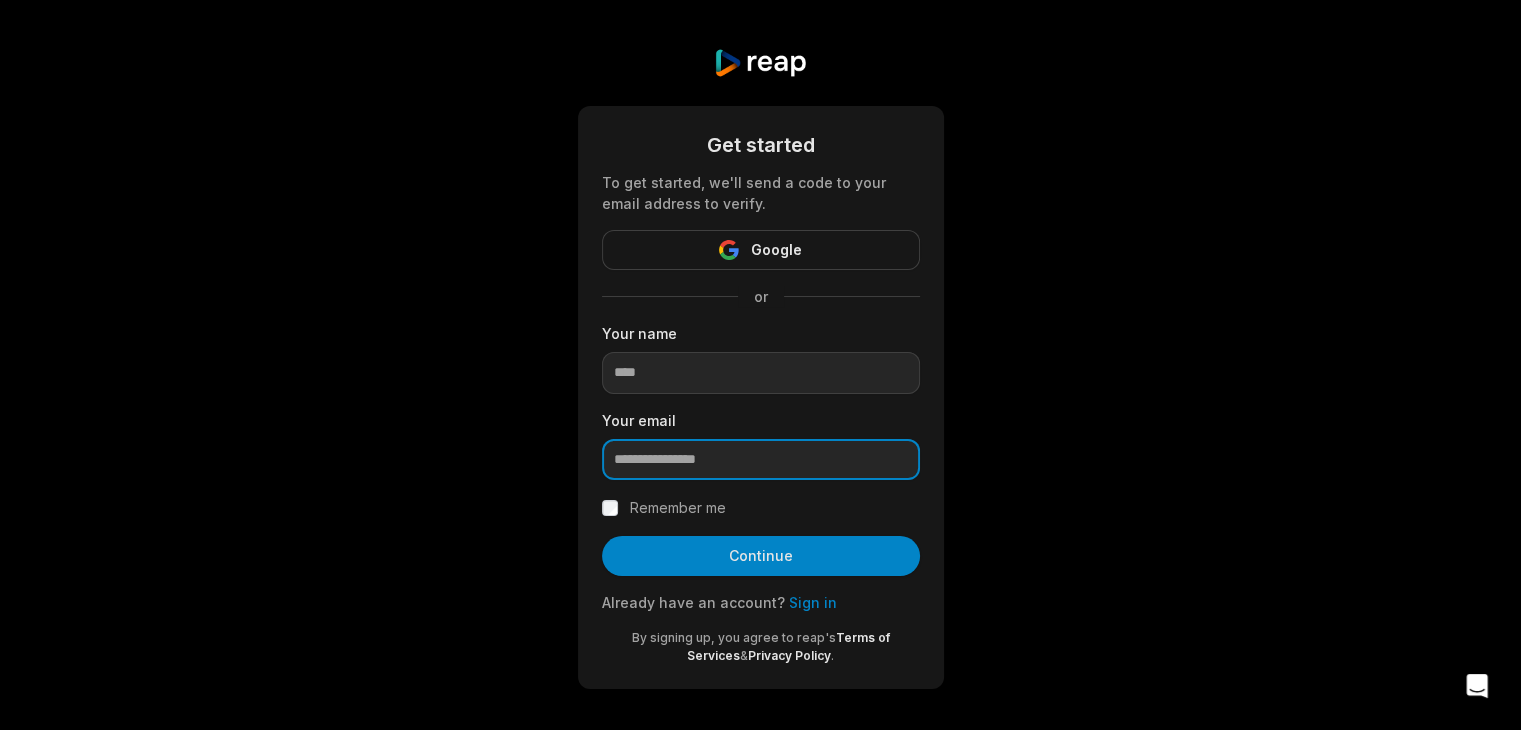 click at bounding box center (761, 460) 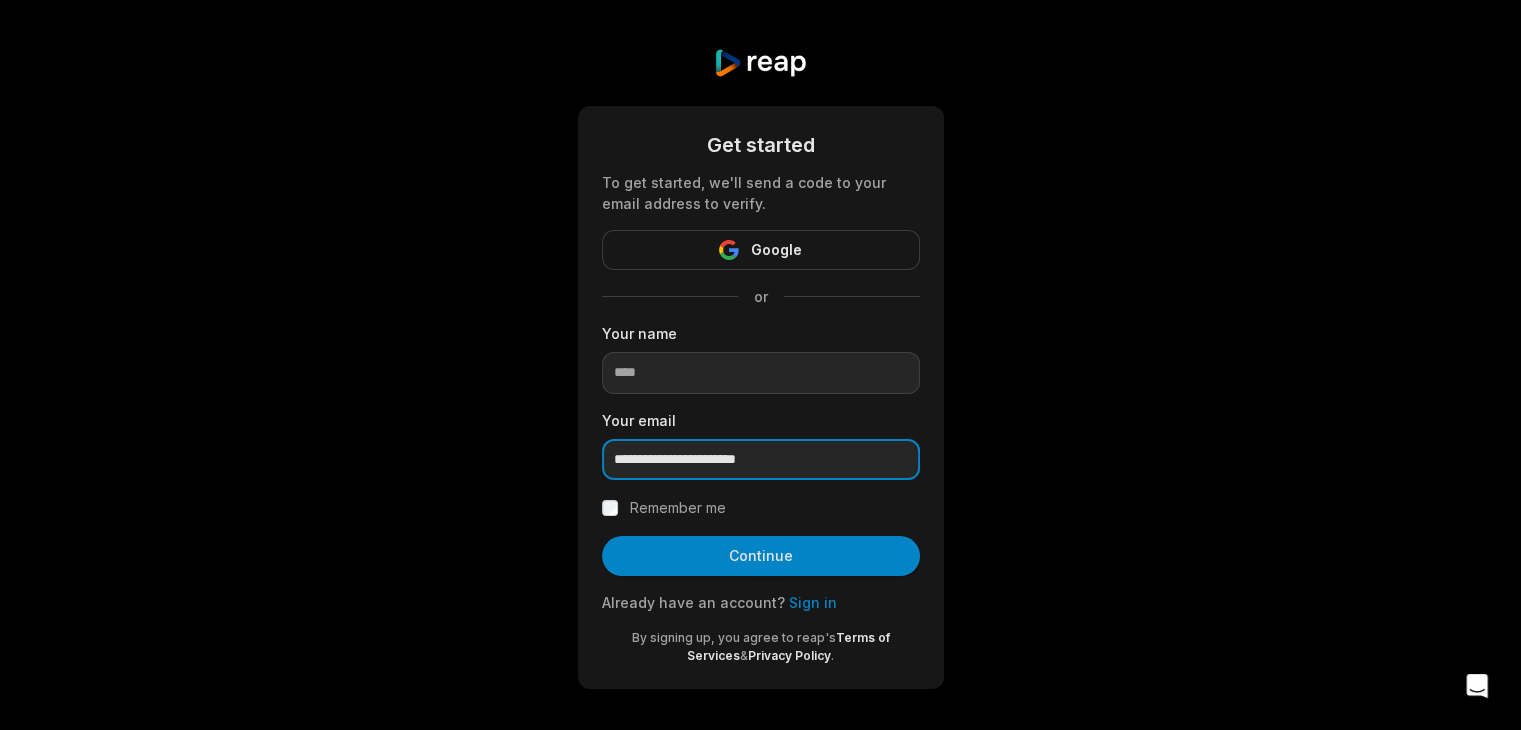 type on "**********" 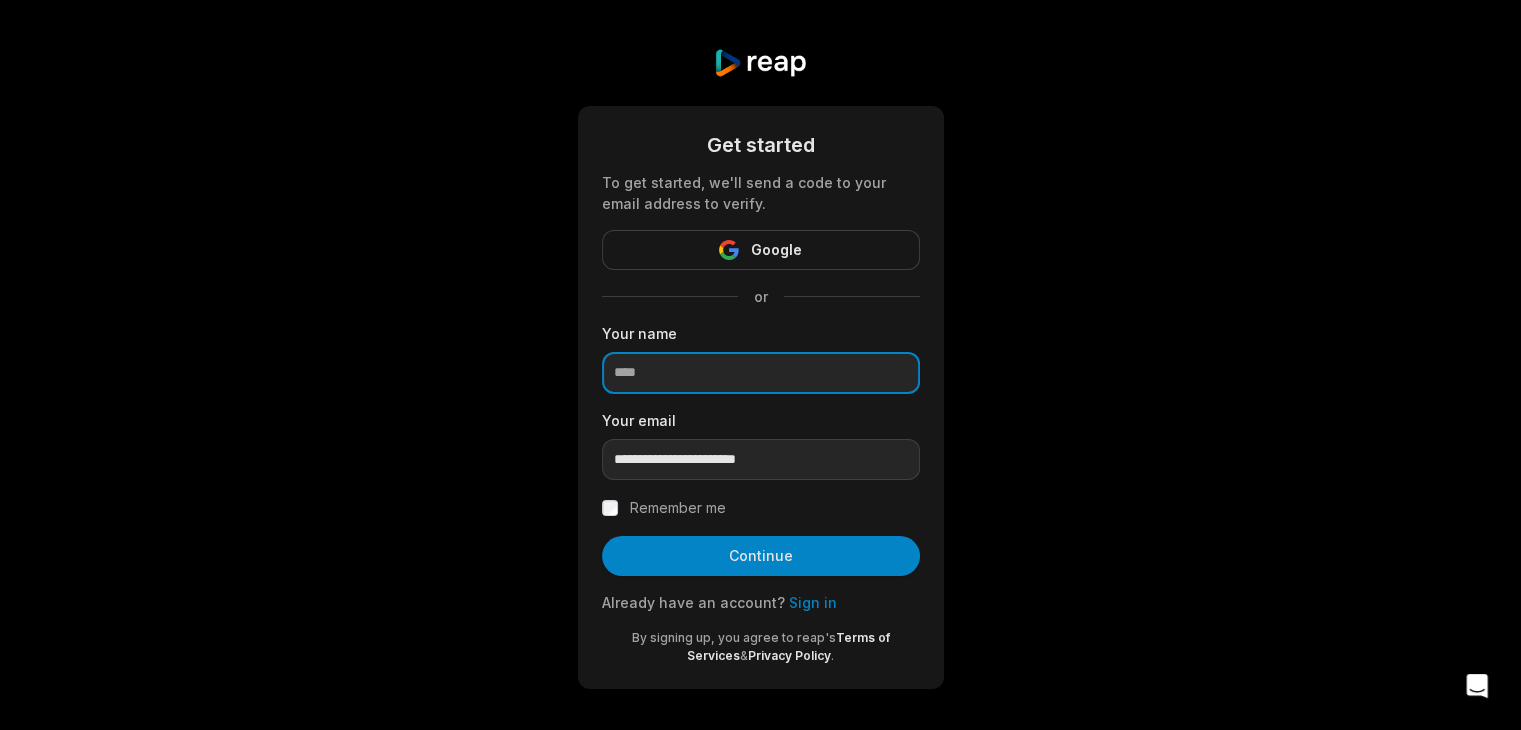 click at bounding box center [761, 373] 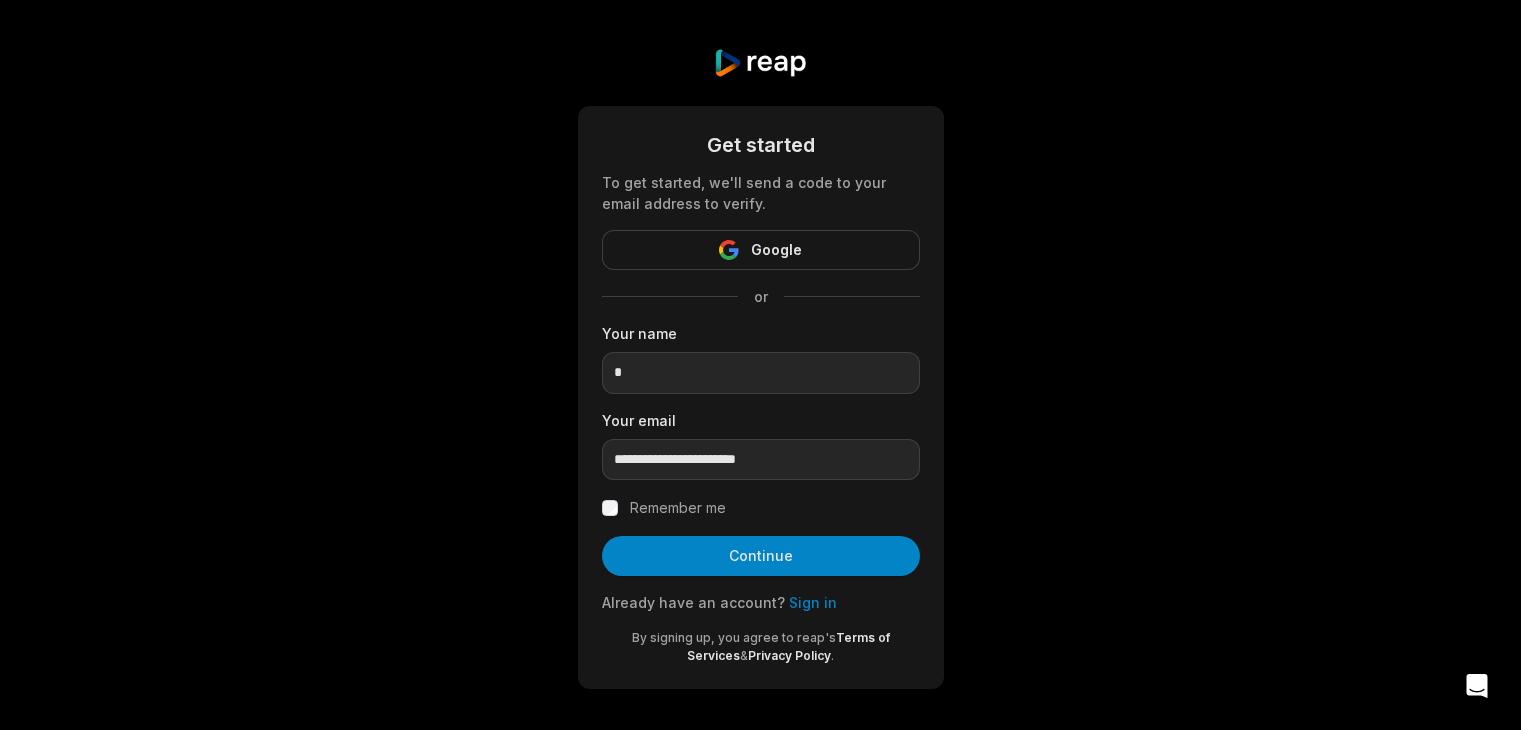 scroll, scrollTop: 0, scrollLeft: 0, axis: both 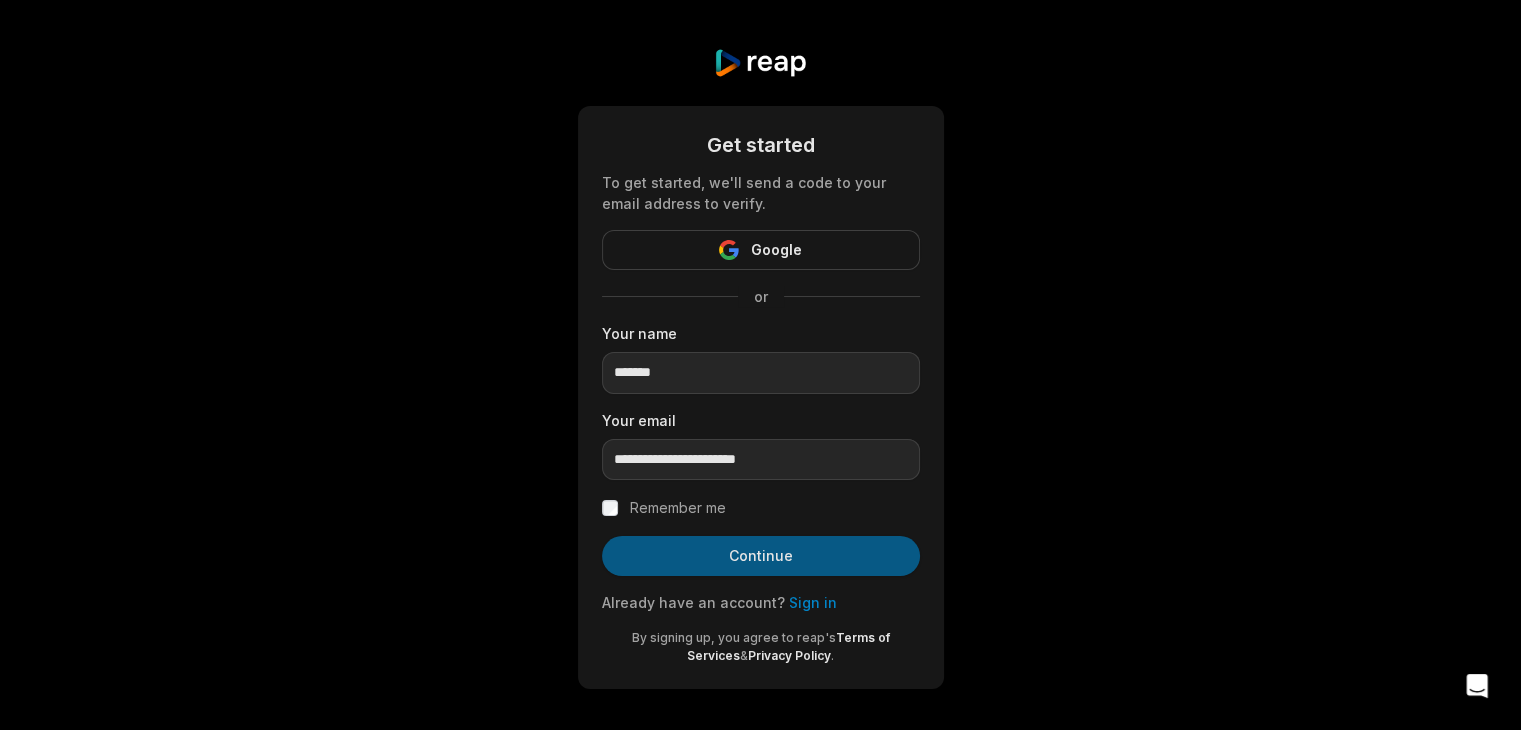 type on "*******" 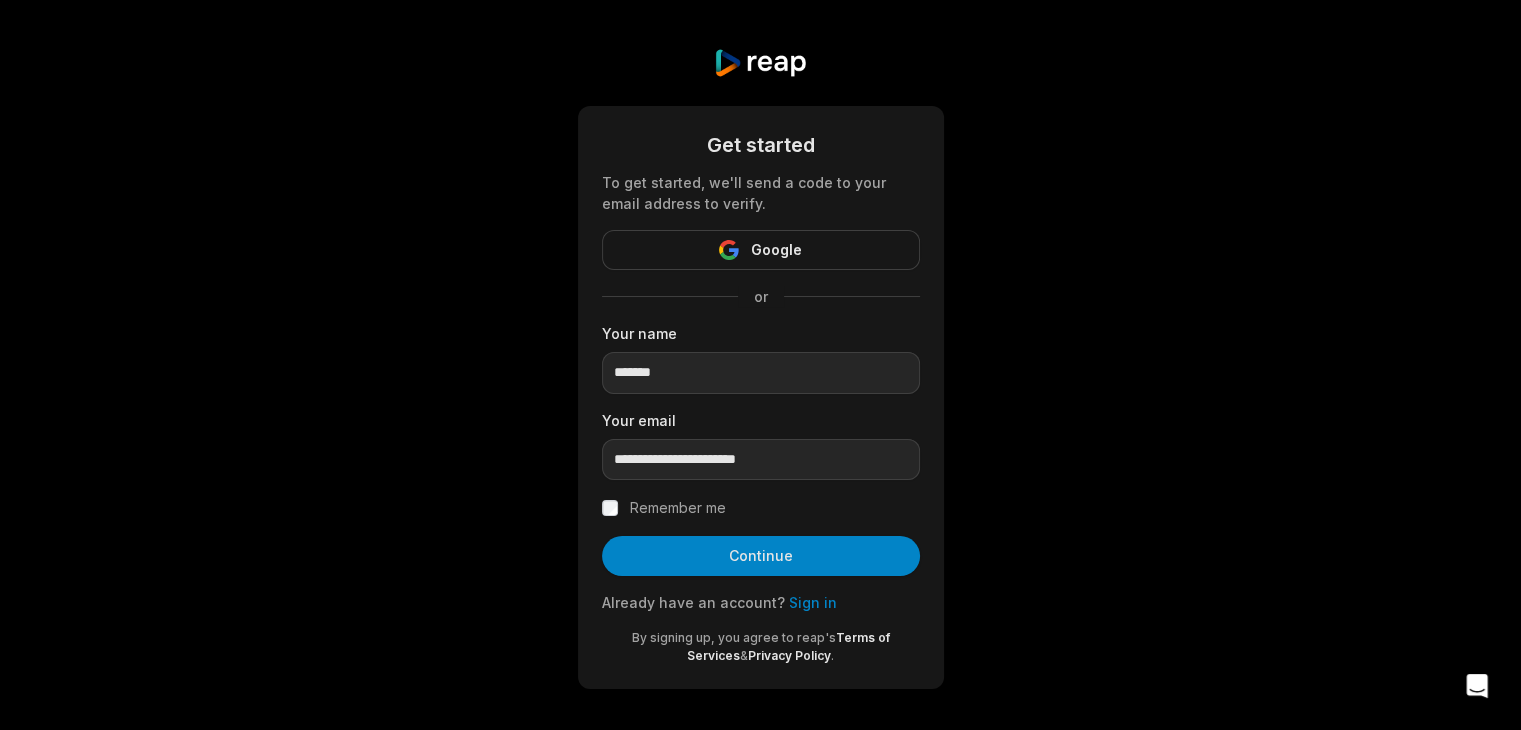 click on "Continue" at bounding box center [761, 556] 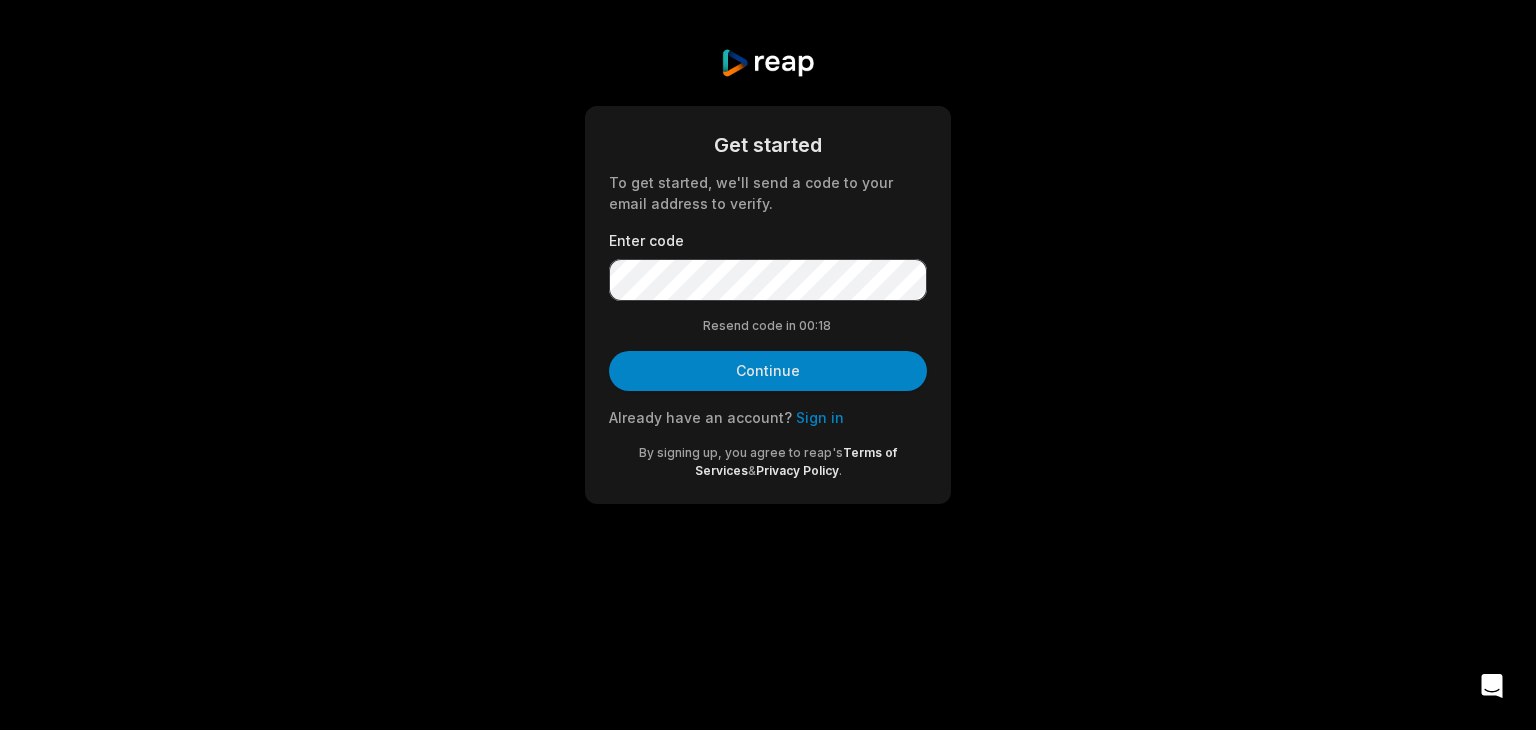 click on "Continue" at bounding box center [768, 371] 